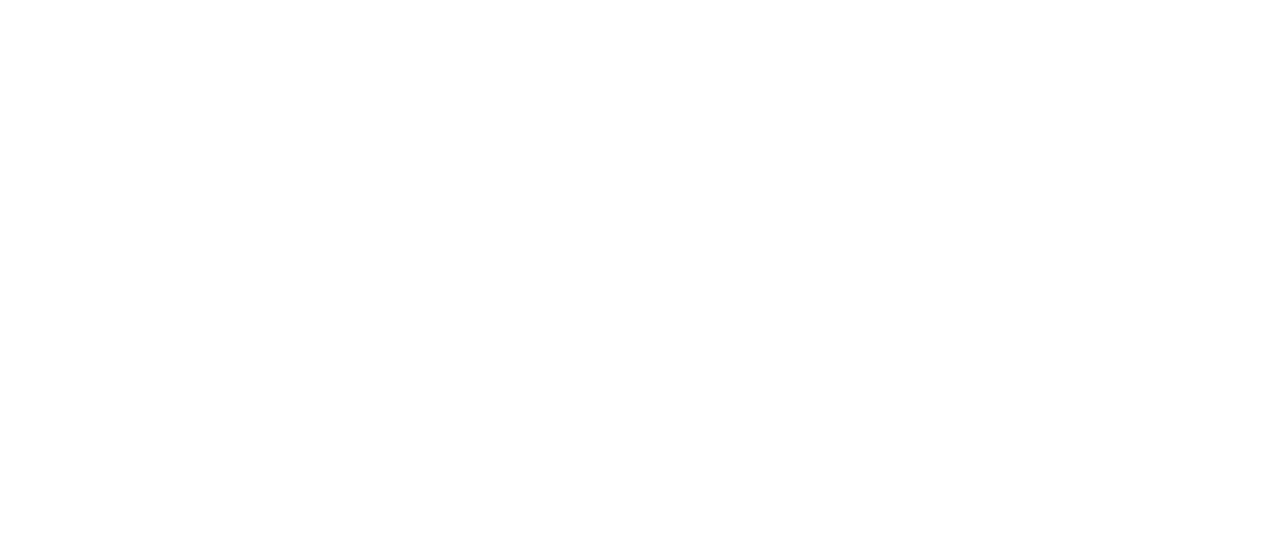 scroll, scrollTop: 0, scrollLeft: 0, axis: both 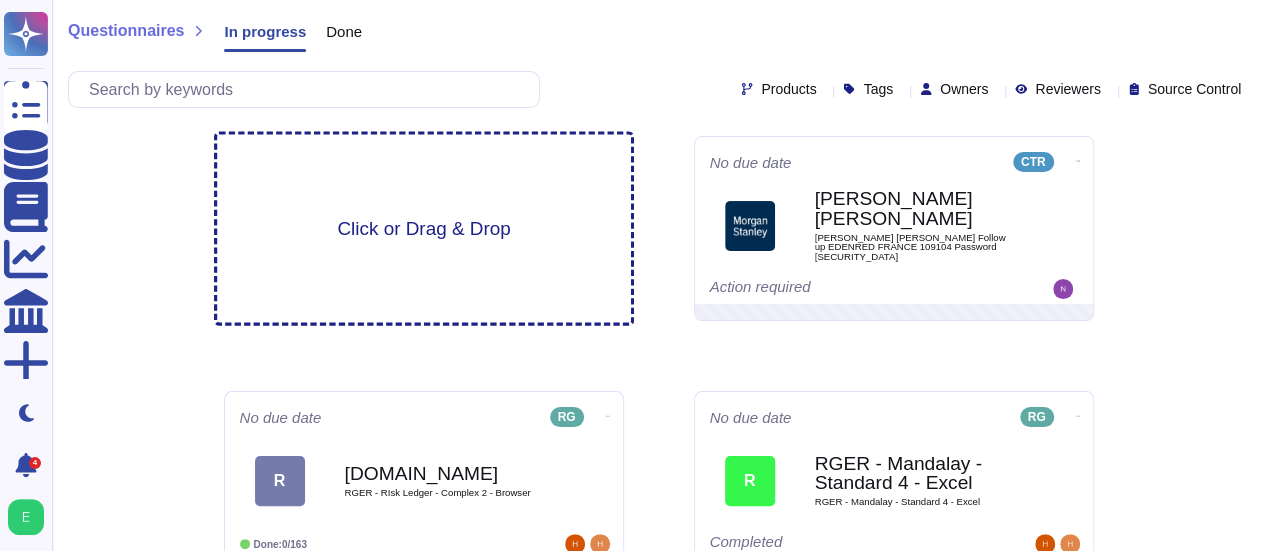 click on "Click or Drag & Drop" at bounding box center (423, 228) 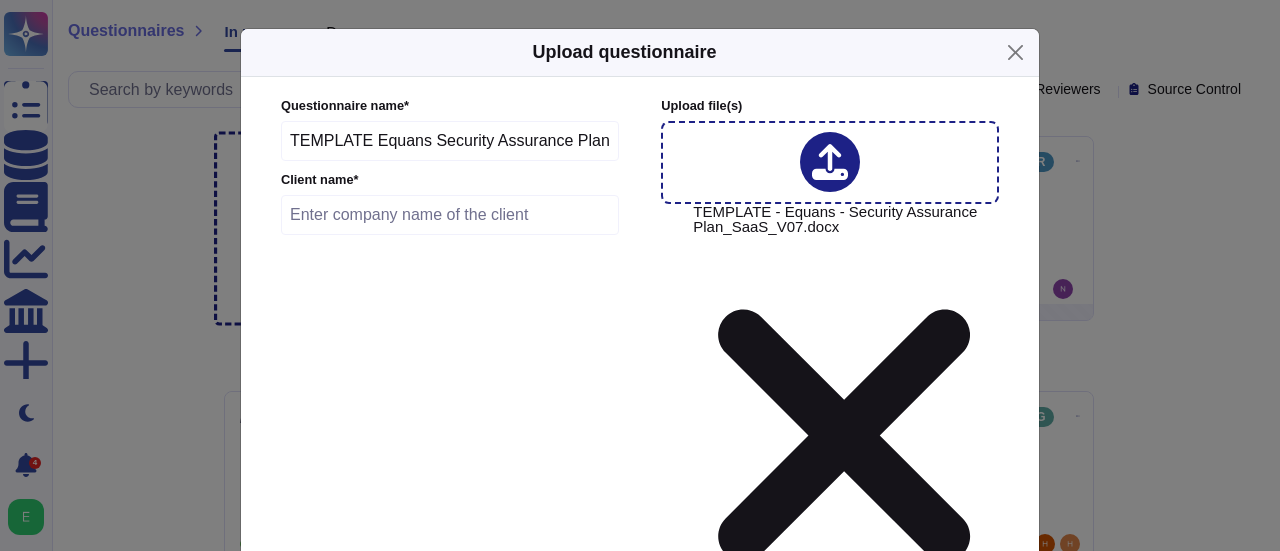 click at bounding box center (450, 215) 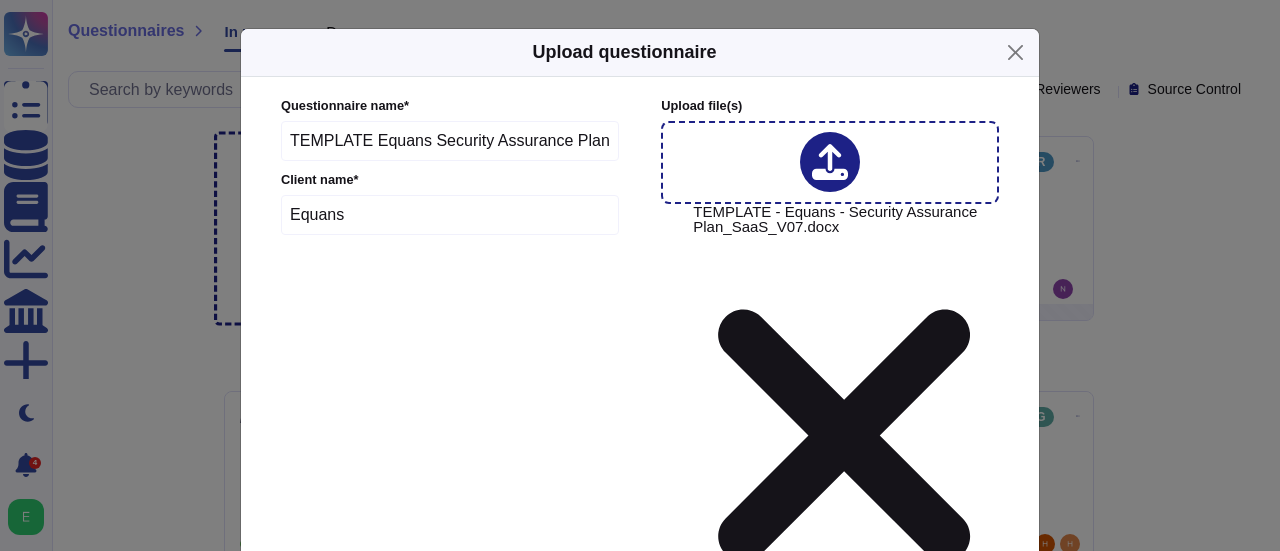 type on "Equans" 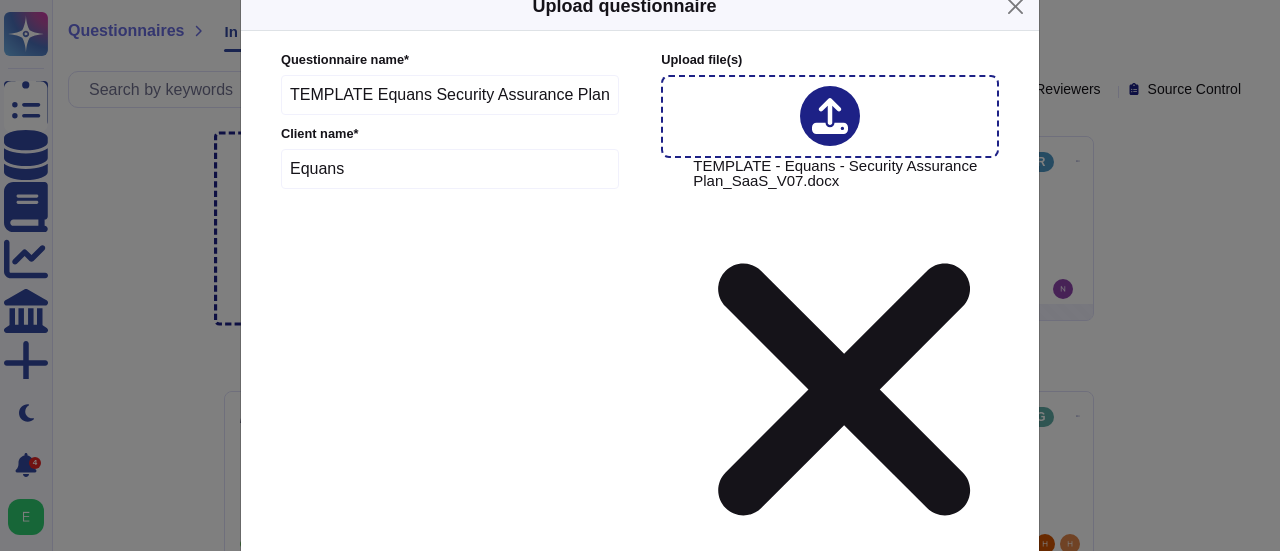 scroll, scrollTop: 108, scrollLeft: 0, axis: vertical 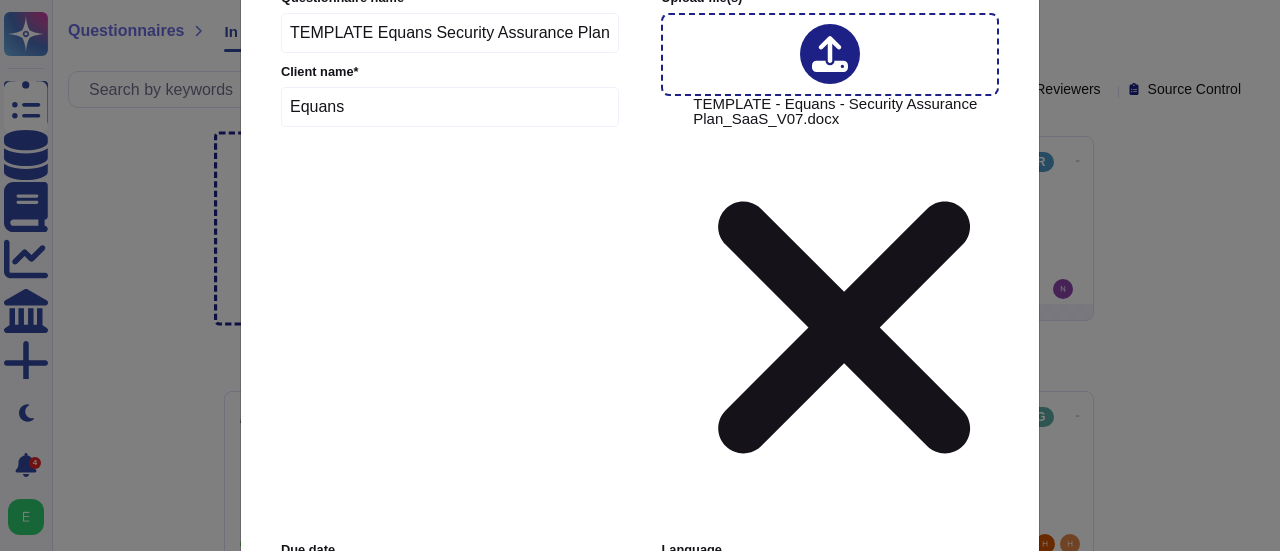 click 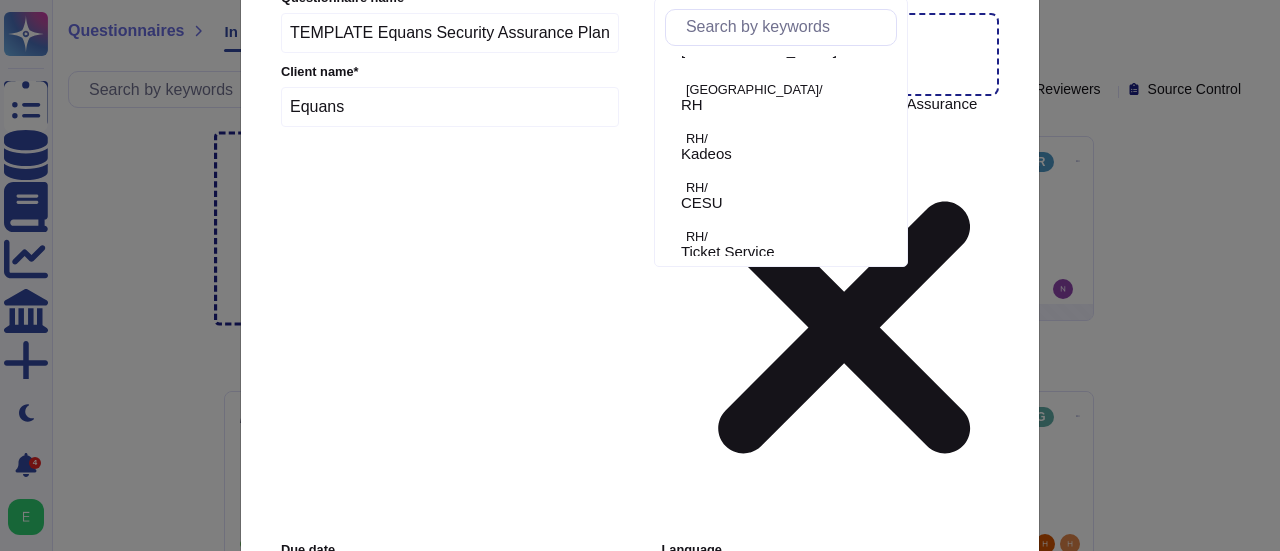 scroll, scrollTop: 40, scrollLeft: 0, axis: vertical 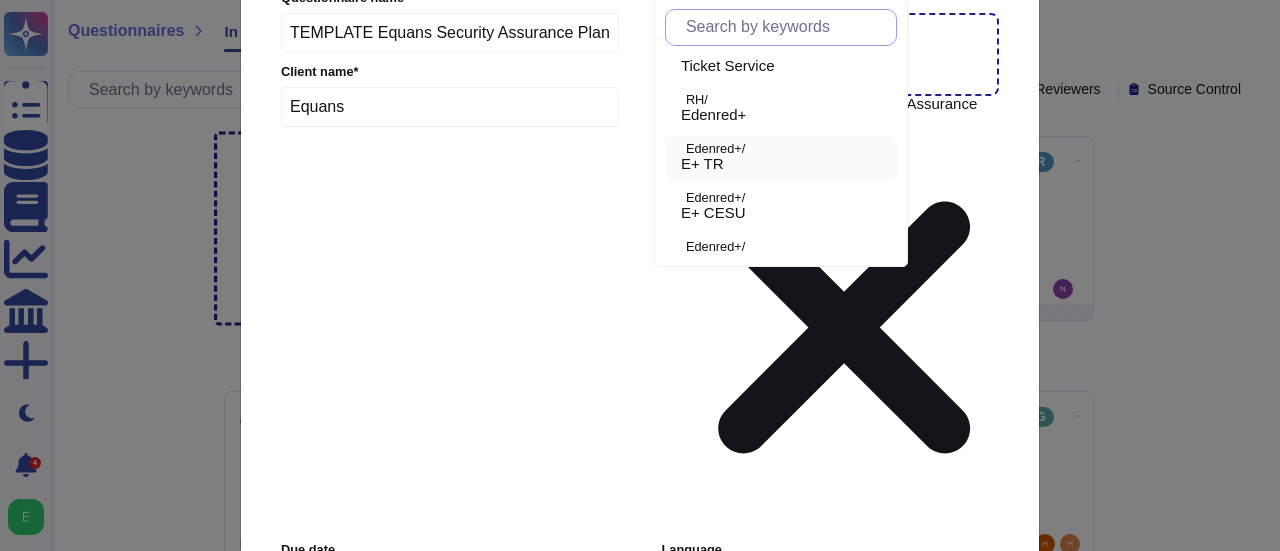 click on "E+ TR" at bounding box center (785, 164) 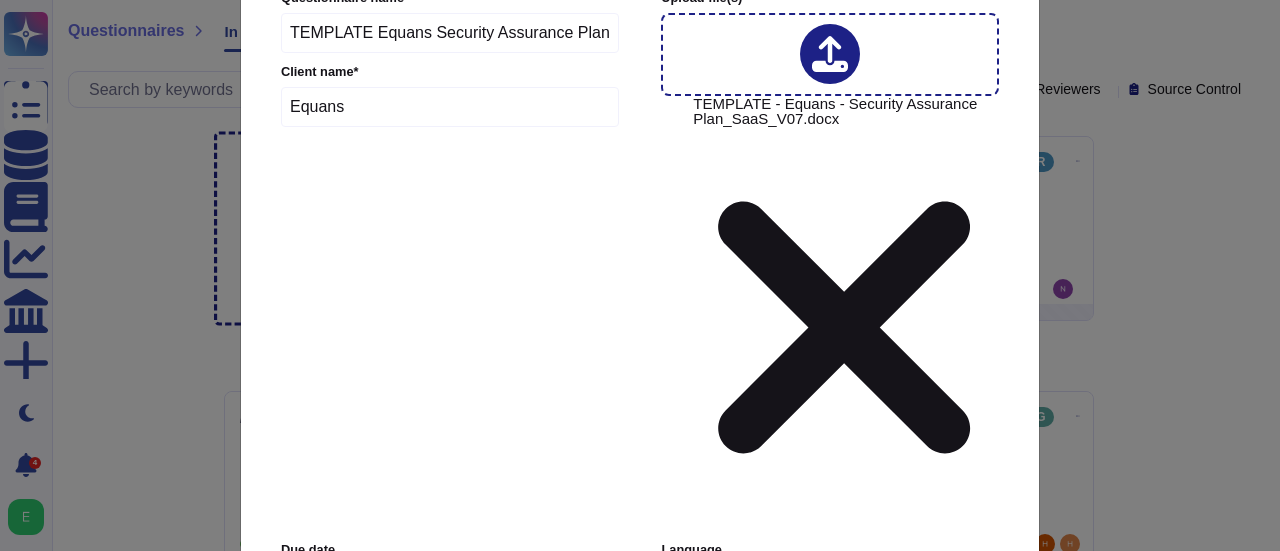 click on "Upload" at bounding box center [640, 881] 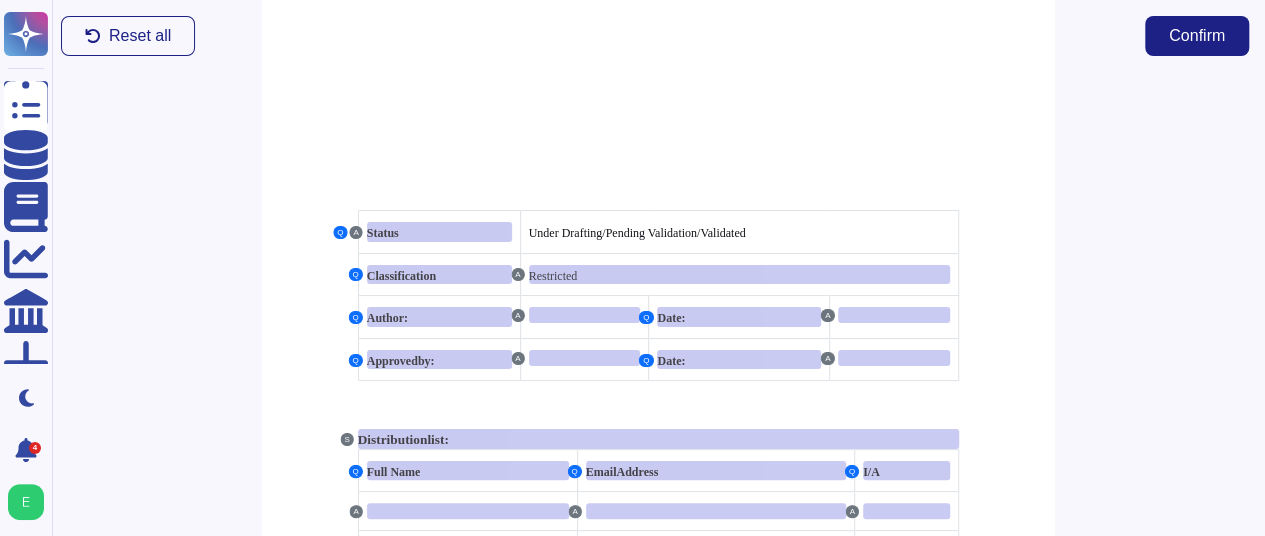 scroll, scrollTop: 468, scrollLeft: 0, axis: vertical 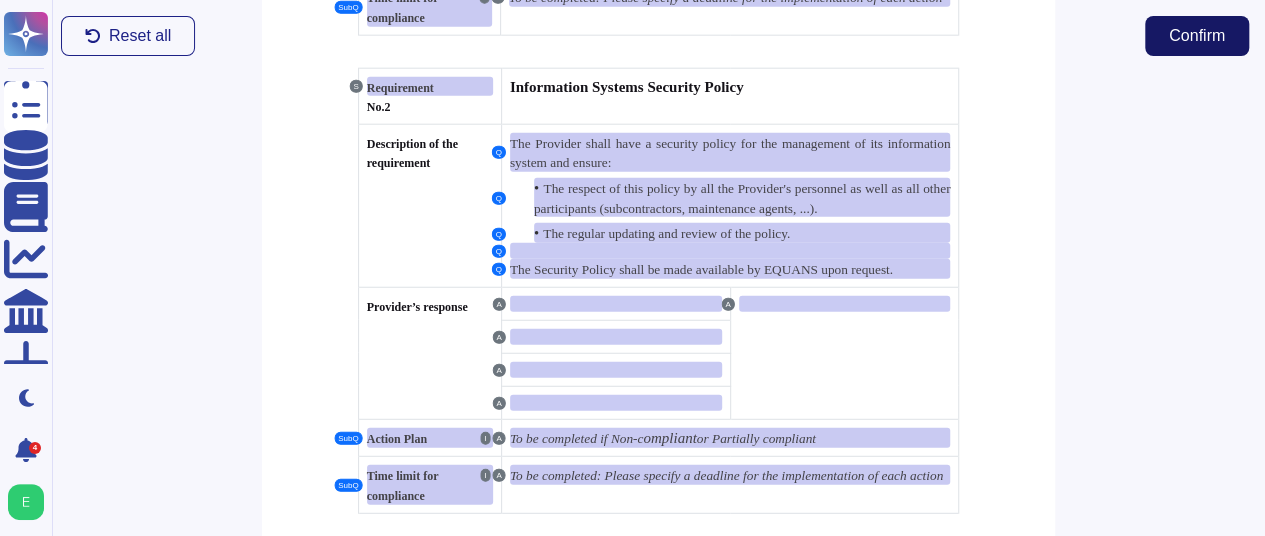 click on "Confirm" at bounding box center [1197, 36] 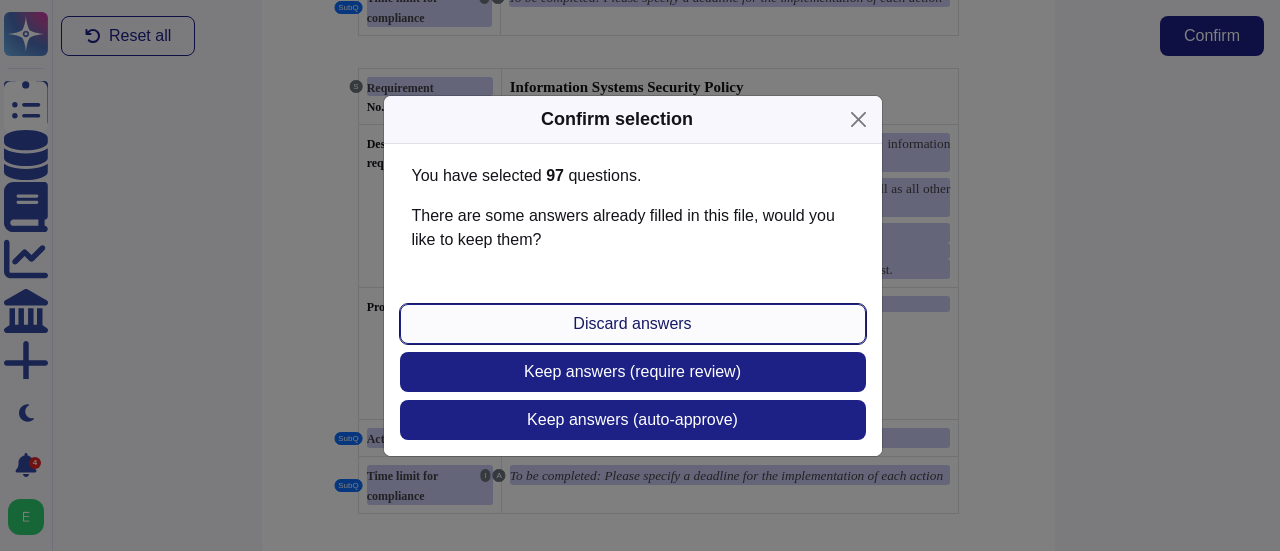 click on "Discard answers" at bounding box center [632, 324] 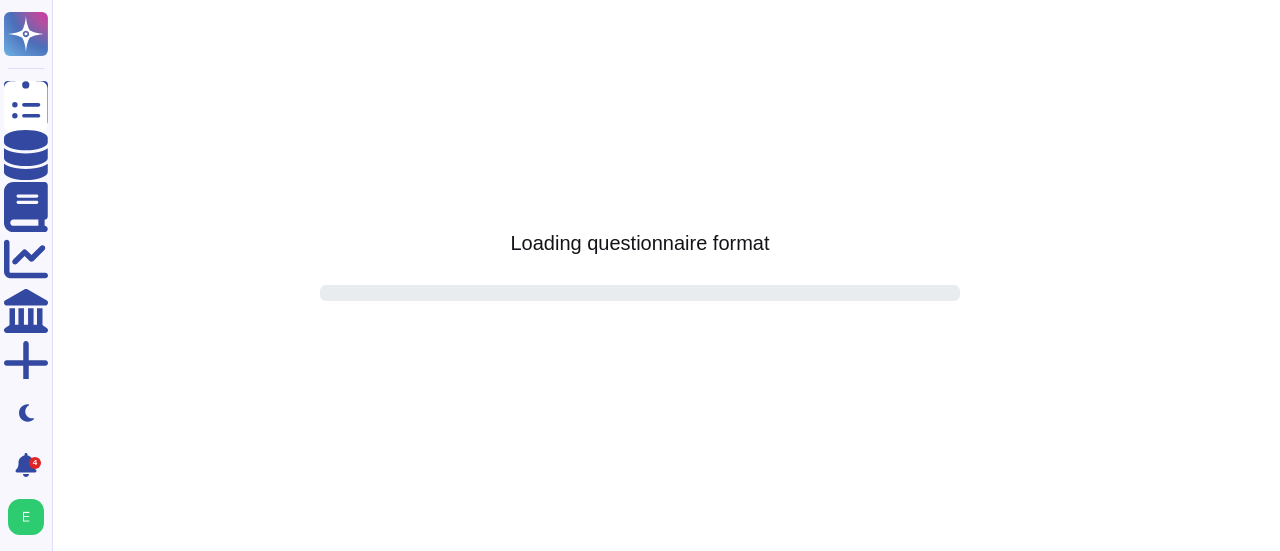scroll, scrollTop: 0, scrollLeft: 0, axis: both 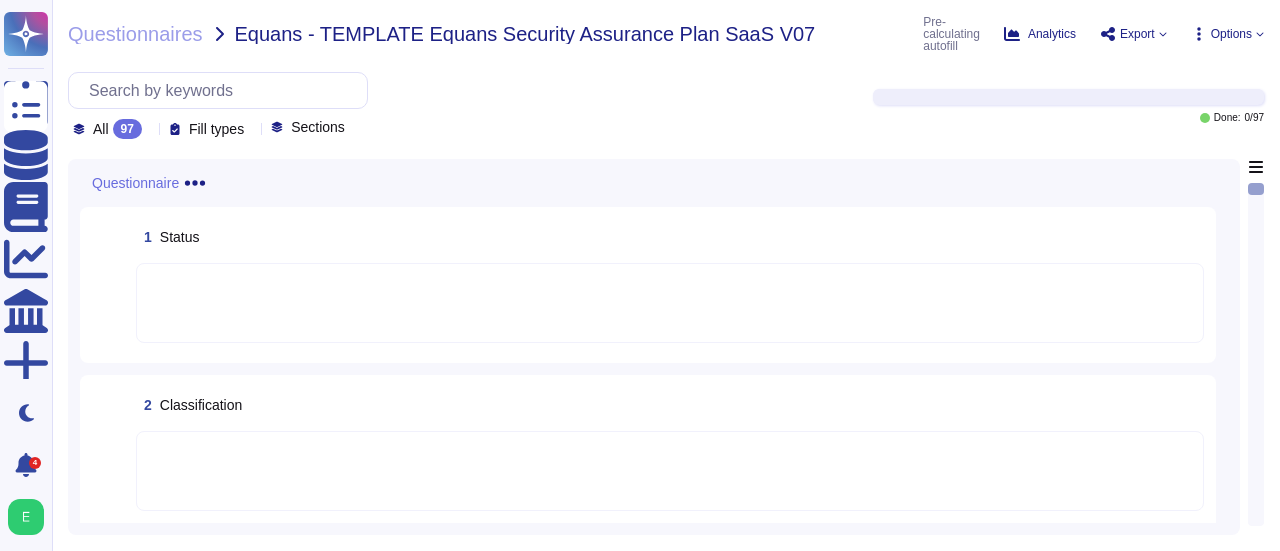 click at bounding box center (1256, 354) 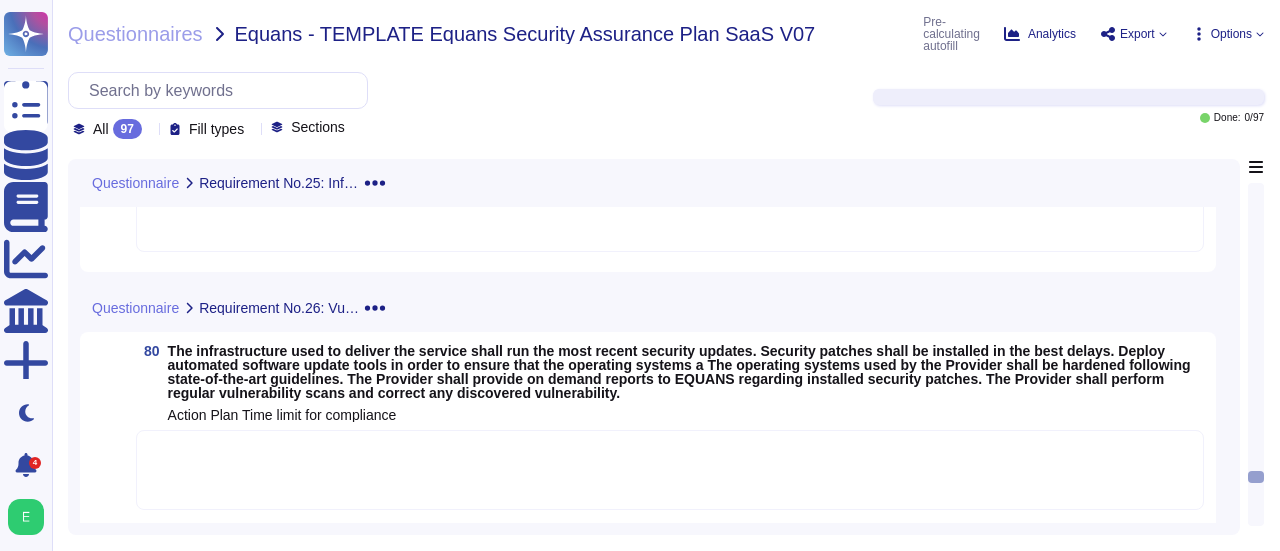 scroll, scrollTop: 15427, scrollLeft: 0, axis: vertical 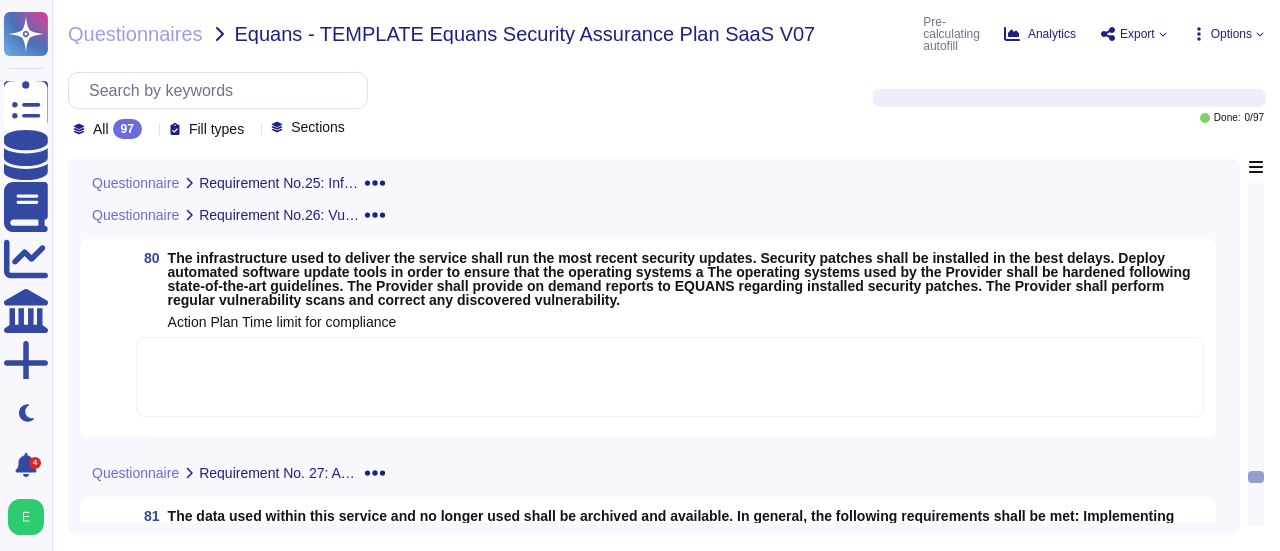 click at bounding box center (1256, 354) 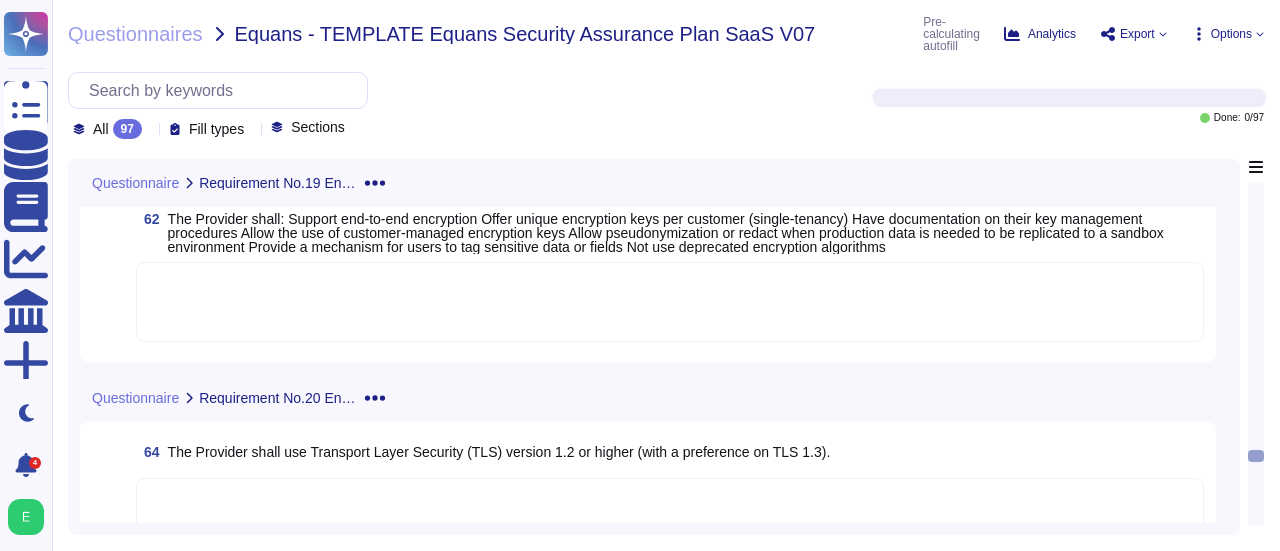 scroll, scrollTop: 13973, scrollLeft: 0, axis: vertical 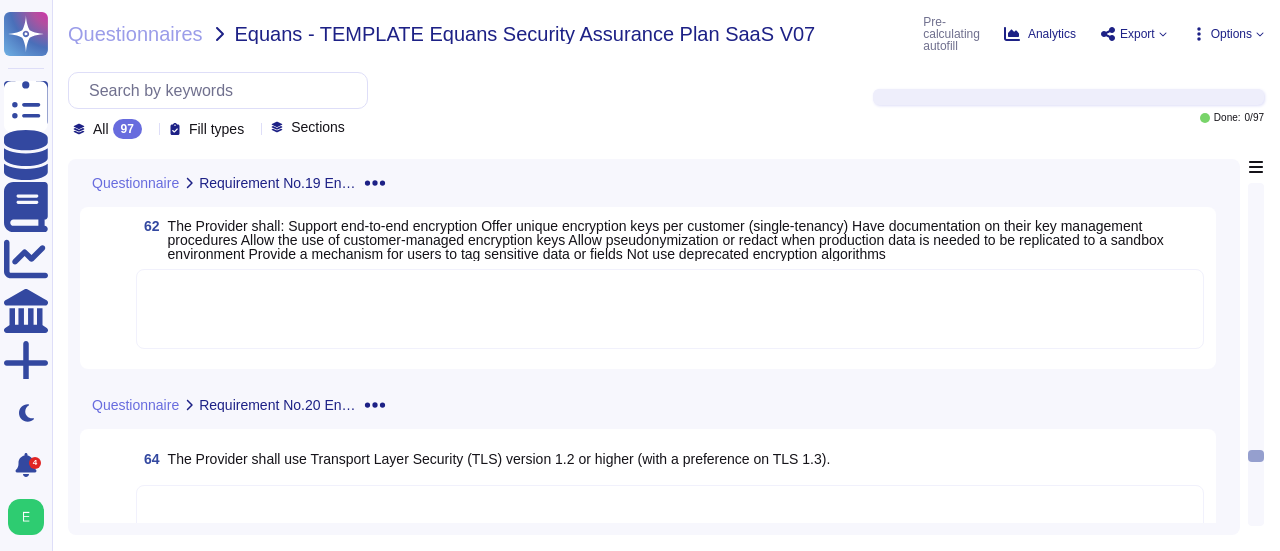 click at bounding box center [1256, 354] 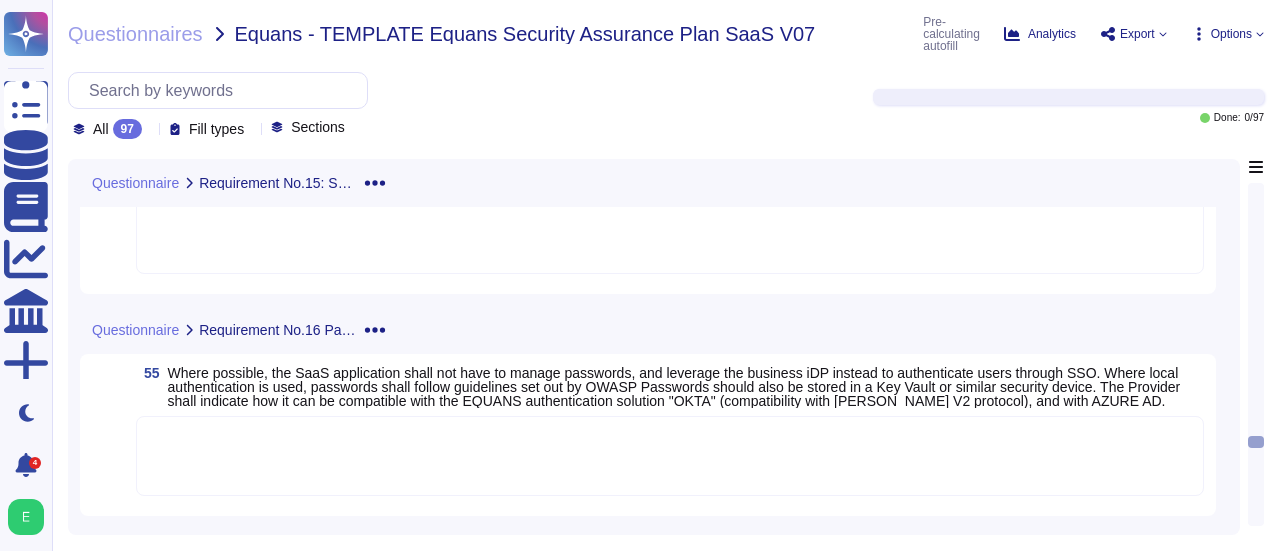 scroll, scrollTop: 13151, scrollLeft: 0, axis: vertical 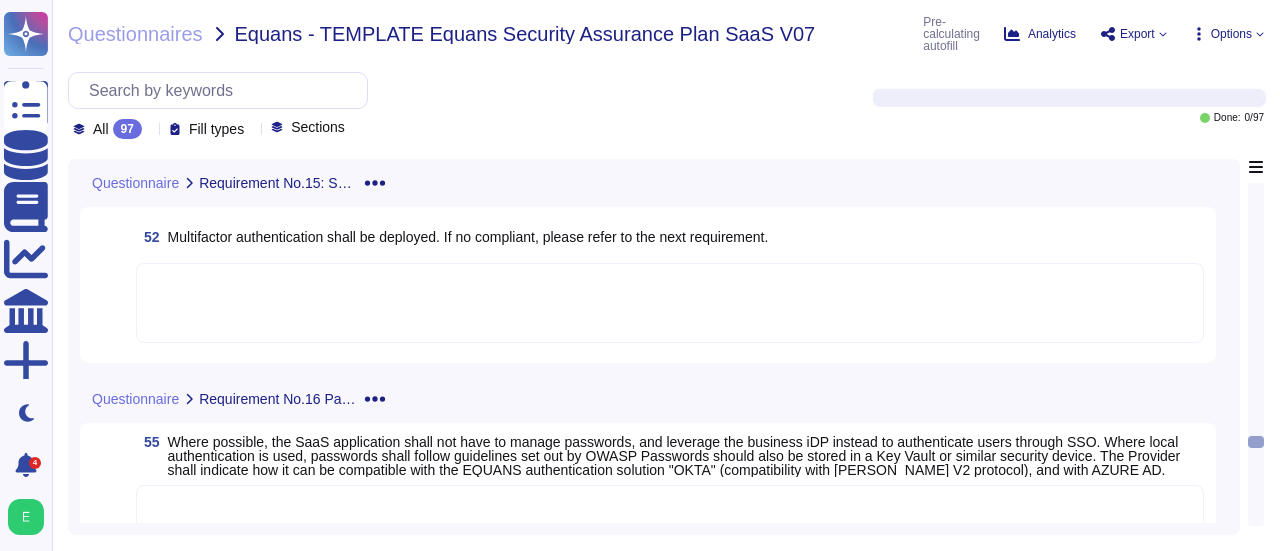 click at bounding box center [1256, 354] 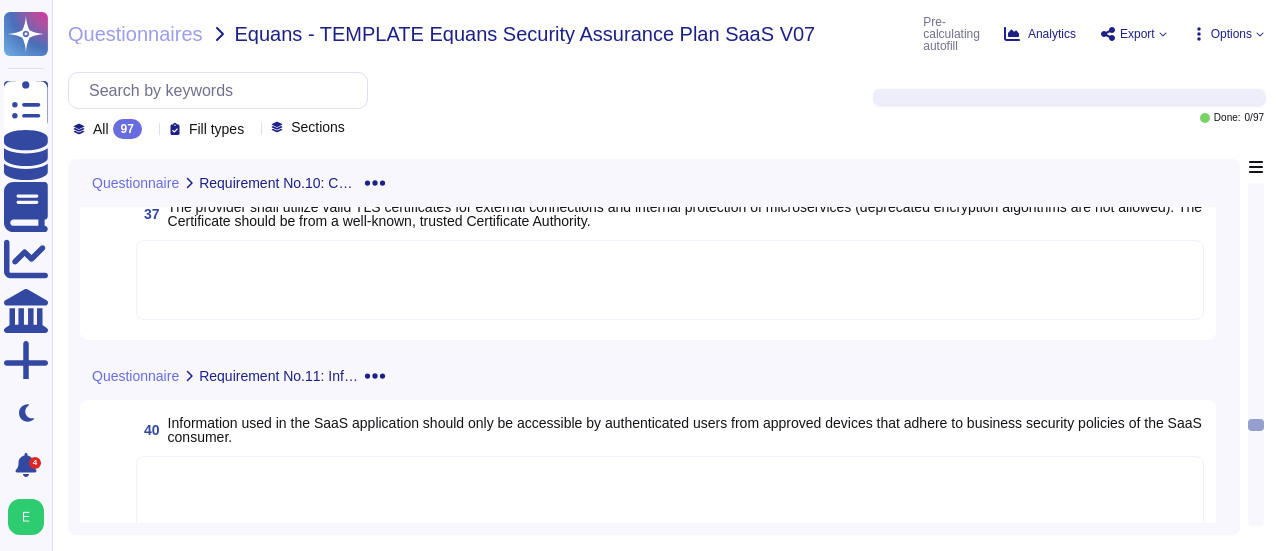 scroll, scrollTop: 12131, scrollLeft: 0, axis: vertical 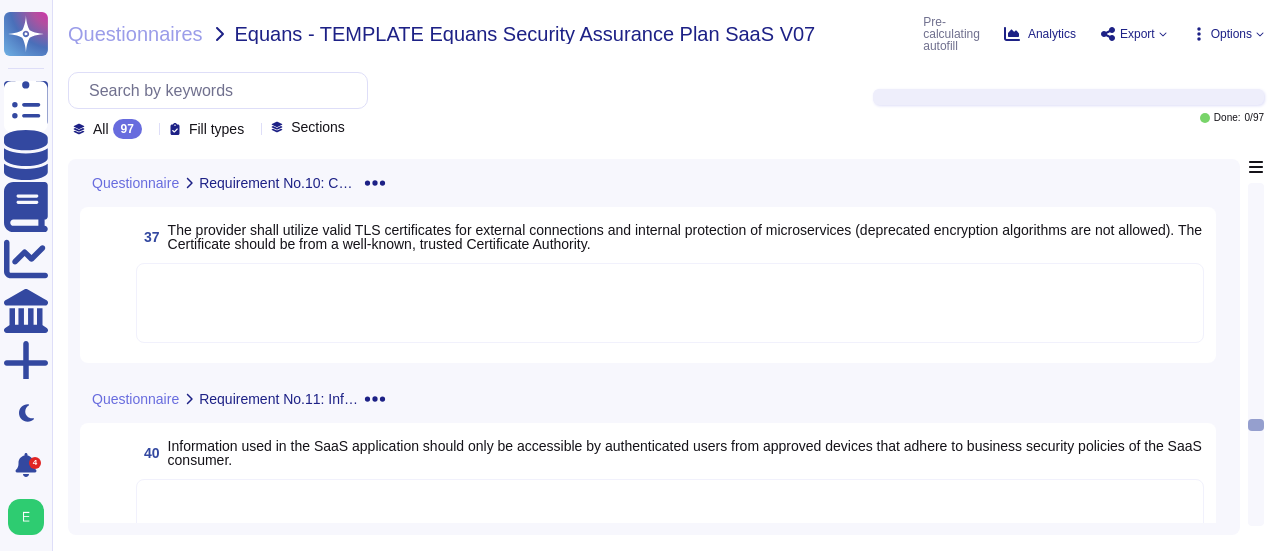 click at bounding box center (1256, 354) 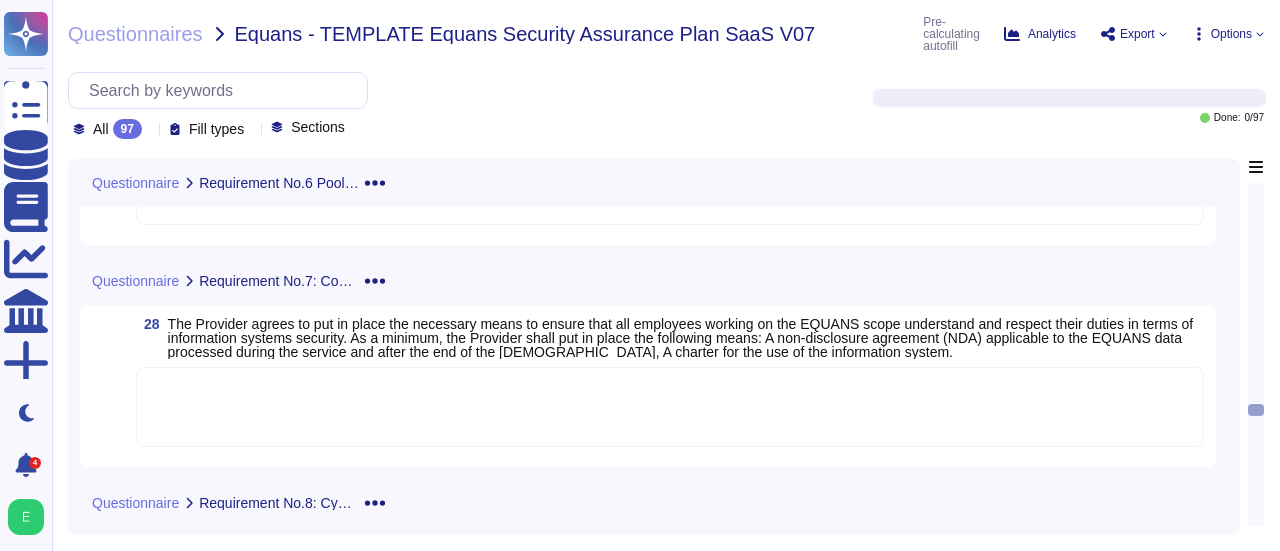 scroll, scrollTop: 11303, scrollLeft: 0, axis: vertical 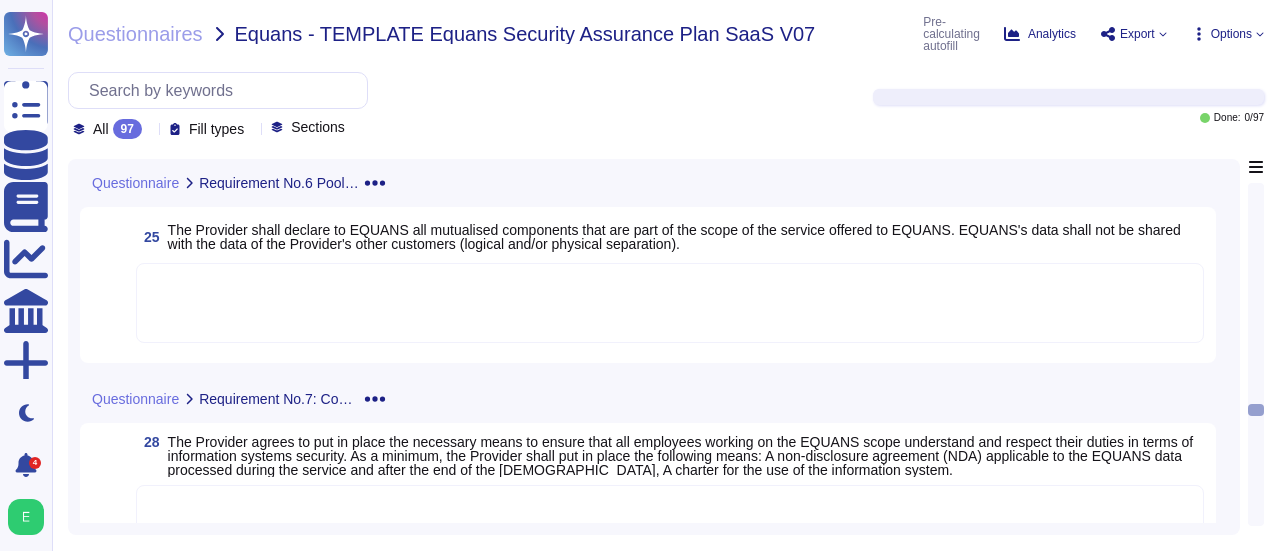 click at bounding box center (1256, 354) 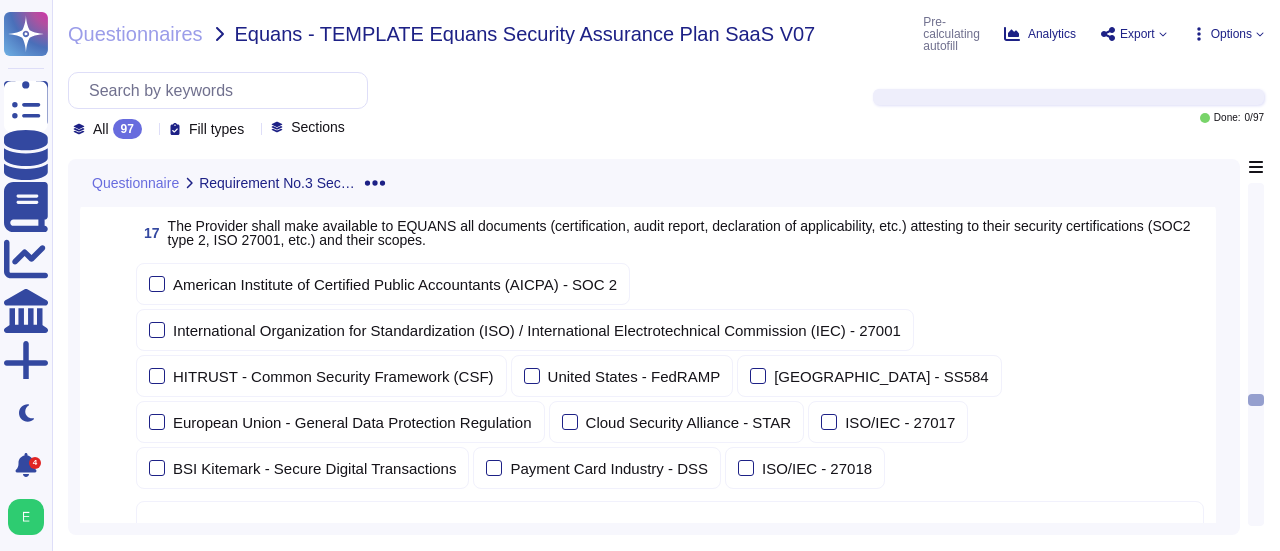 scroll, scrollTop: 10446, scrollLeft: 0, axis: vertical 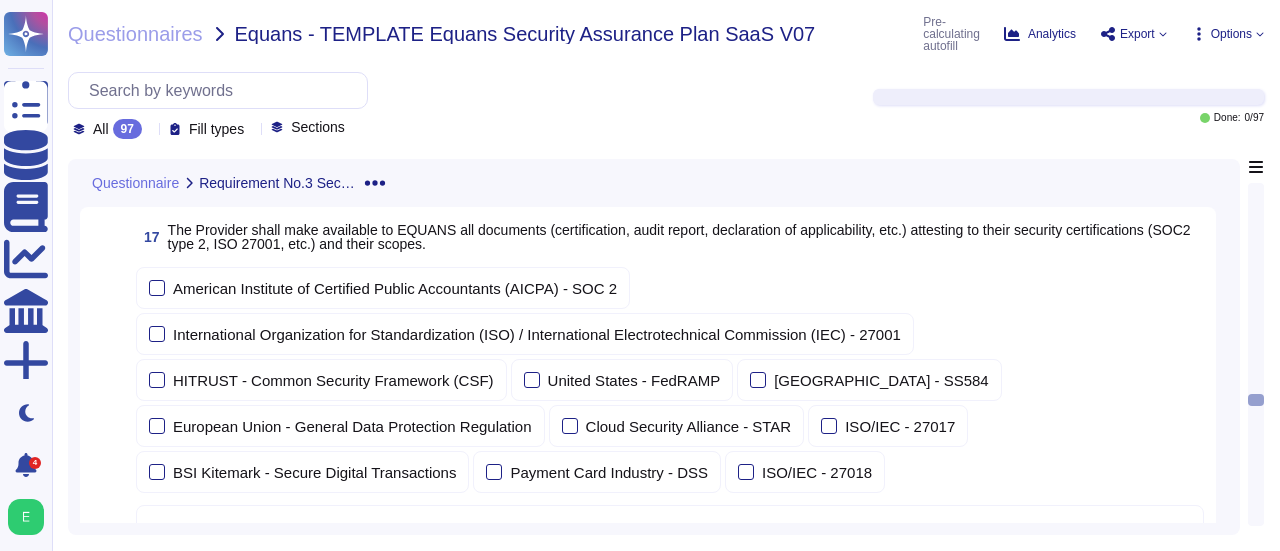 click at bounding box center [1256, 354] 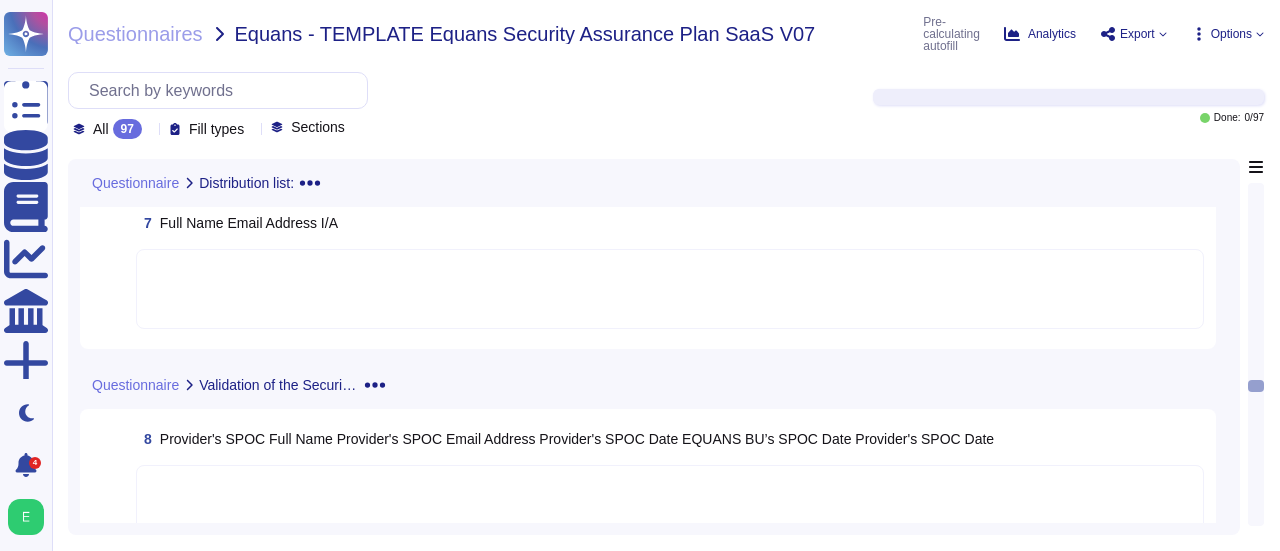 scroll, scrollTop: 9618, scrollLeft: 0, axis: vertical 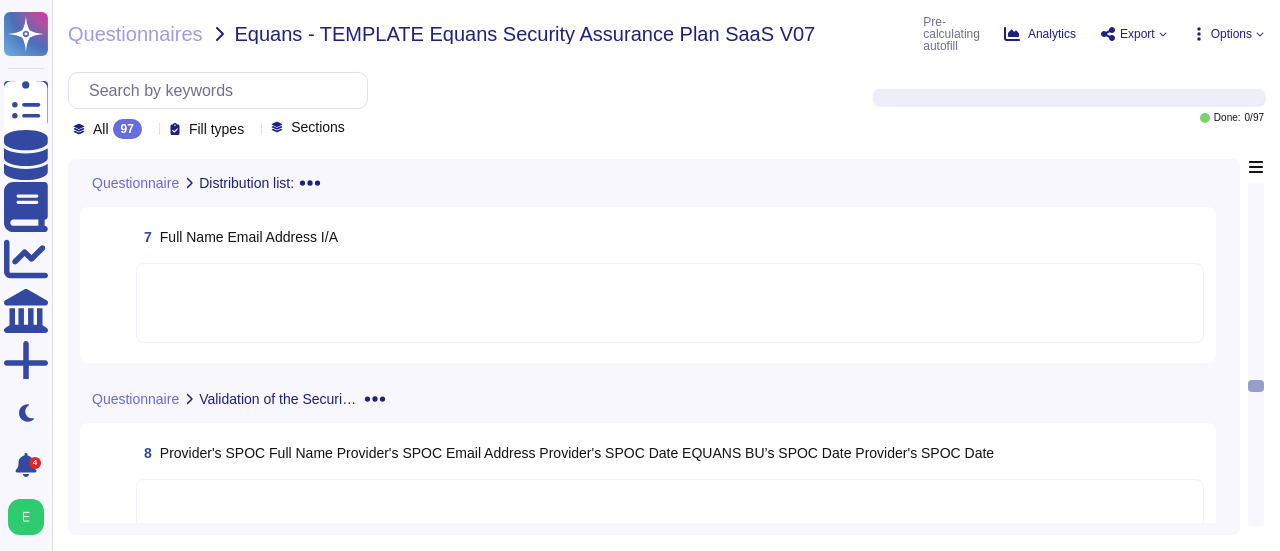 click at bounding box center [1256, 354] 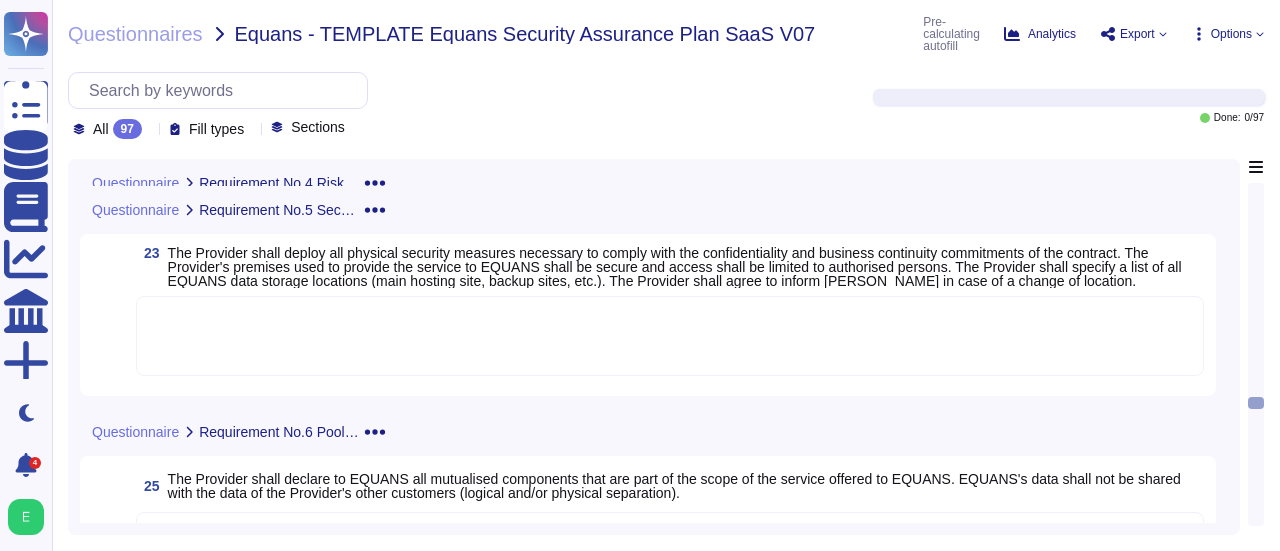 scroll, scrollTop: 11093, scrollLeft: 0, axis: vertical 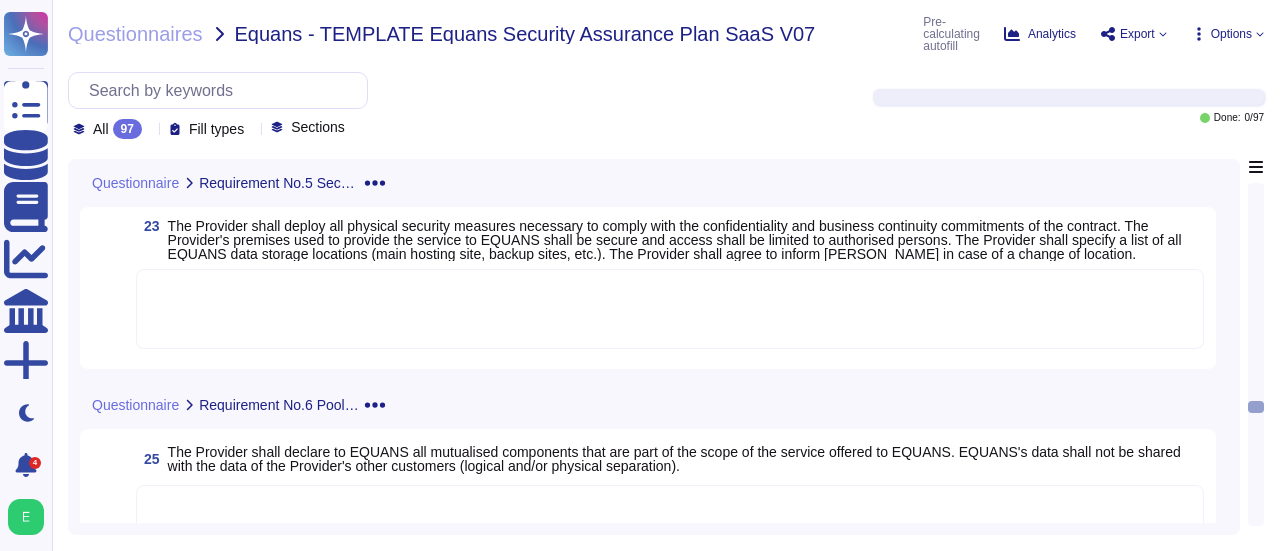 click at bounding box center (1256, 354) 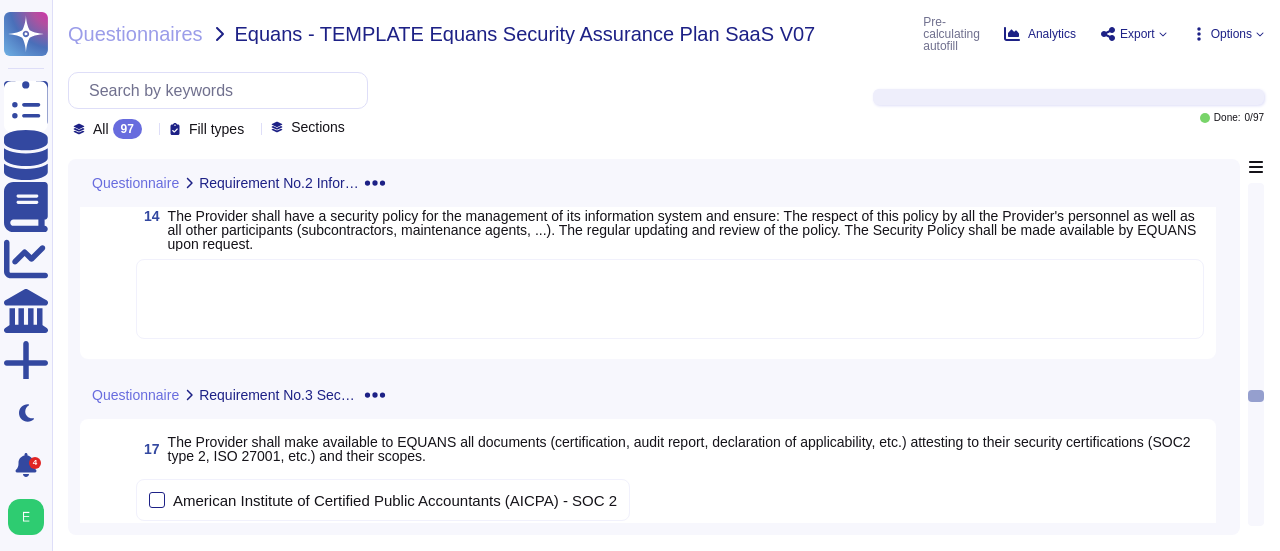 scroll, scrollTop: 10236, scrollLeft: 0, axis: vertical 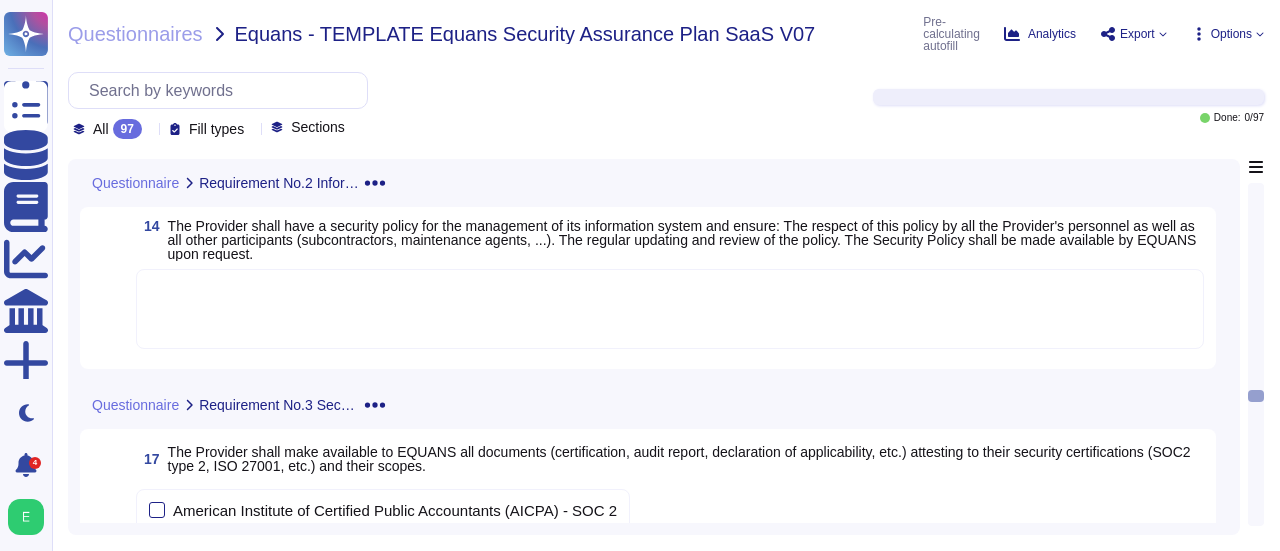 click at bounding box center [1256, 354] 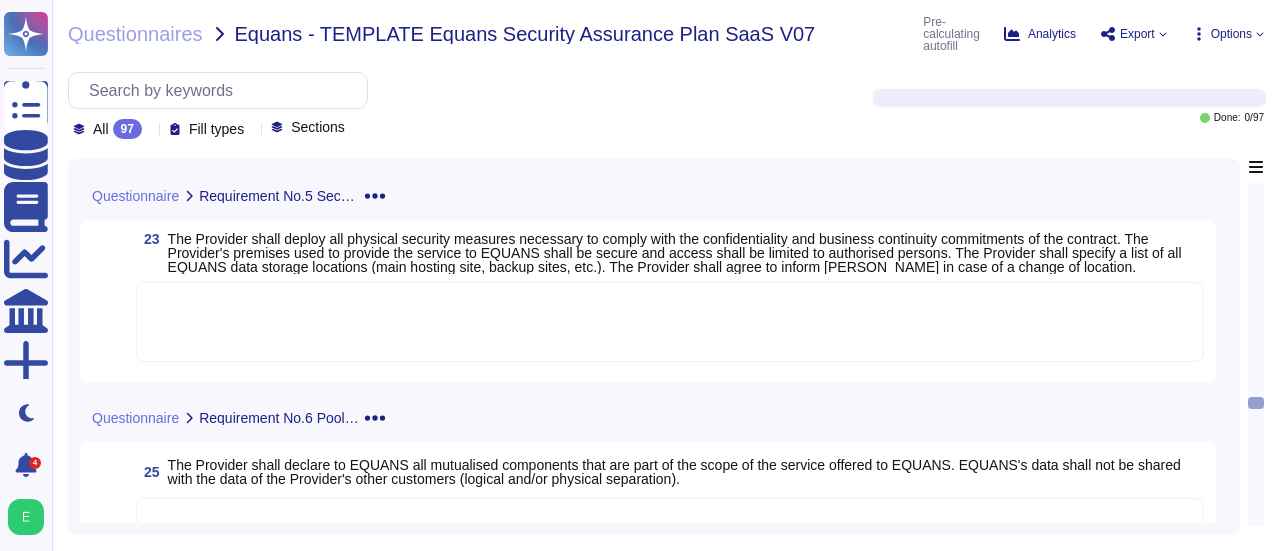 scroll, scrollTop: 11093, scrollLeft: 0, axis: vertical 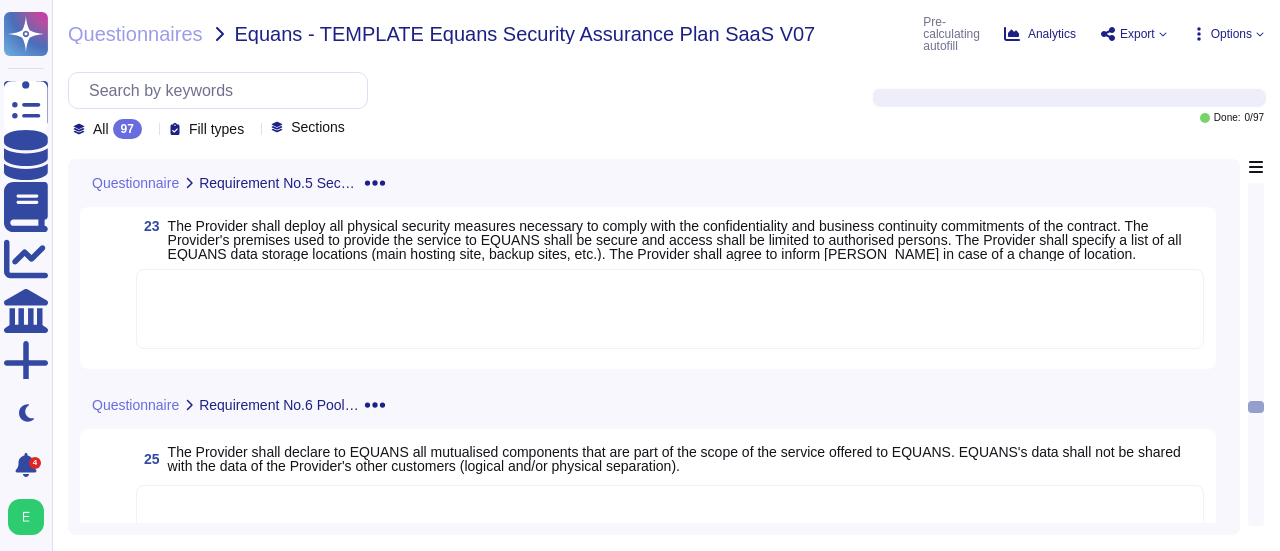 click at bounding box center (1256, 407) 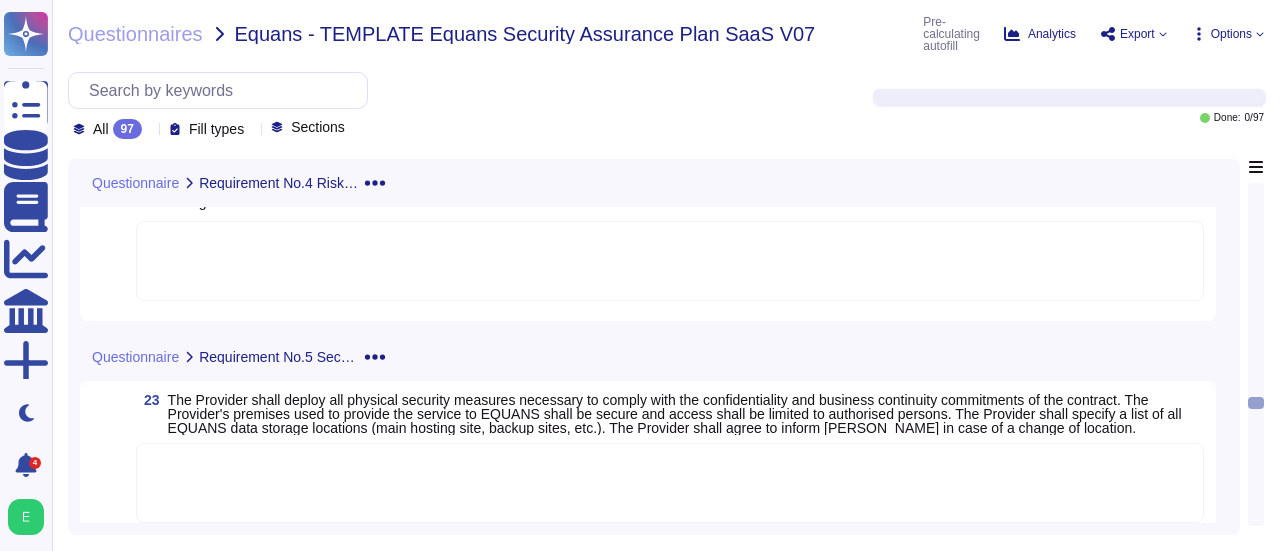 scroll, scrollTop: 10889, scrollLeft: 0, axis: vertical 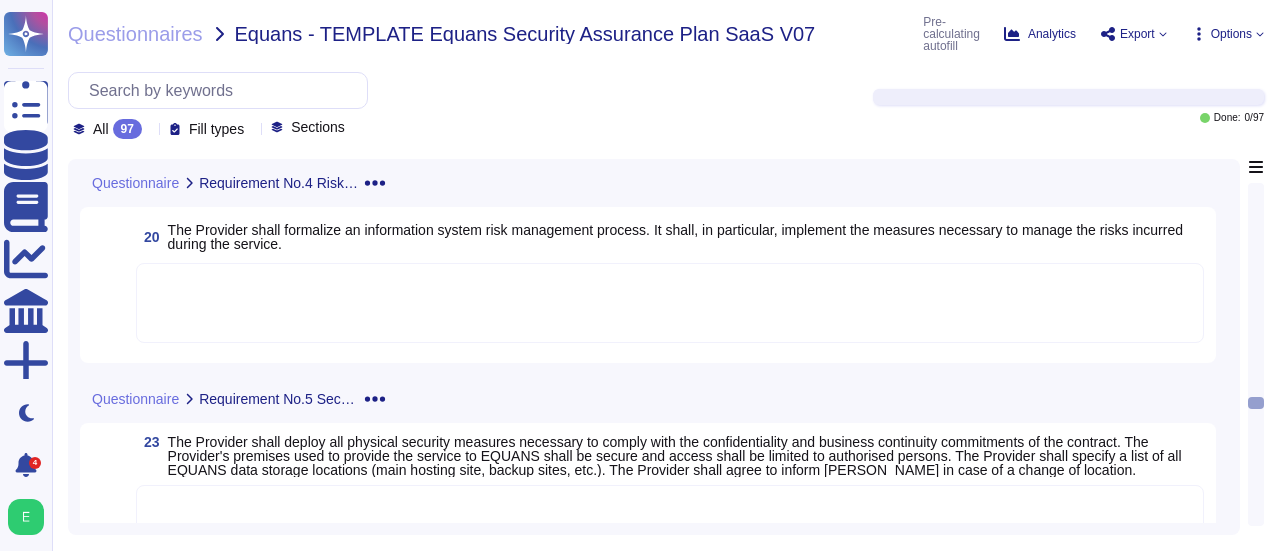click at bounding box center [1256, 403] 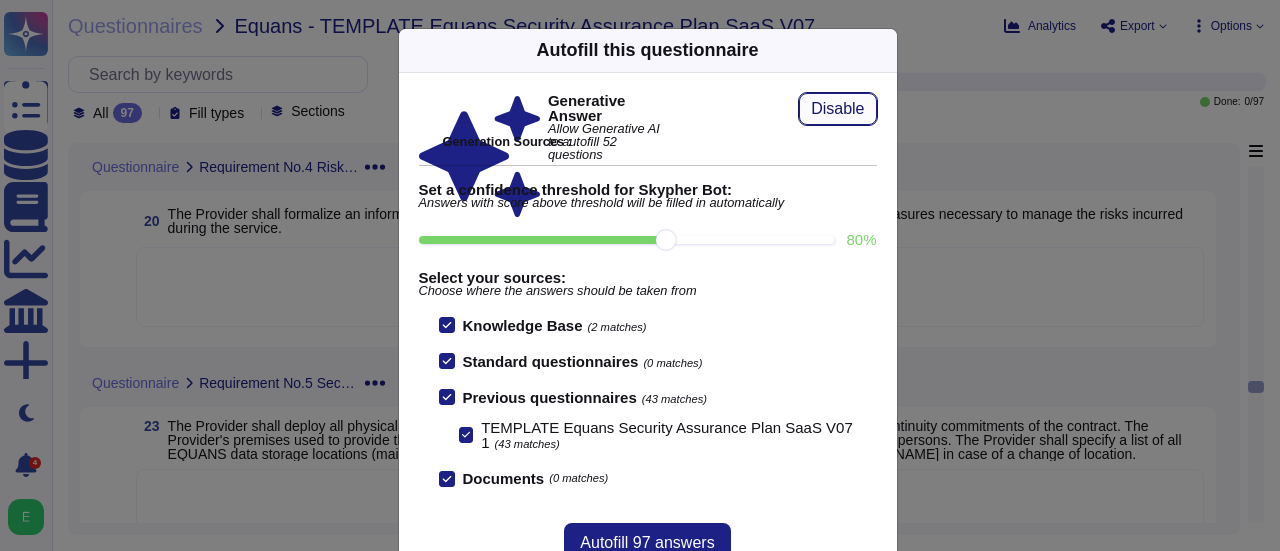 click on "Disable" at bounding box center (837, 109) 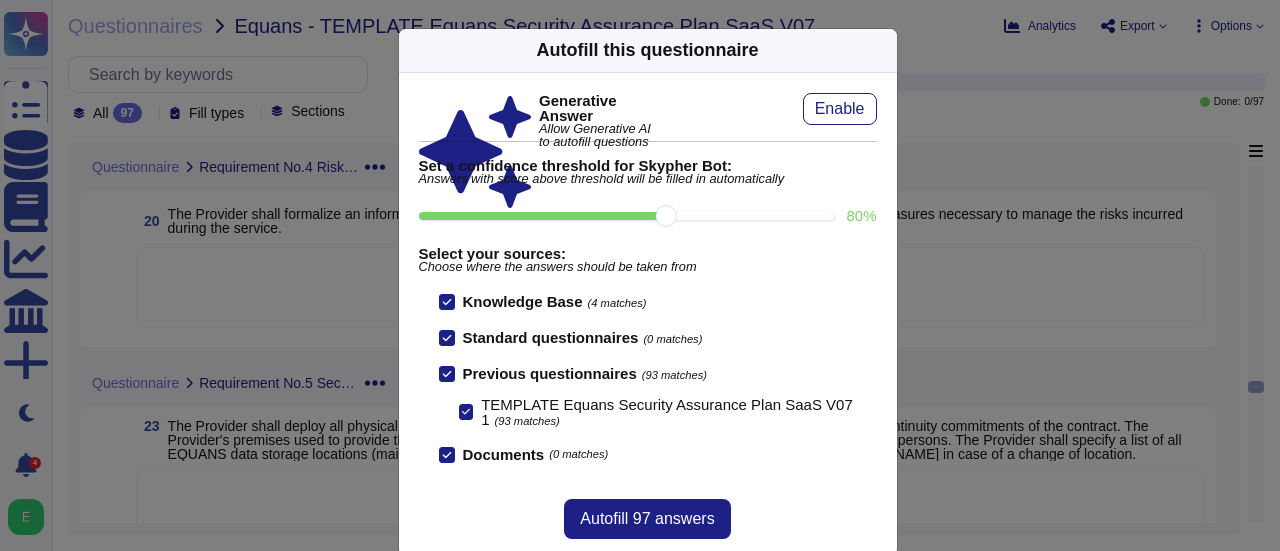 click 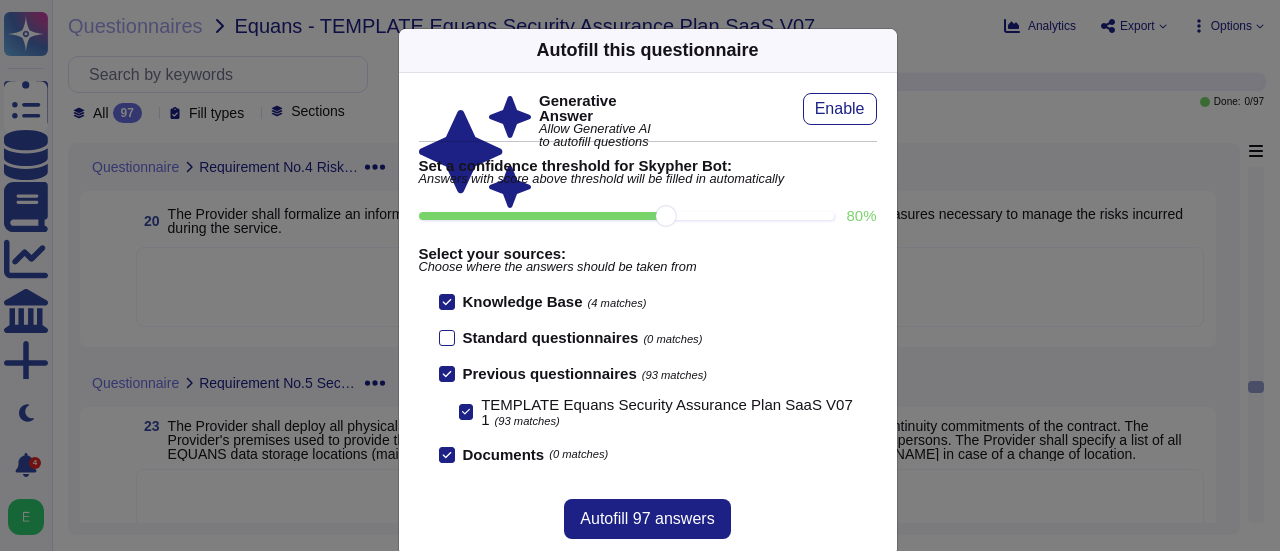 click 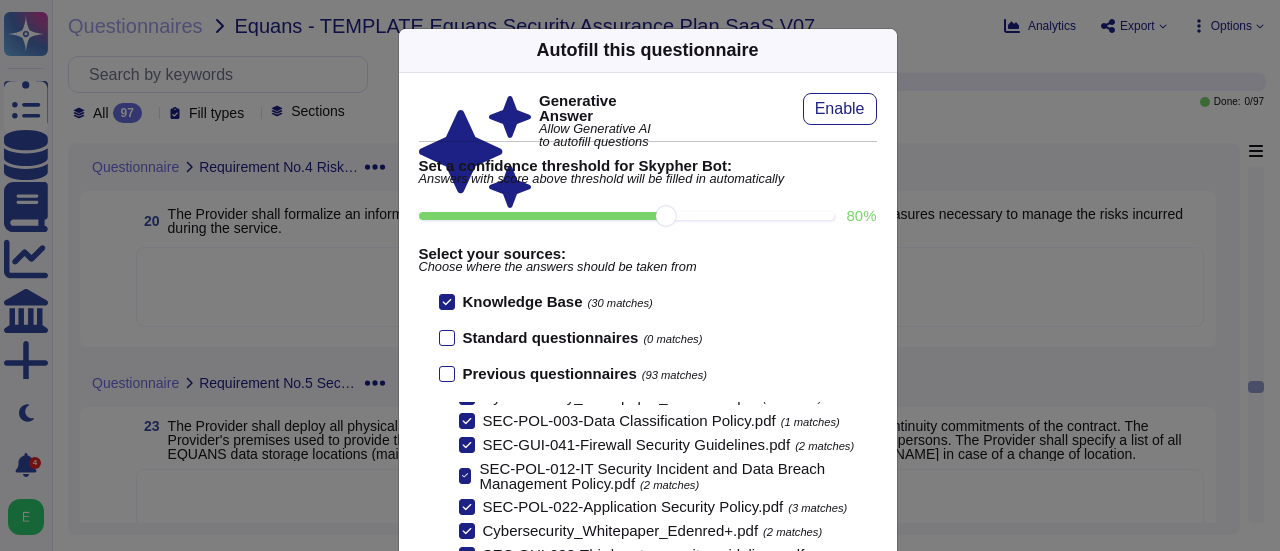 scroll, scrollTop: 332, scrollLeft: 0, axis: vertical 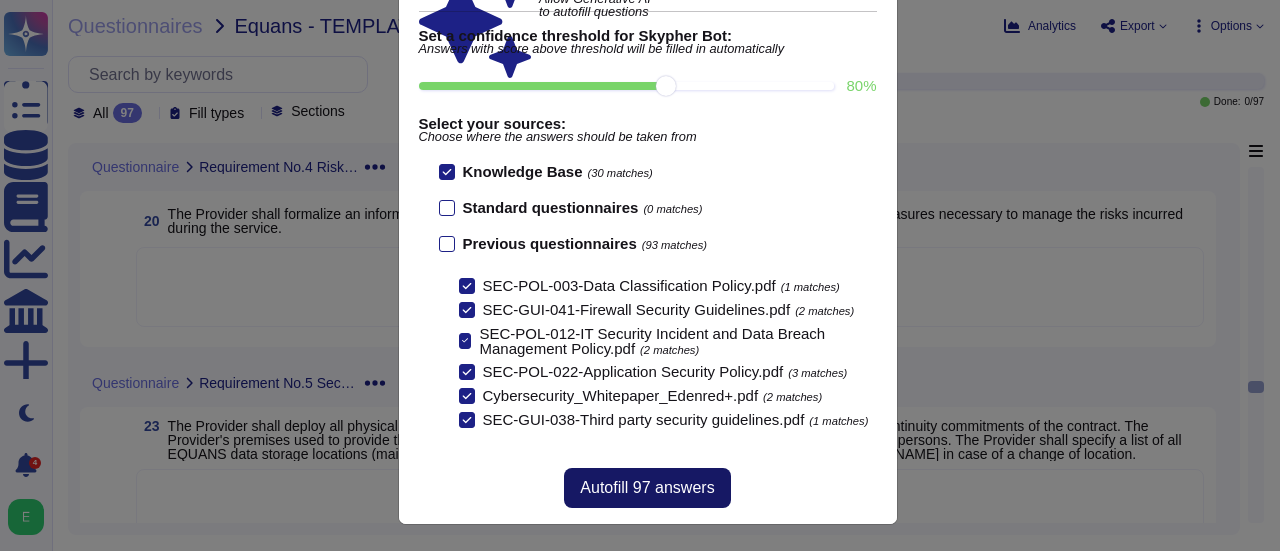 click on "Autofill 97 answers" at bounding box center [647, 488] 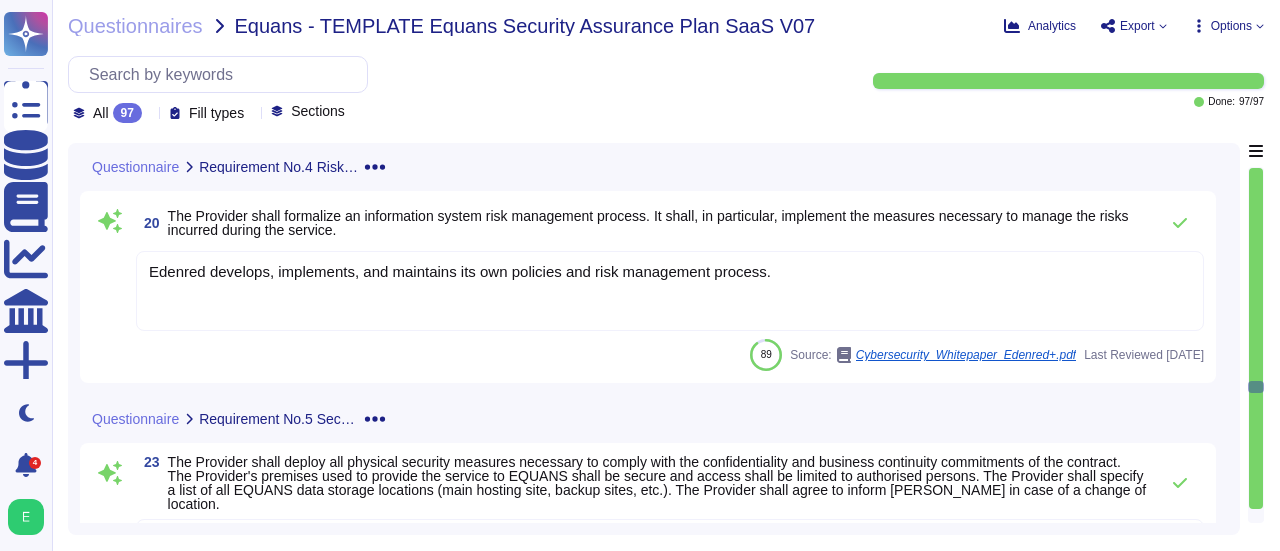 click on "Questionnaire Requirement No.4 Risk Management 20 The Provider shall formalize an information system risk management process. It shall, in particular, implement the measures necessary to manage the risks incurred during the service. Edenred develops, implements, and maintains its own policies and risk management process. 89 Source: Cybersecurity_Whitepaper_Edenred+.pdf Last Reviewed   [DATE] Questionnaire Requirement No.5 Security of the Provider's sites 23 The Provider shall deploy all physical security measures necessary to comply with the confidentiality and business continuity commitments of the contract.
The Provider's premises used to provide the service to EQUANS shall be secure and access shall be limited to authorised persons.
The Provider shall specify a list of all EQUANS data storage locations (main hosting site, backup sites, etc.).
The Provider shall agree to inform [PERSON_NAME] in case of a change of location. 87 Source: Security Measures Last Reviewed   [DATE] 4 Questionnaire 25 100   9" at bounding box center (666, 339) 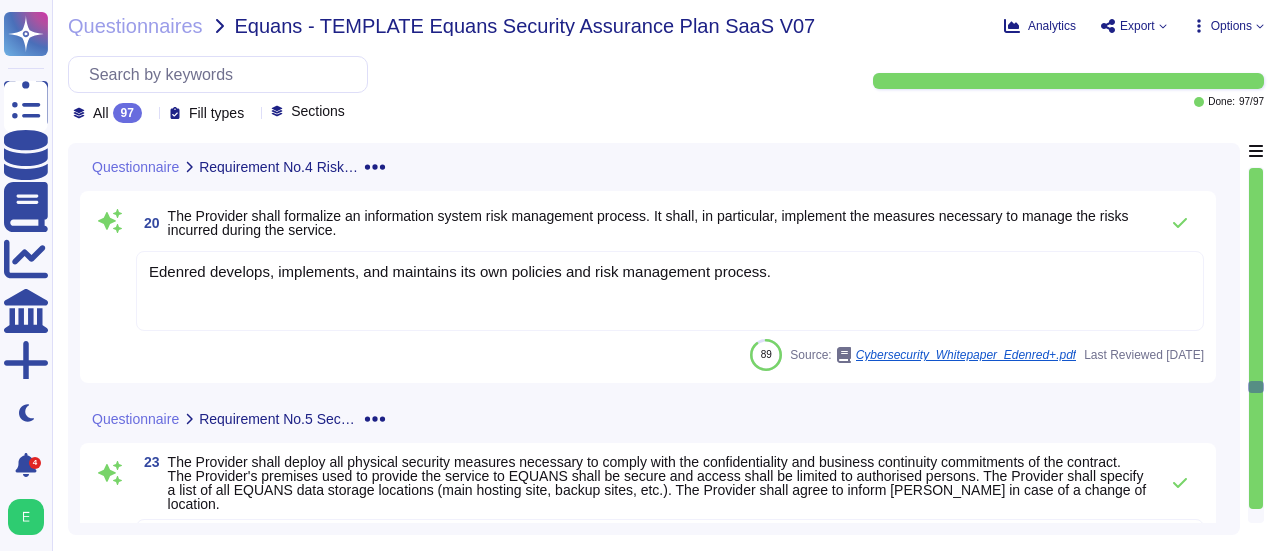 click on "20 The Provider shall formalize an information system risk management process. It shall, in particular, implement the measures necessary to manage the risks incurred during the service. Edenred develops, implements, and maintains its own policies and risk management process. 89 Source: Cybersecurity_Whitepaper_Edenred+.pdf Last Reviewed   [DATE]" at bounding box center (654, 287) 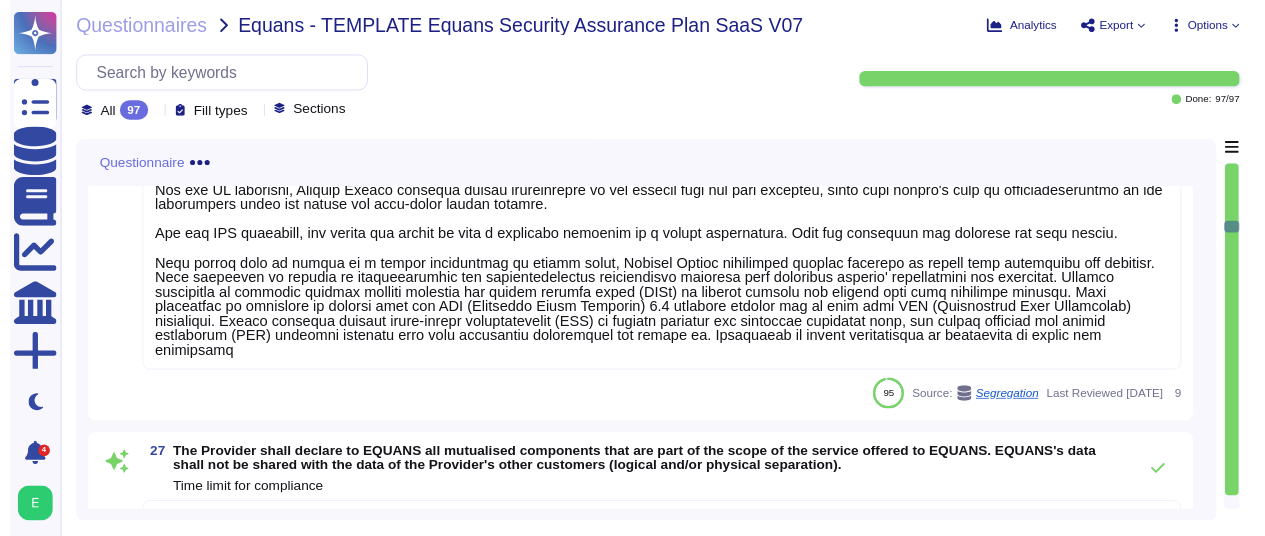 scroll, scrollTop: 3669, scrollLeft: 0, axis: vertical 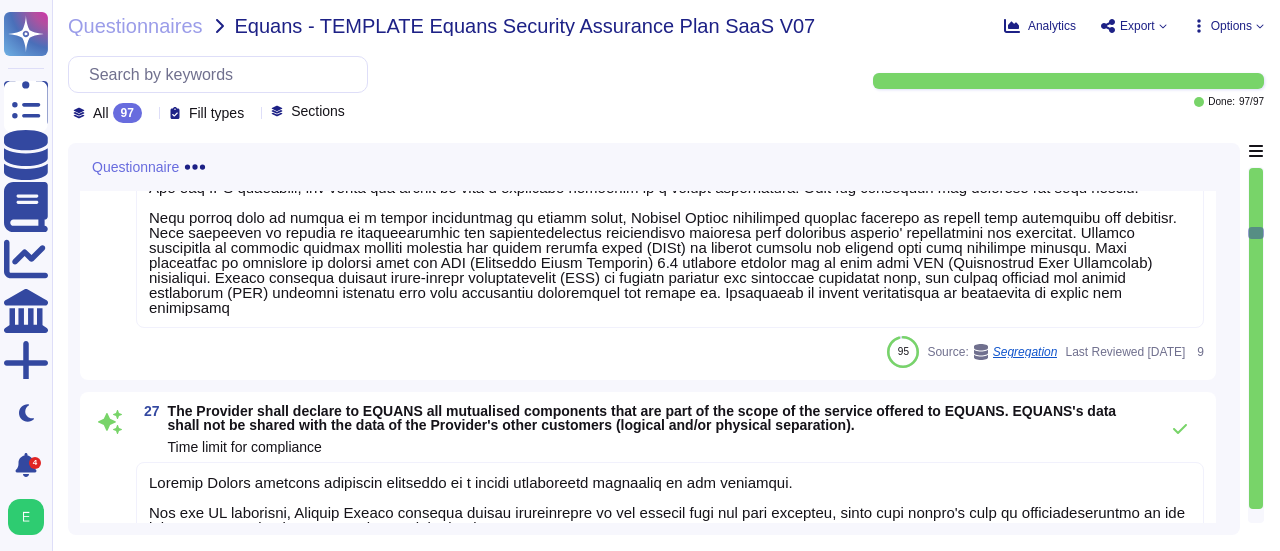 click 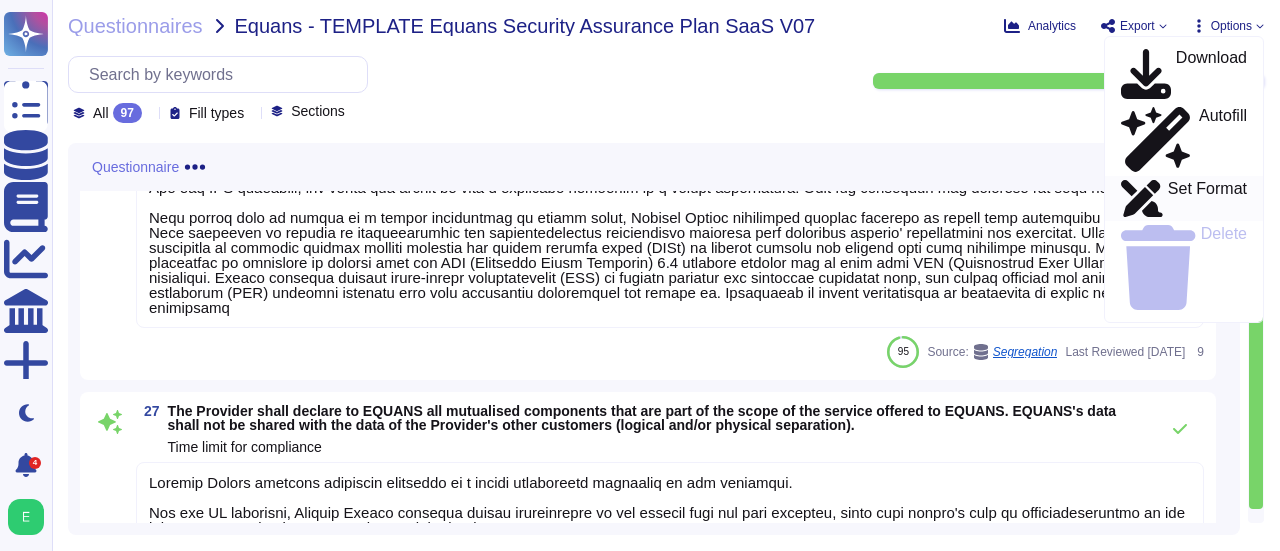 click on "Set Format" at bounding box center (1207, 199) 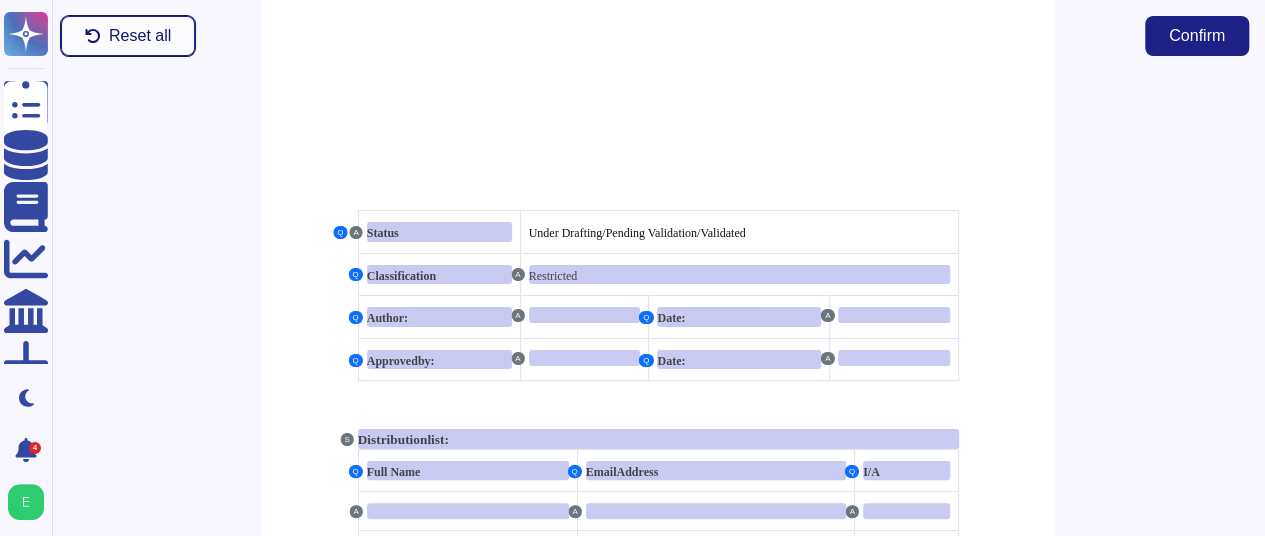 click on "Reset all" at bounding box center [140, 36] 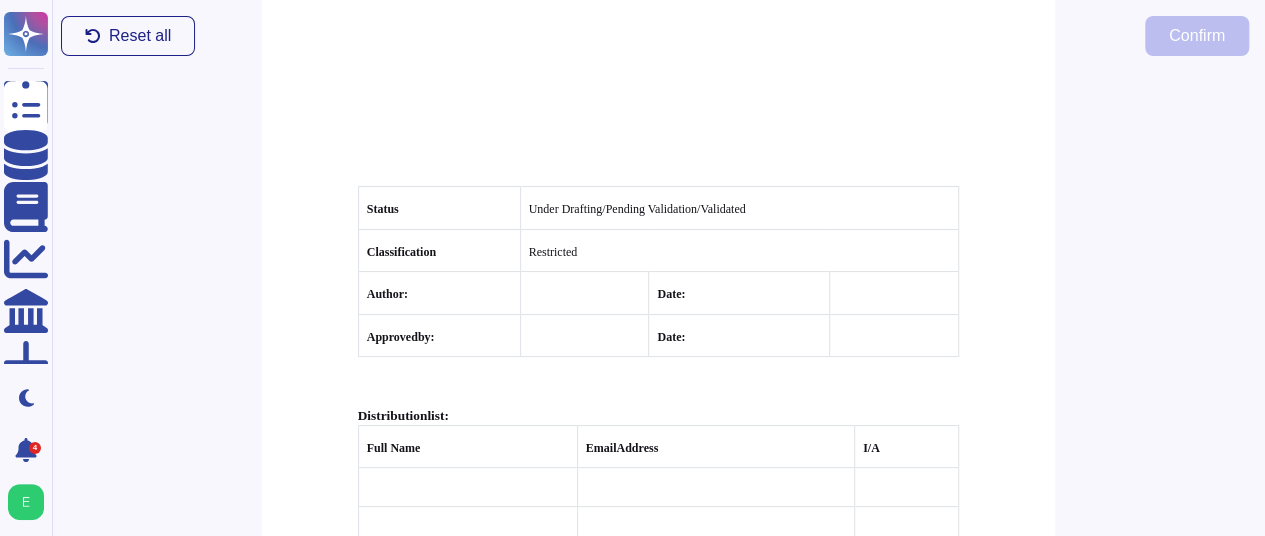 scroll, scrollTop: 30, scrollLeft: 0, axis: vertical 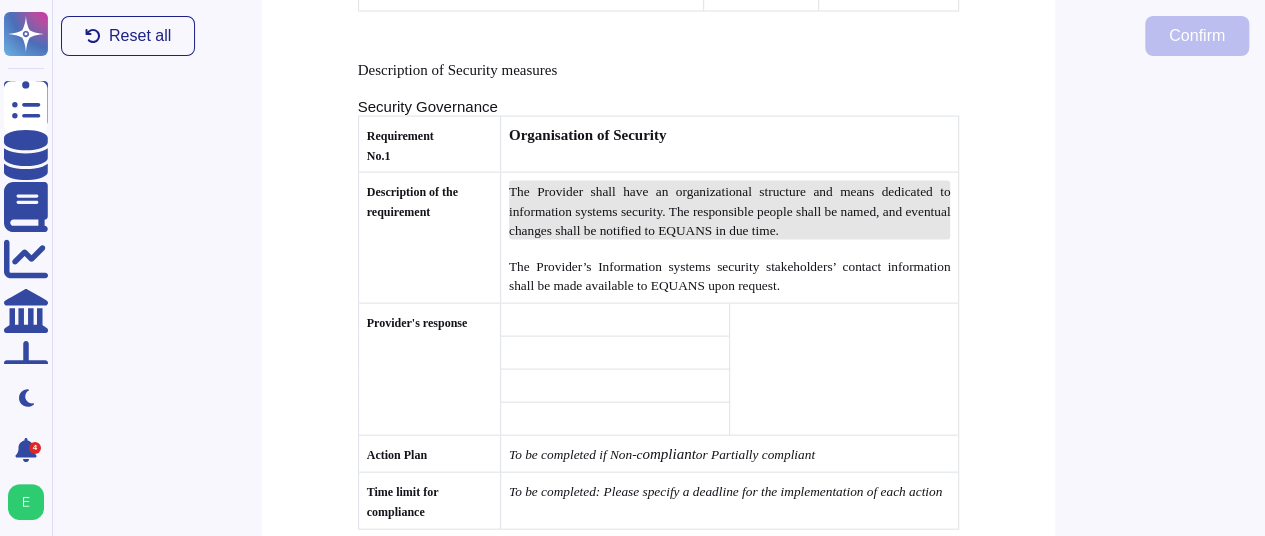 click on "The Provider shall have an organizational structure and means dedicated to information systems security. The responsible people shall be named, and eventual changes shall be notified to EQUANS in due time." at bounding box center [730, 211] 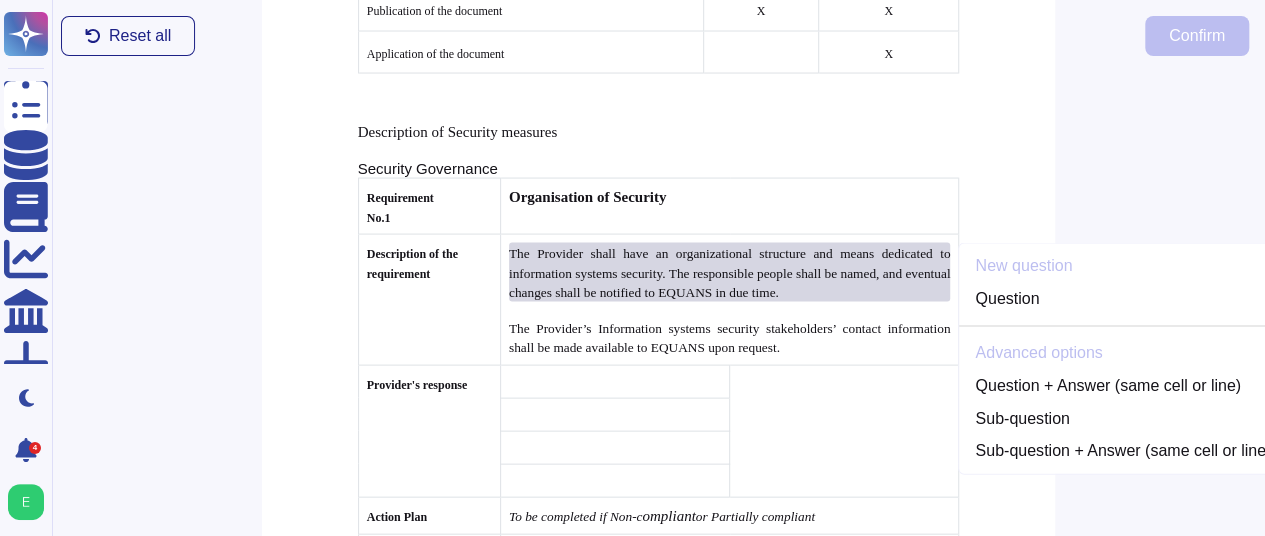 scroll, scrollTop: 5708, scrollLeft: 0, axis: vertical 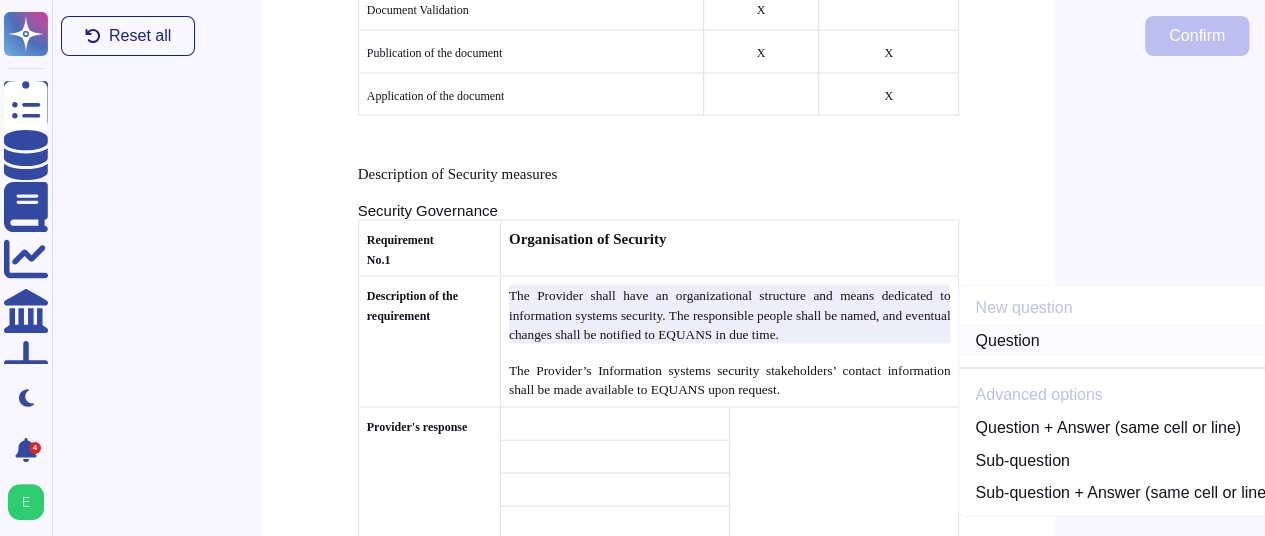 click on "Question" at bounding box center [1123, 341] 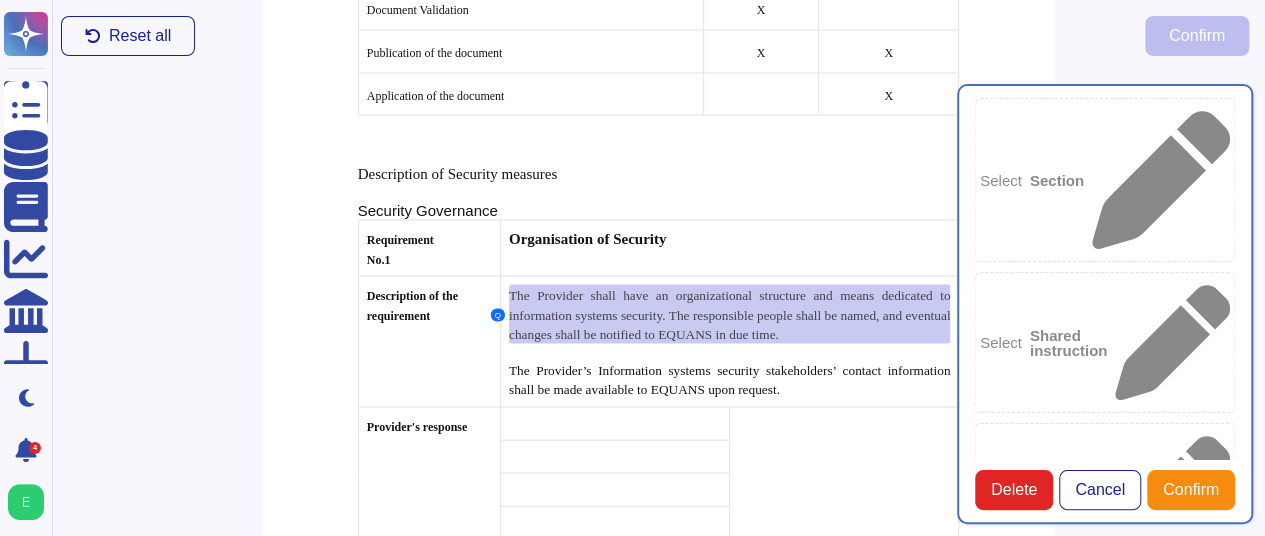 type on "The Provider shall have an organizational structure and means dedicated to information systems security. The responsible people shall be named, and eventual changes shall be notified to EQUANS in due time." 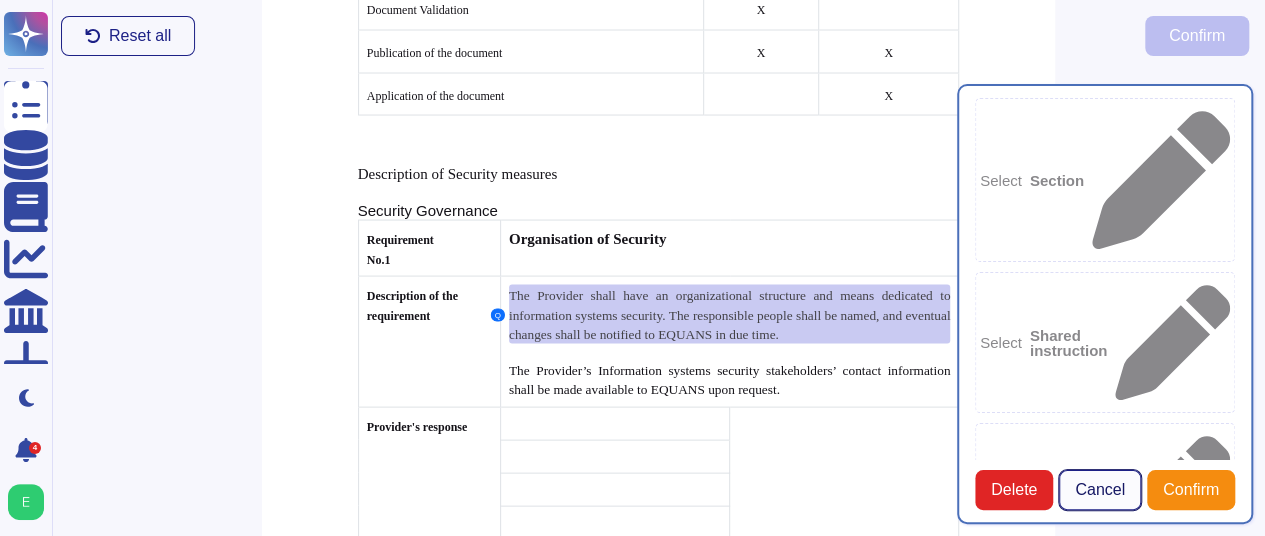 click on "Cancel" at bounding box center (1100, 490) 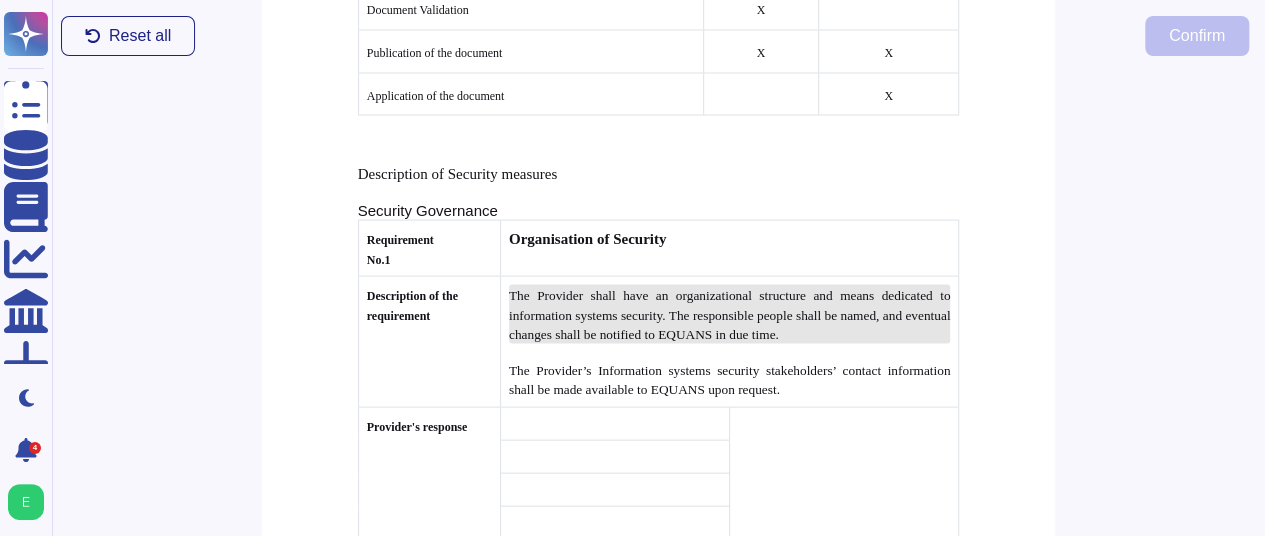 click on "The Provider shall have an organizational structure and means dedicated to information systems security. The responsible people shall be named, and eventual changes shall be notified to EQUANS in due time." at bounding box center [730, 314] 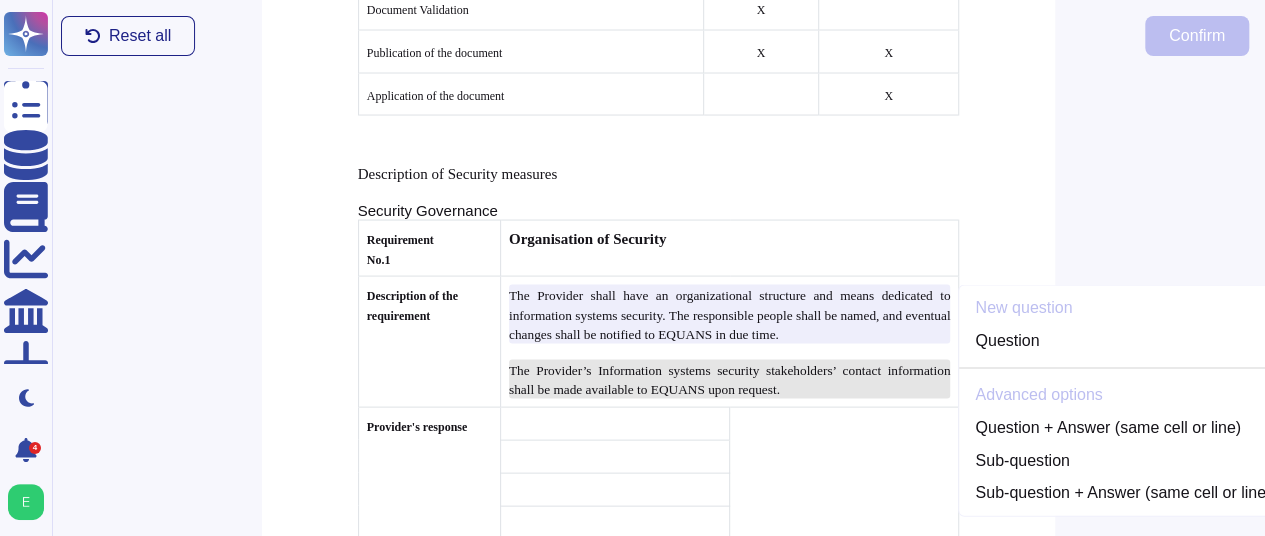 click on "The Provider’s Information systems security stakeholders’ contact information shall be made available to EQUANS upon request." at bounding box center (730, 380) 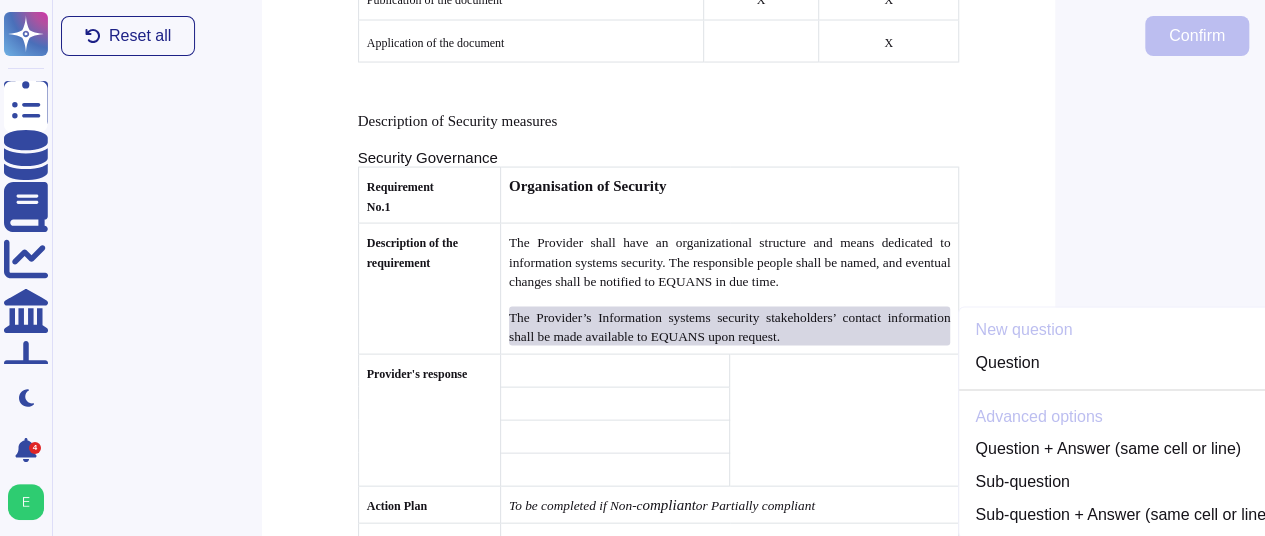 scroll, scrollTop: 5772, scrollLeft: 0, axis: vertical 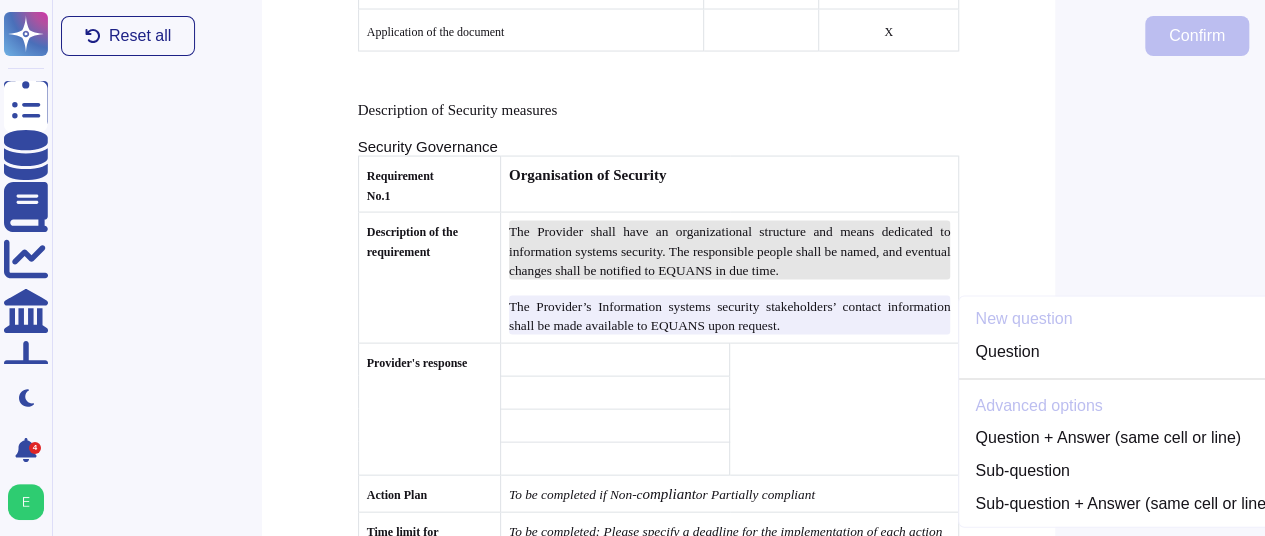 click on "The Provider shall have an organizational structure and means dedicated to information systems security. The responsible people shall be named, and eventual changes shall be notified to EQUANS in due time." at bounding box center [730, 251] 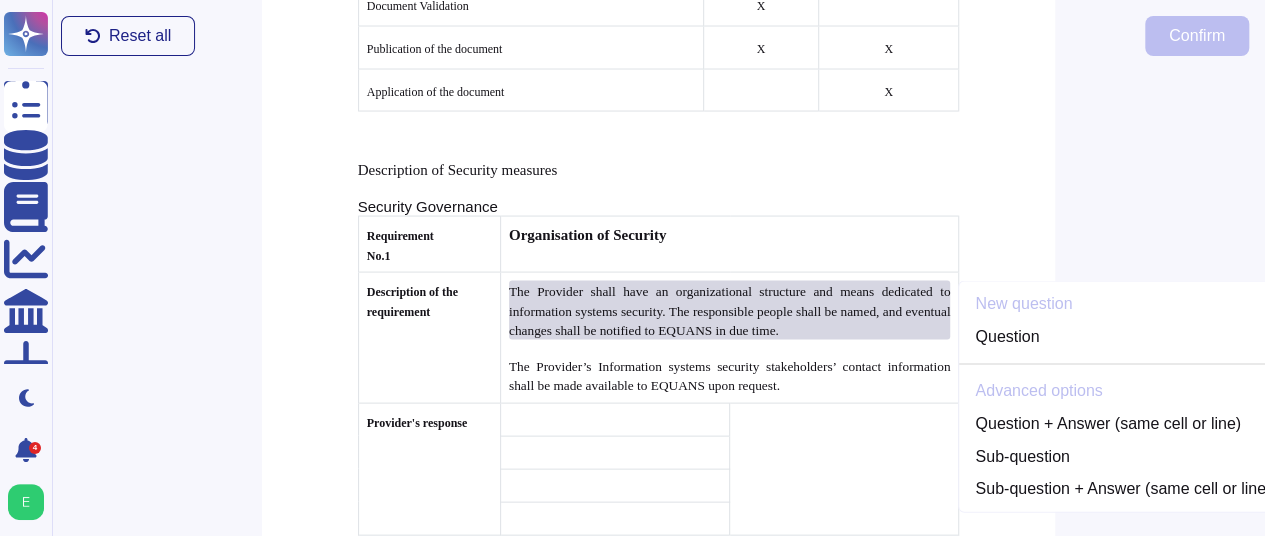 scroll, scrollTop: 5708, scrollLeft: 0, axis: vertical 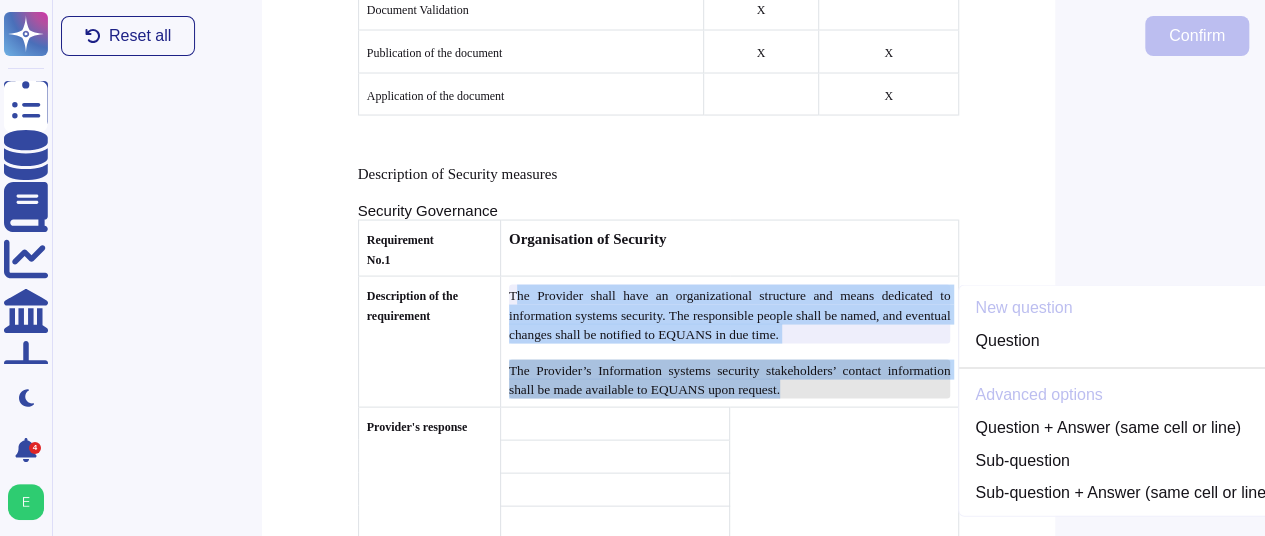 drag, startPoint x: 515, startPoint y: 257, endPoint x: 803, endPoint y: 347, distance: 301.735 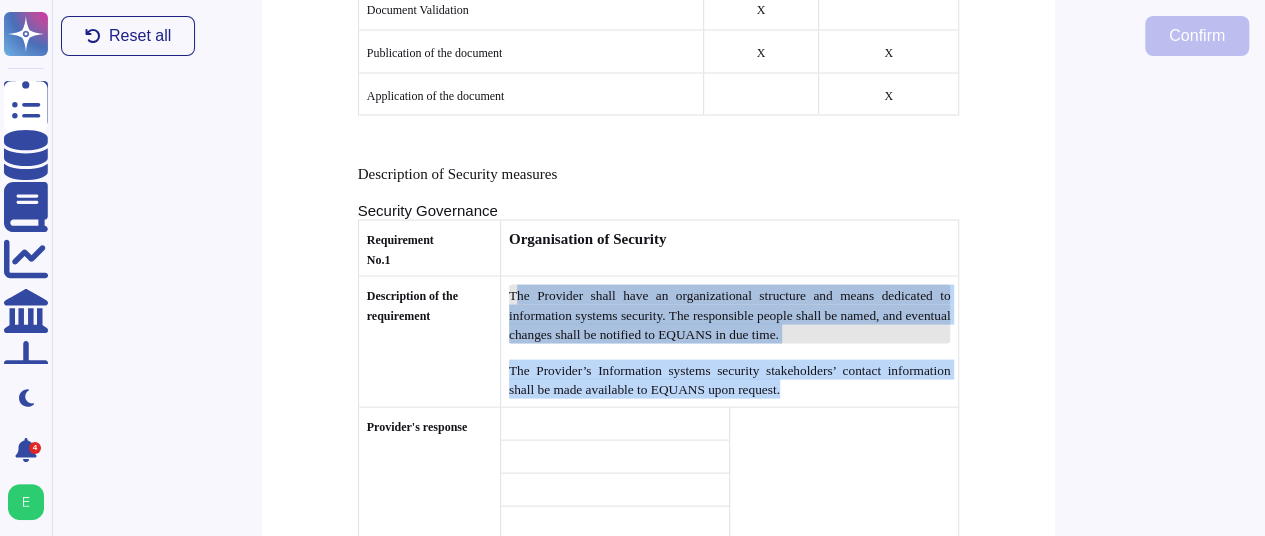 click on "The Provider shall have an organizational structure and means dedicated to information systems security. The responsible people shall be named, and eventual changes shall be notified to EQUANS in due time." at bounding box center [730, 315] 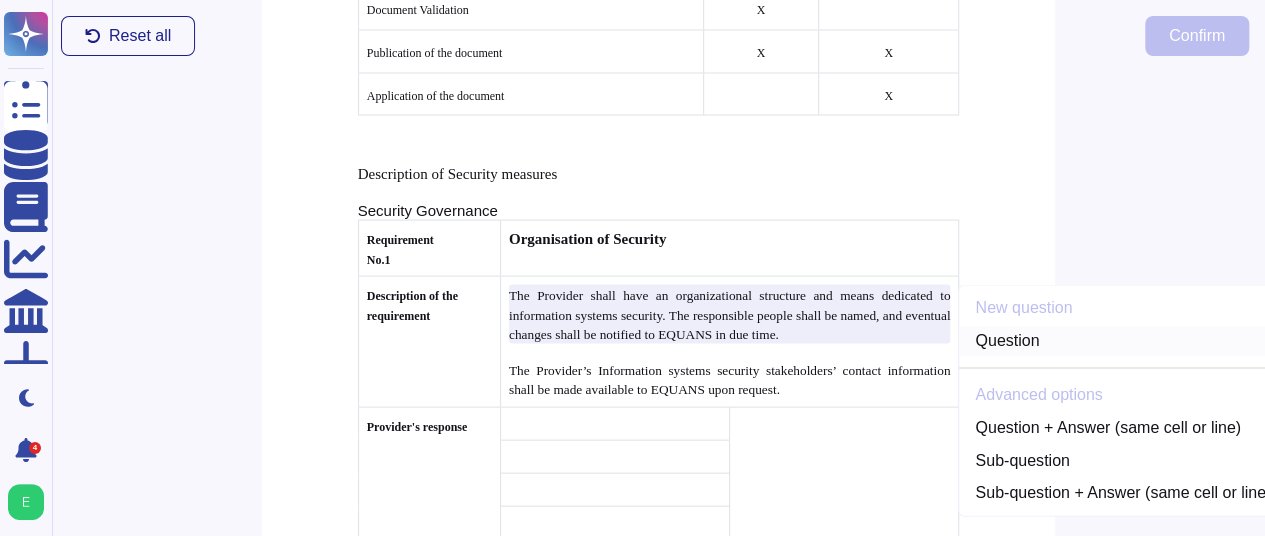 click on "Question" at bounding box center [1123, 341] 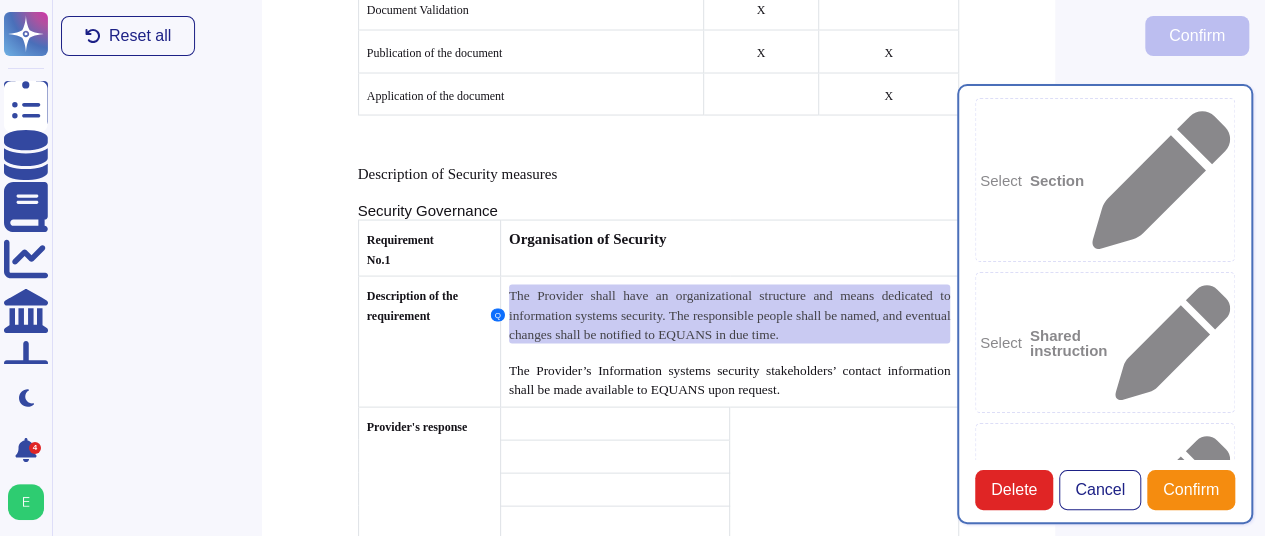 type on "The Provider shall have an organizational structure and means dedicated to information systems security. The responsible people shall be named, and eventual changes shall be notified to EQUANS in due time." 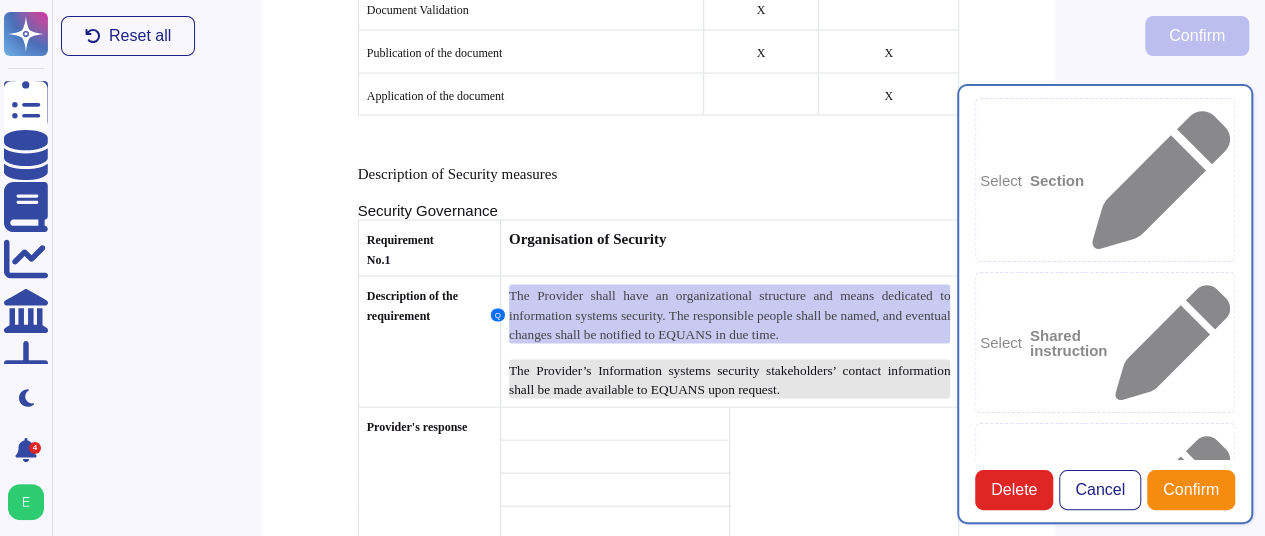 click on "The Provider’s Information systems security stakeholders’ contact information shall be made available to EQUANS upon request." at bounding box center (730, 380) 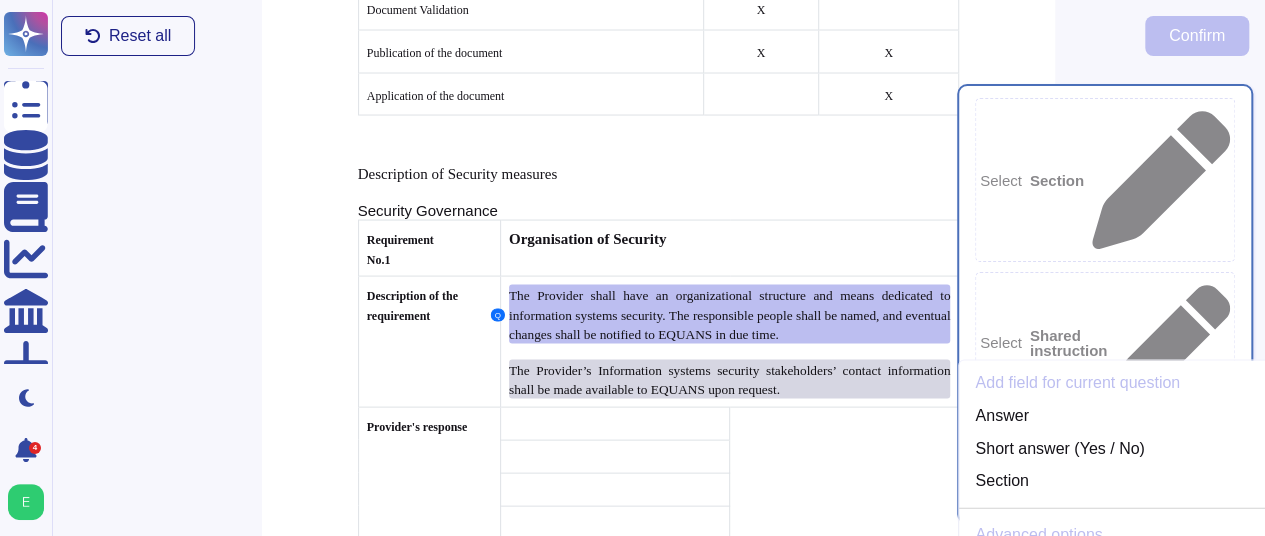 scroll, scrollTop: 5772, scrollLeft: 0, axis: vertical 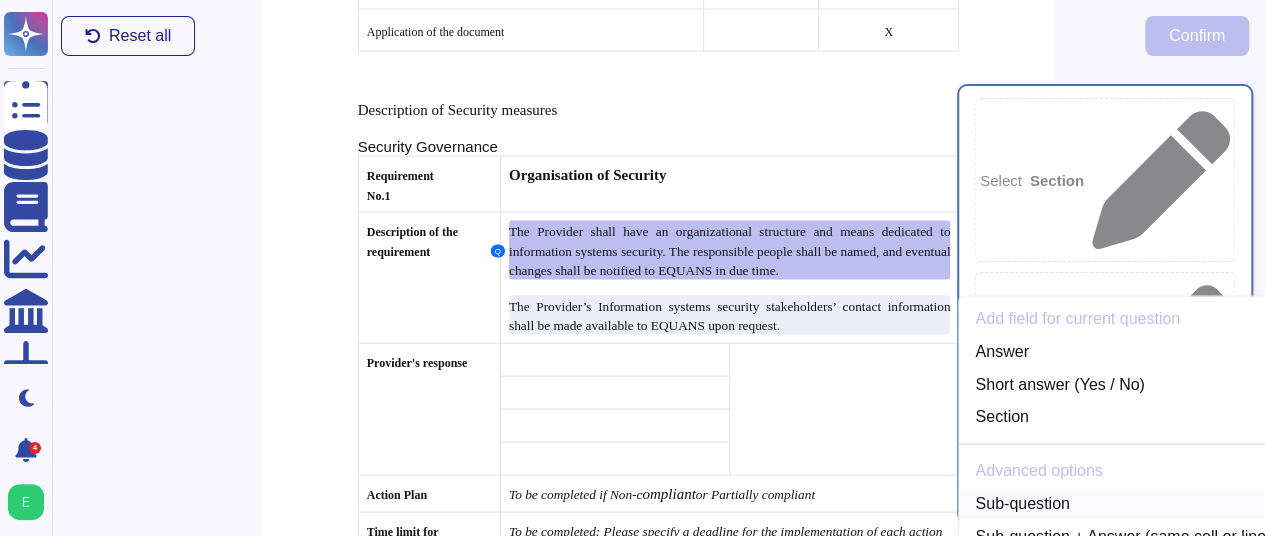 click on "Sub-question" at bounding box center [1123, 504] 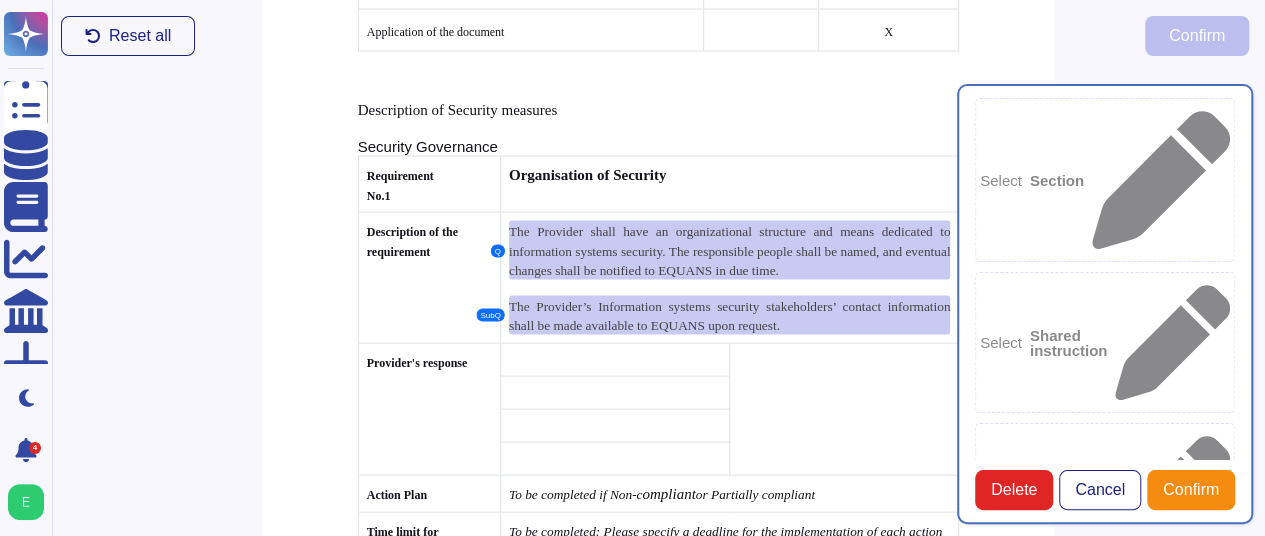 type on "The Provider’s Information systems security stakeholders’ contact information shall be made available to EQUANS upon request." 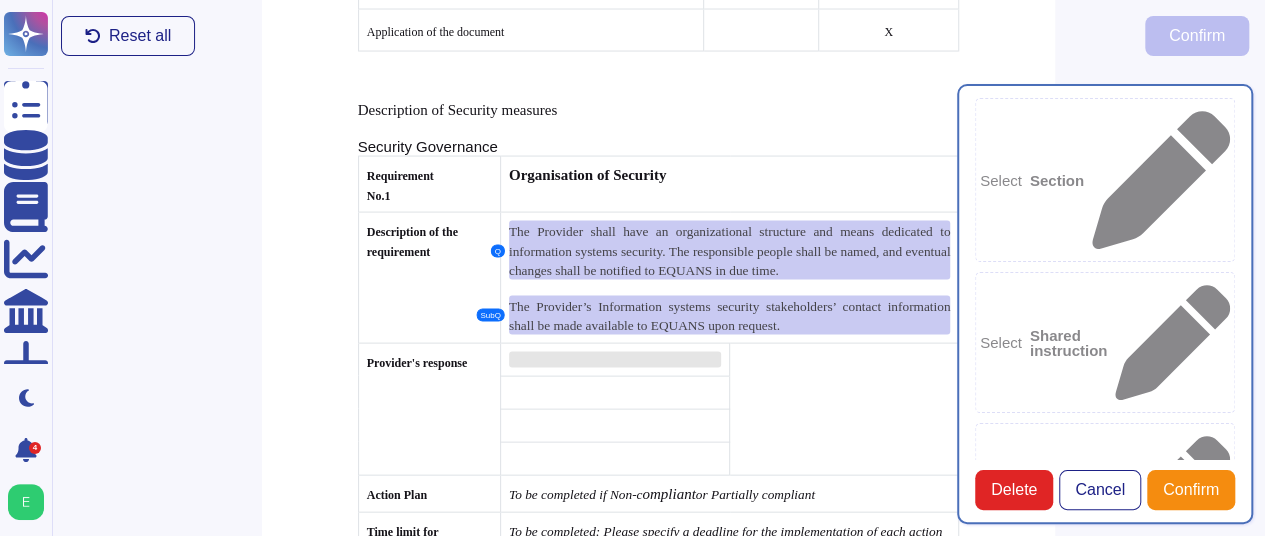 click at bounding box center (615, 360) 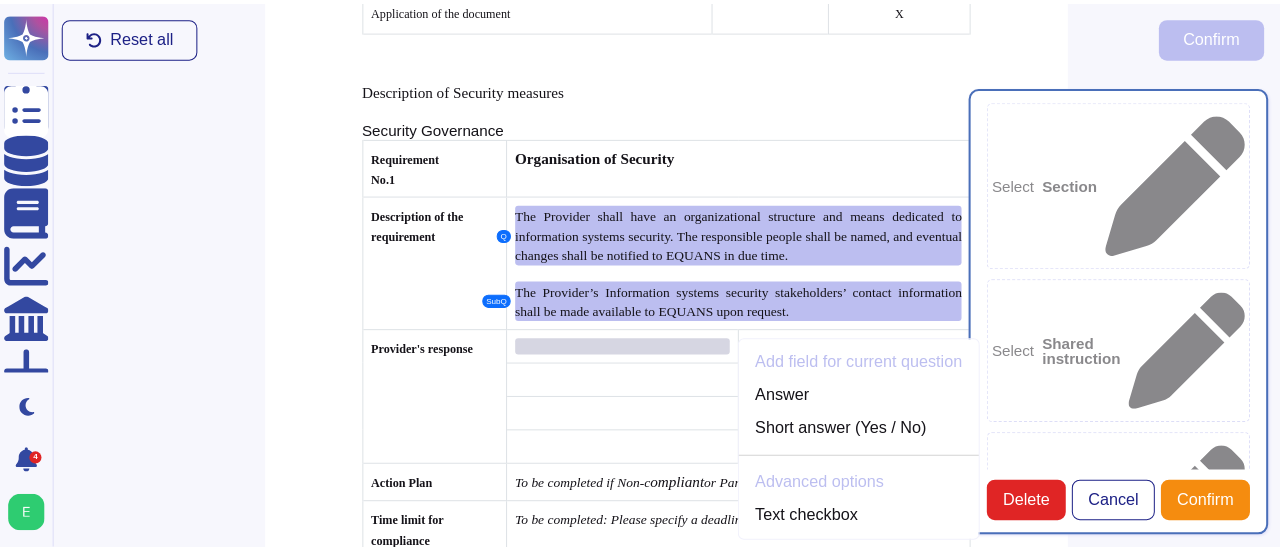 scroll, scrollTop: 5817, scrollLeft: 0, axis: vertical 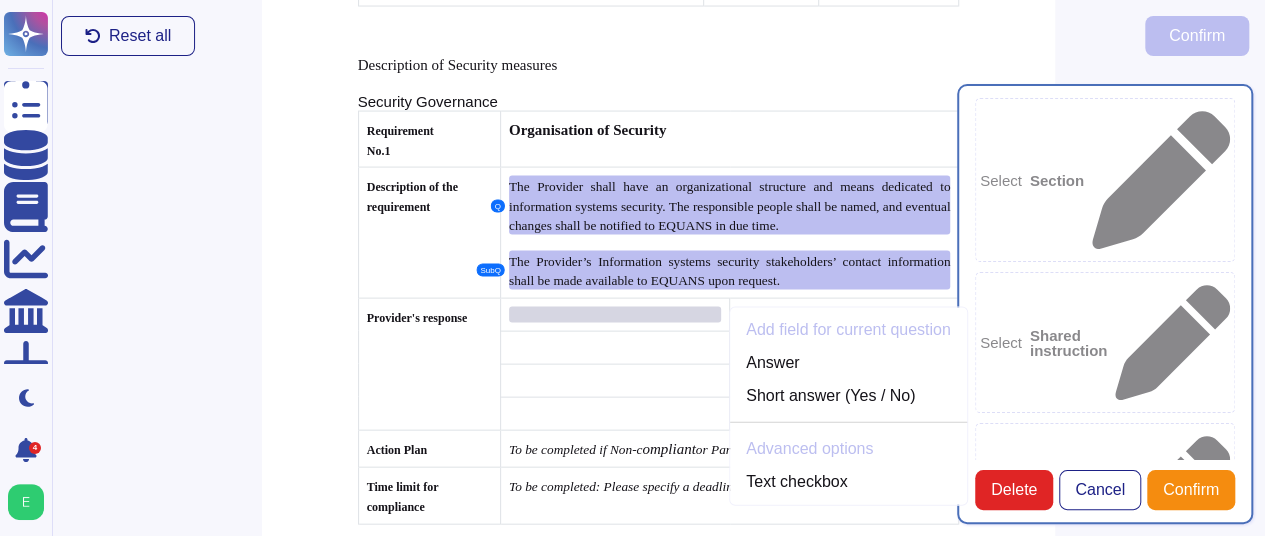 click at bounding box center [615, 315] 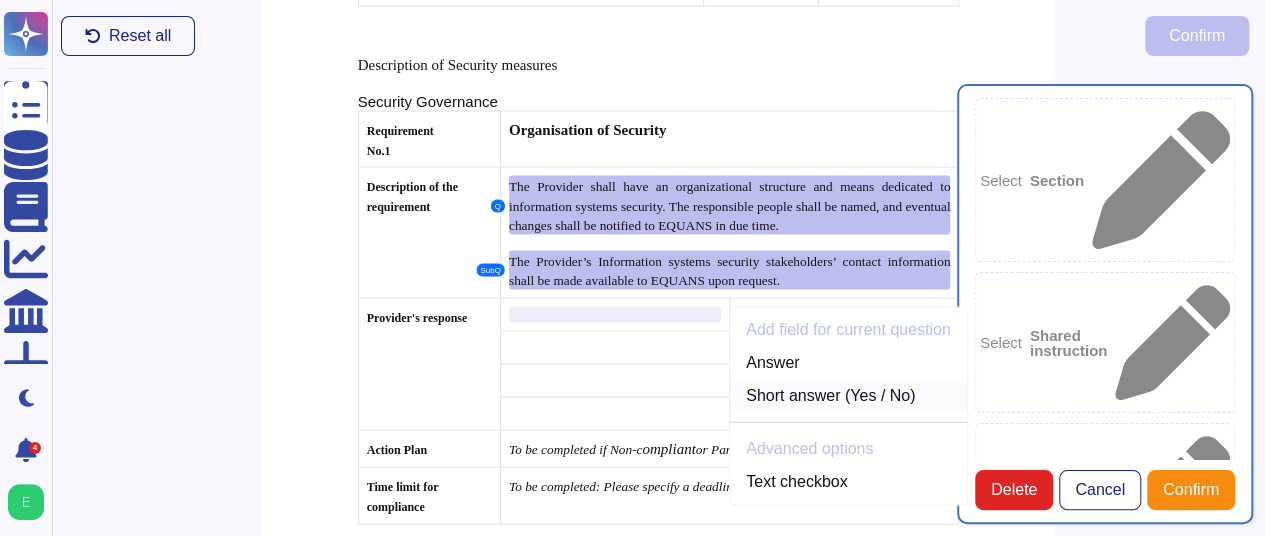 click on "Short answer (Yes / No)" at bounding box center [848, 396] 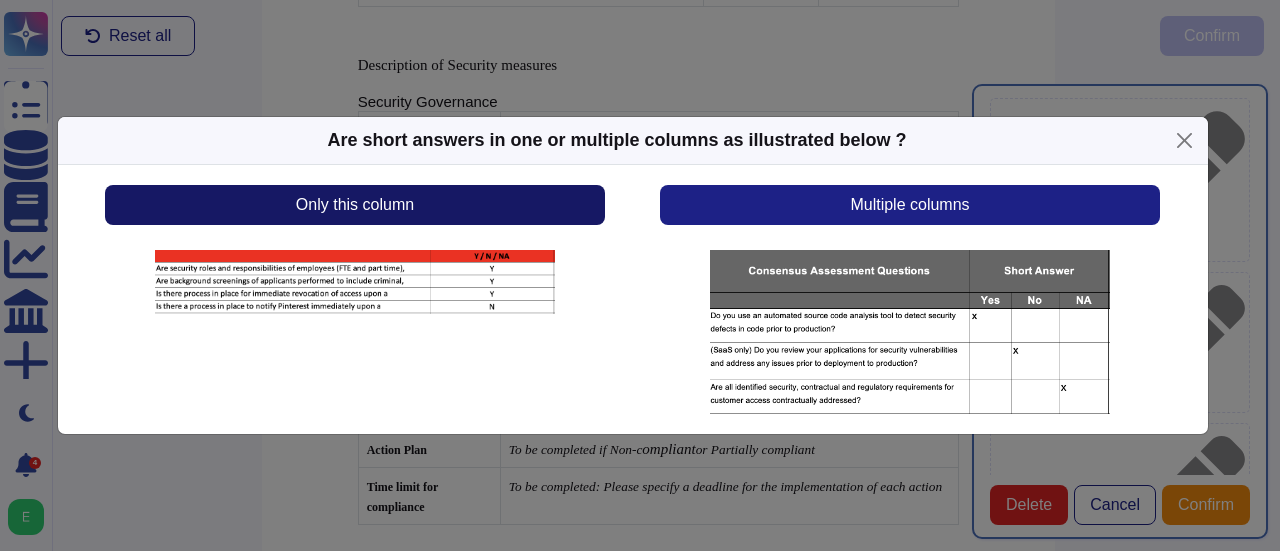 click on "Only this column" at bounding box center (355, 205) 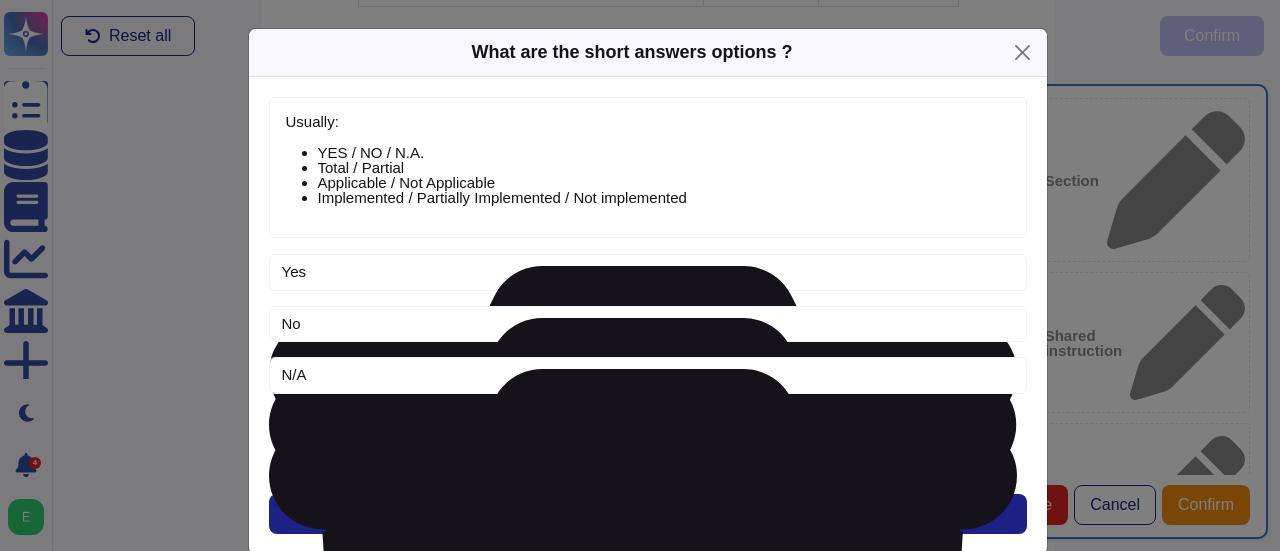 click 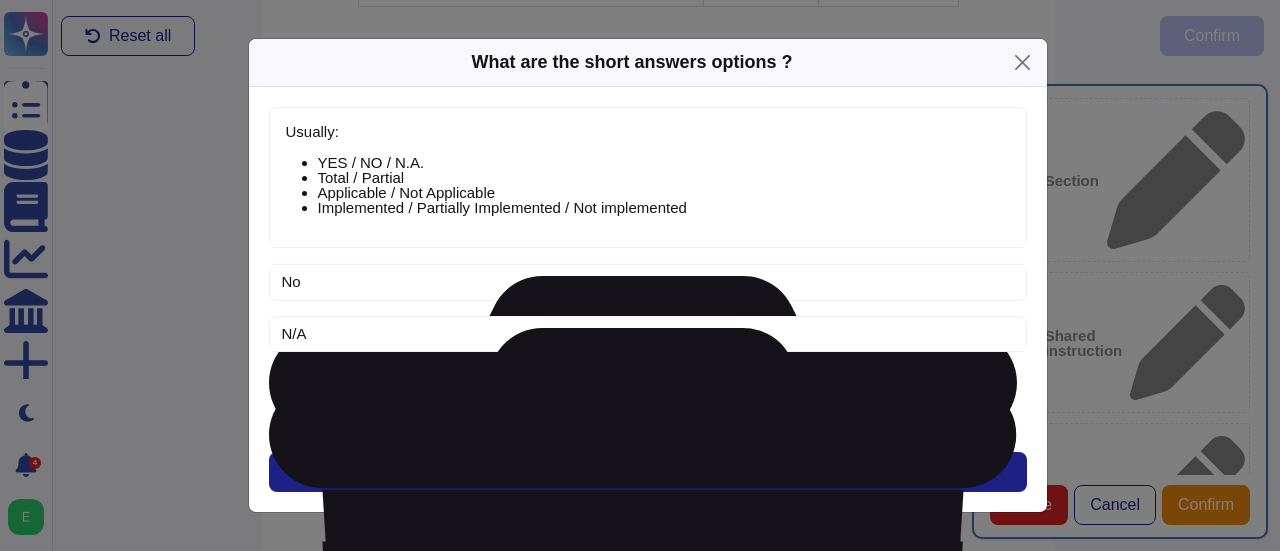 click 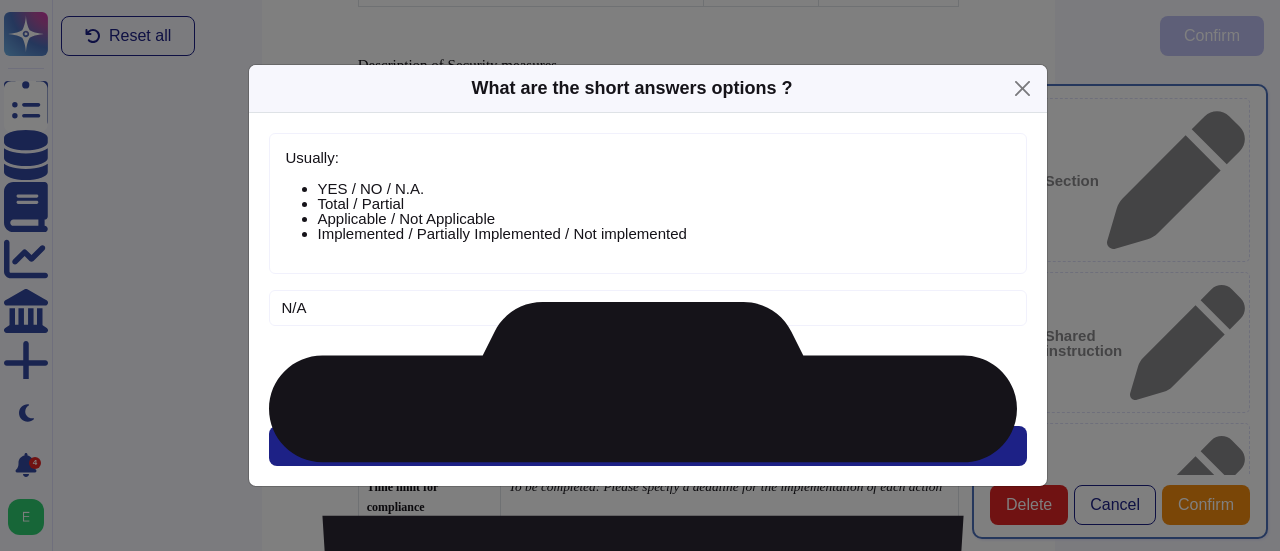 click 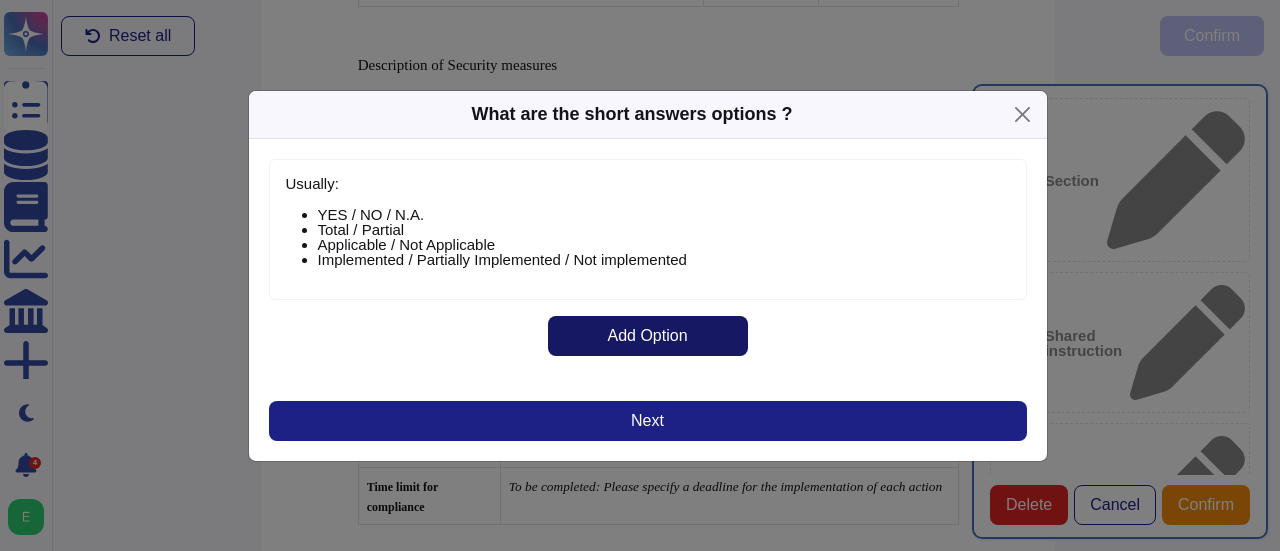 click on "Add Option" at bounding box center [648, 336] 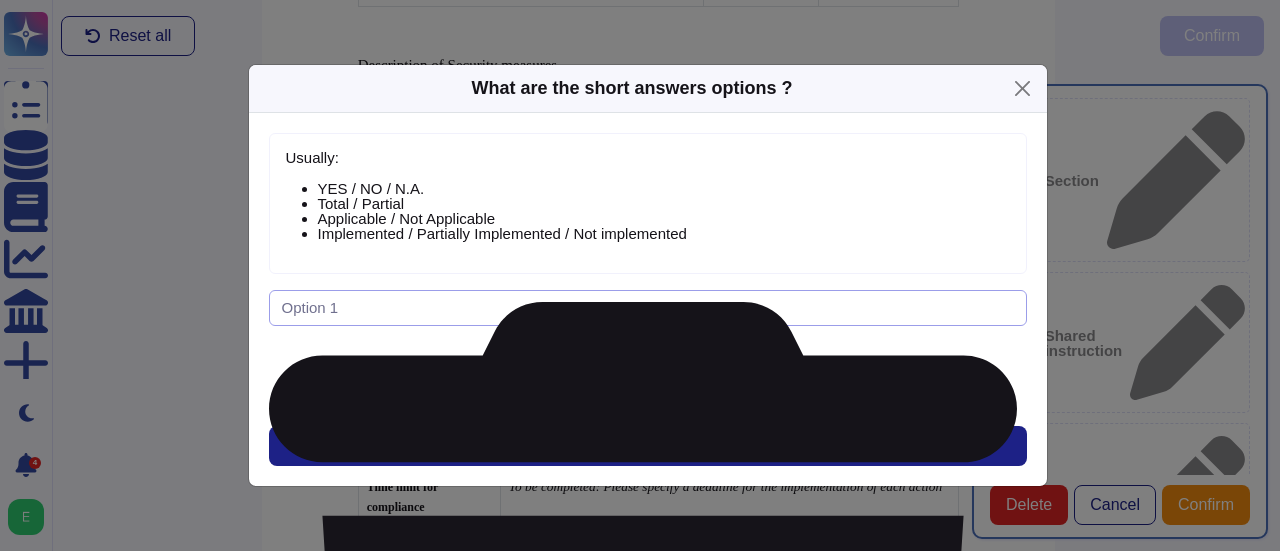 click at bounding box center [648, 308] 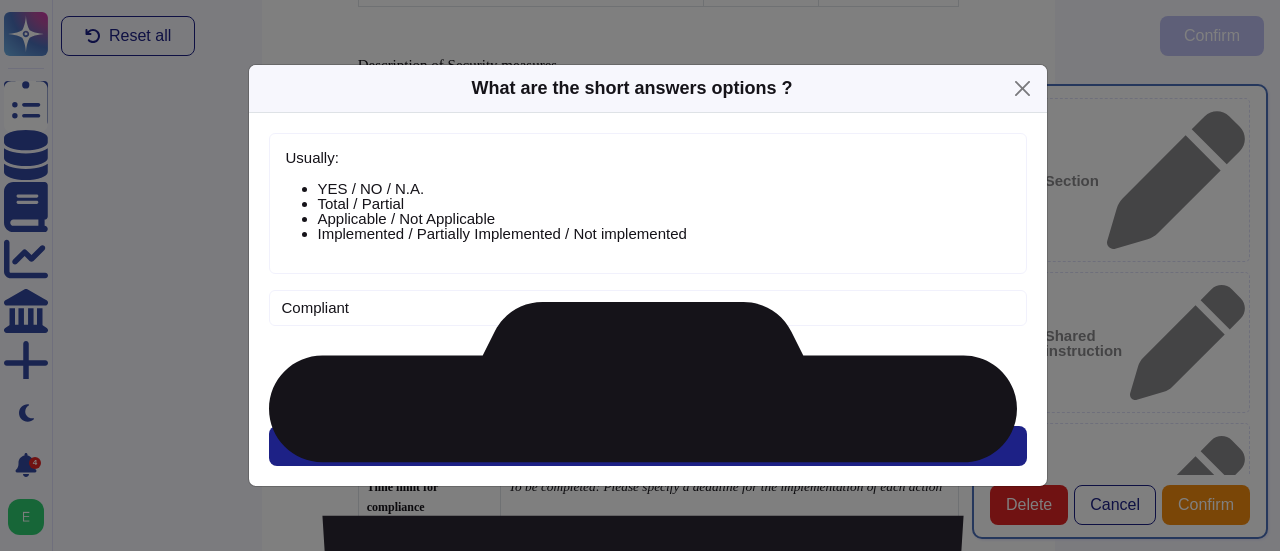 type on "Compliant" 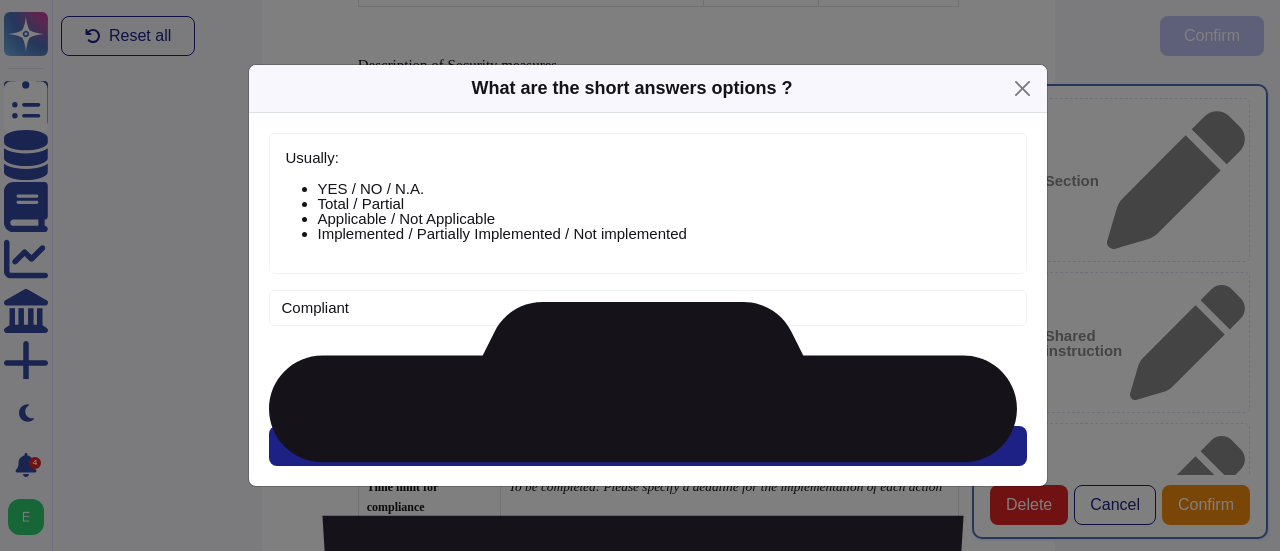click on "Add Option" at bounding box center (647, 361) 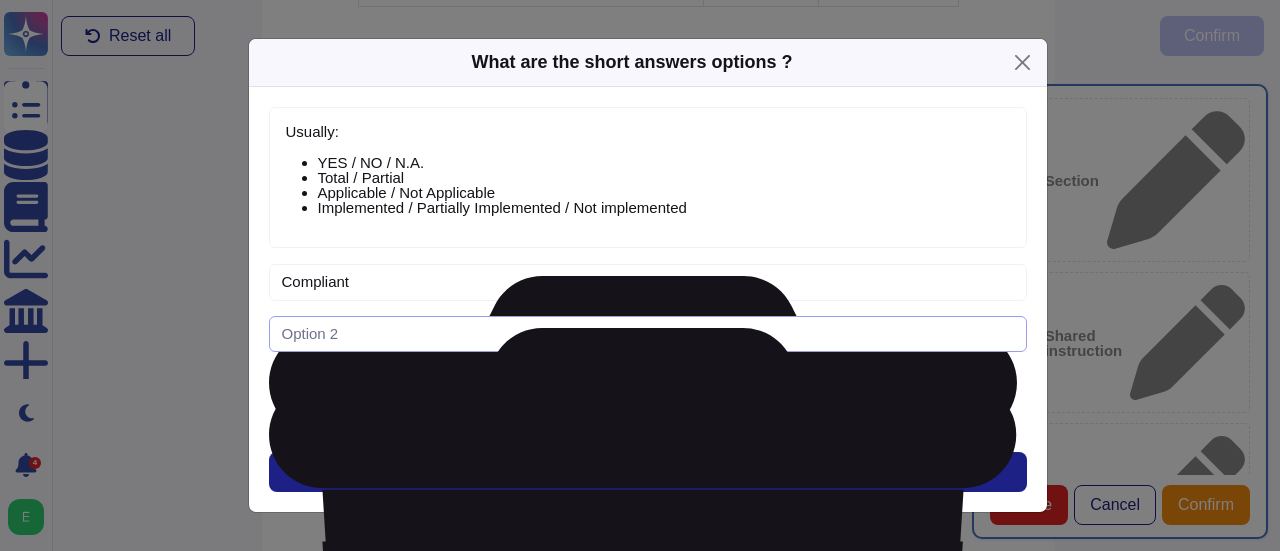 click at bounding box center [648, 334] 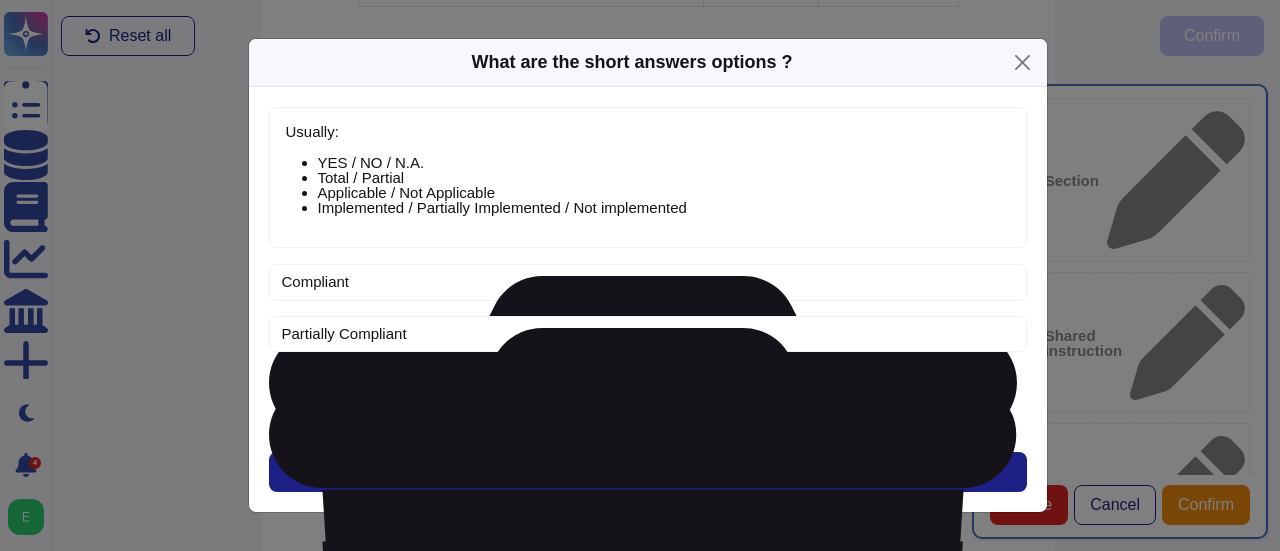 type on "Partially Compliant" 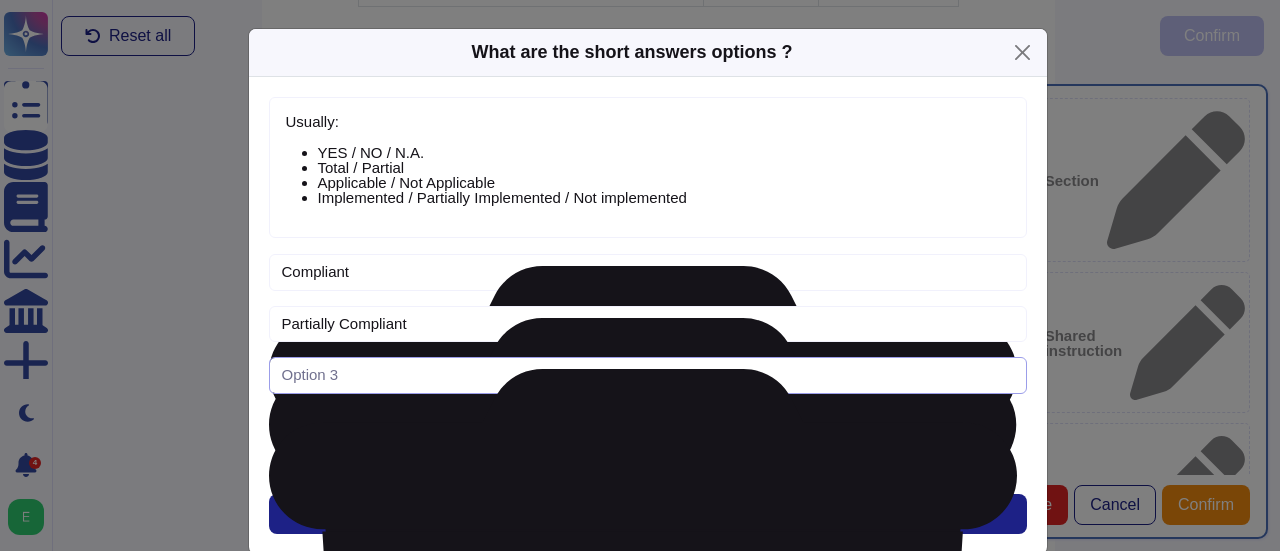 click at bounding box center [648, 375] 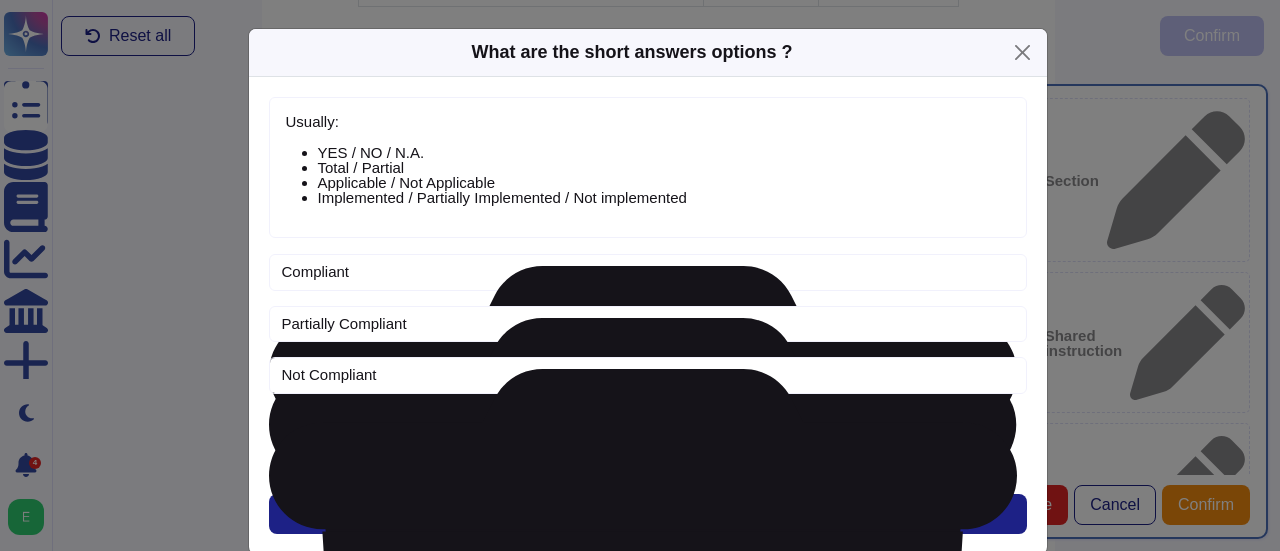 type on "Not Compliant" 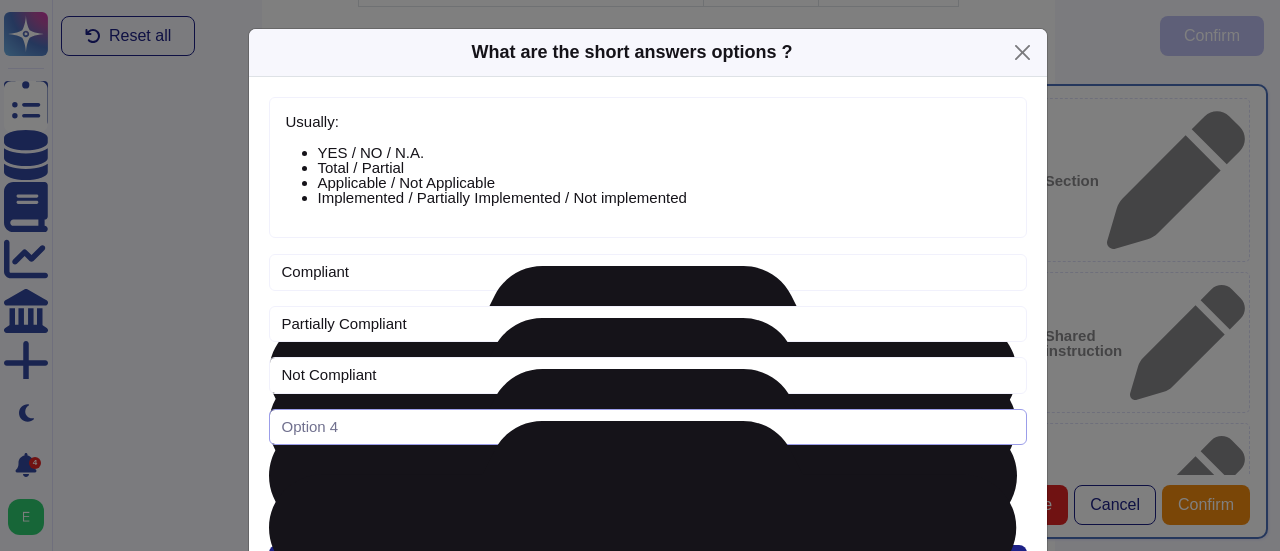 click at bounding box center (648, 427) 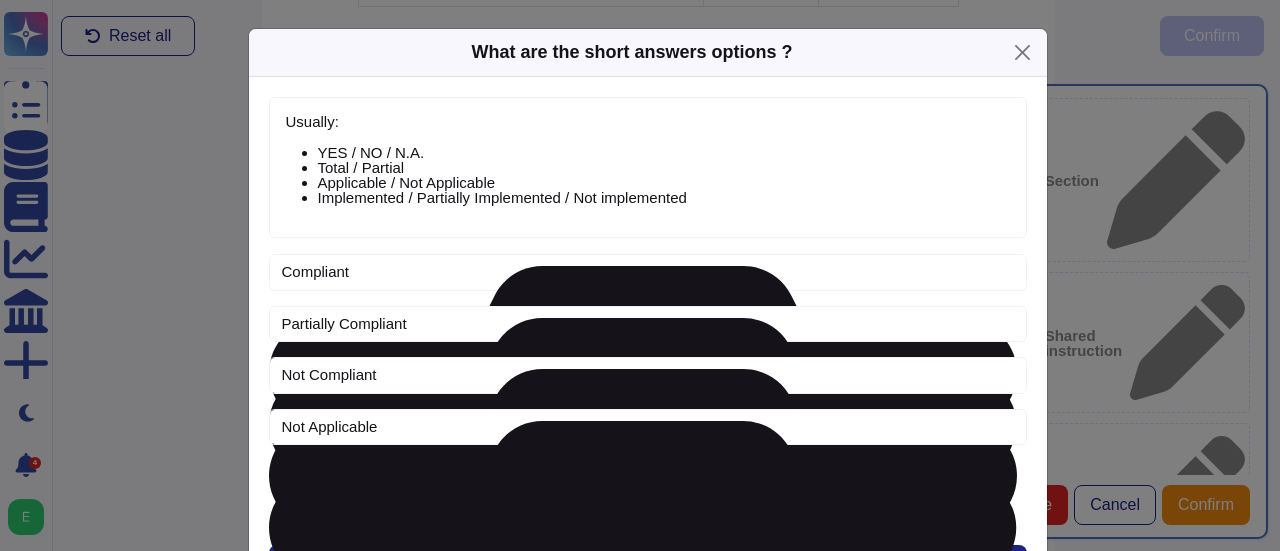 type on "Not Applicable" 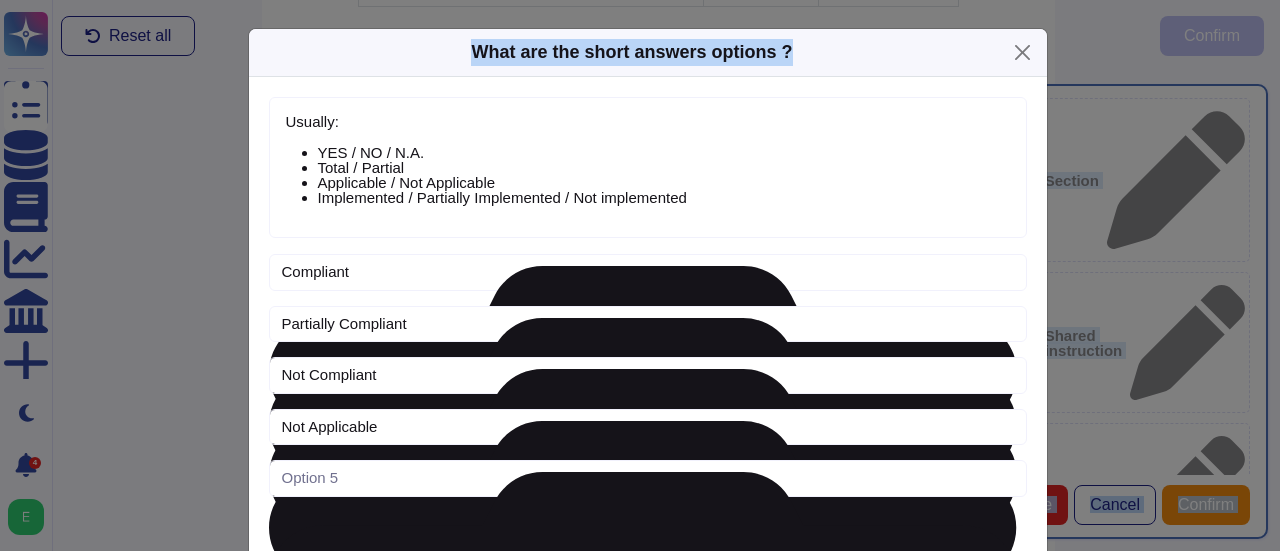 drag, startPoint x: 896, startPoint y: 53, endPoint x: 877, endPoint y: -79, distance: 133.36041 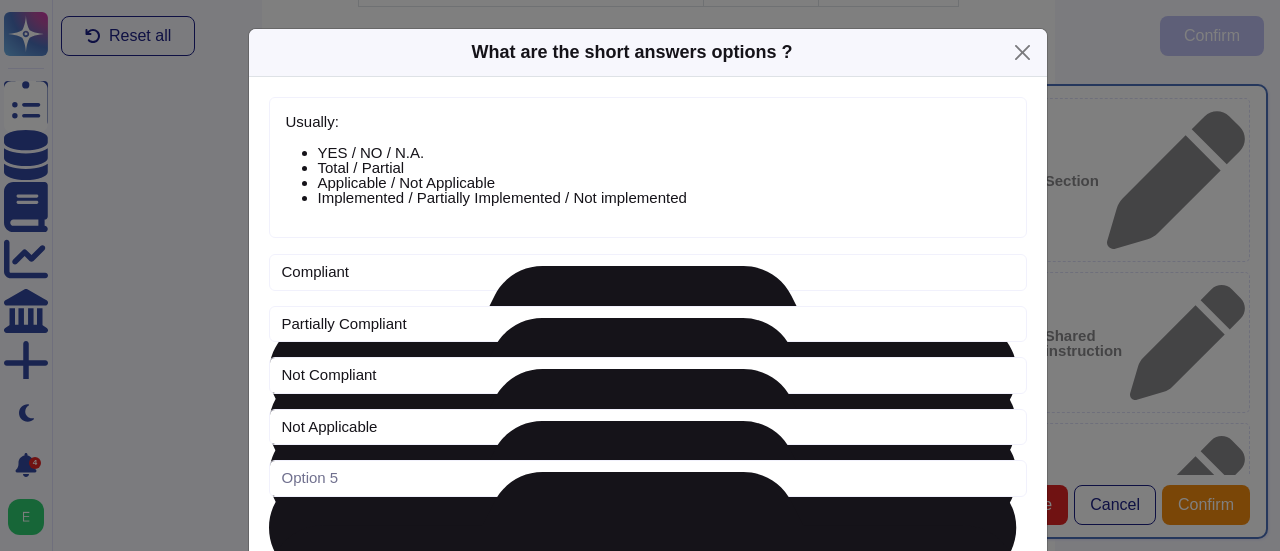 click 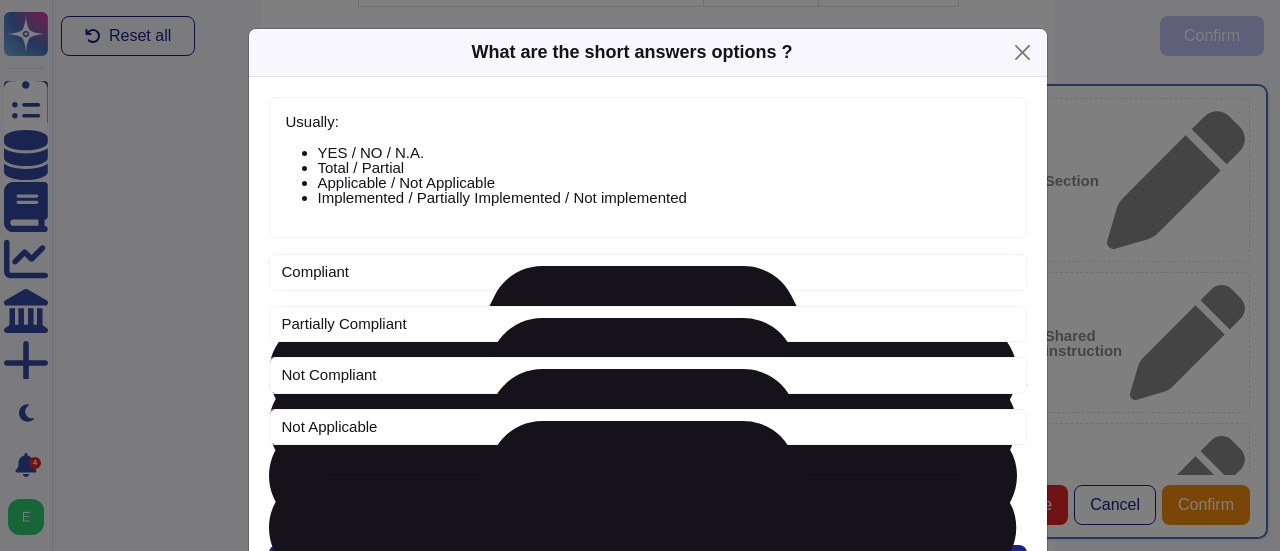 drag, startPoint x: 856, startPoint y: 49, endPoint x: 856, endPoint y: 35, distance: 14 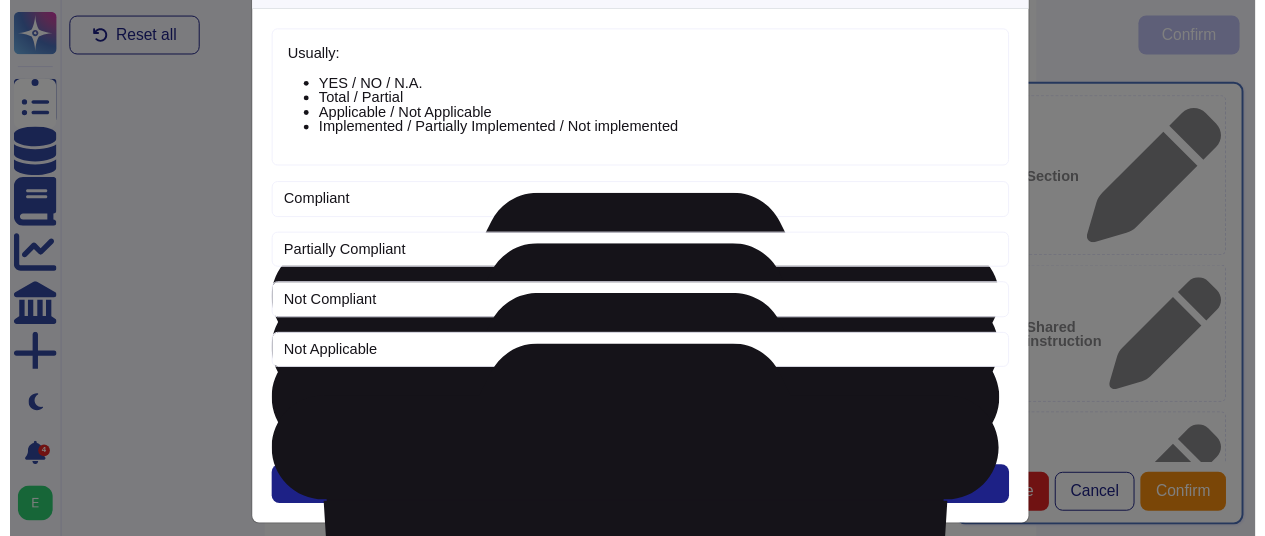 scroll, scrollTop: 78, scrollLeft: 0, axis: vertical 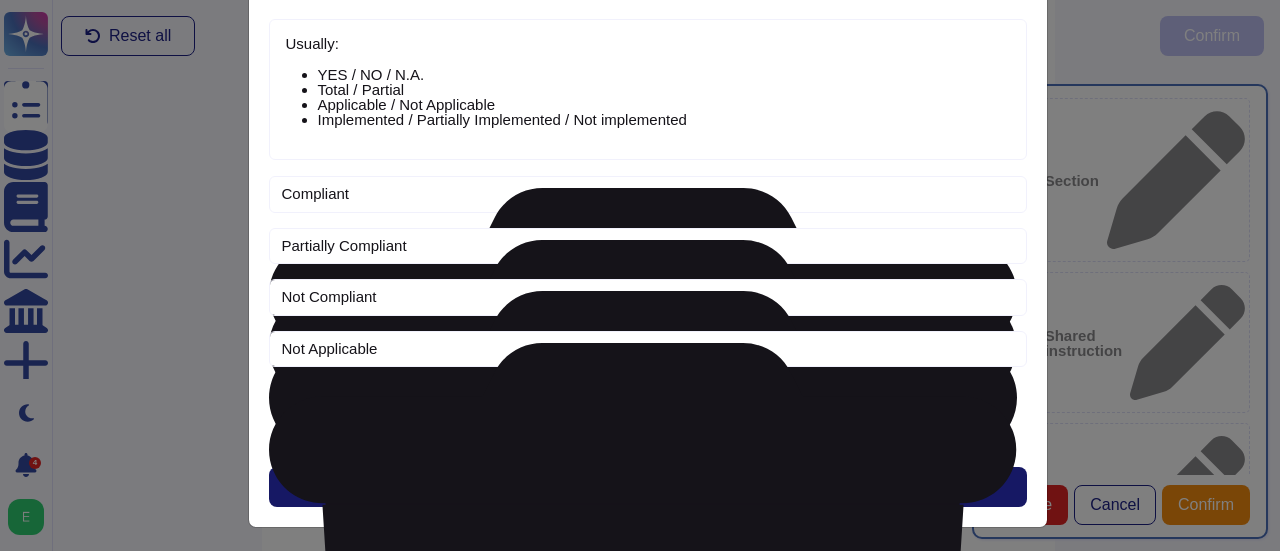 click on "Next" at bounding box center (648, 487) 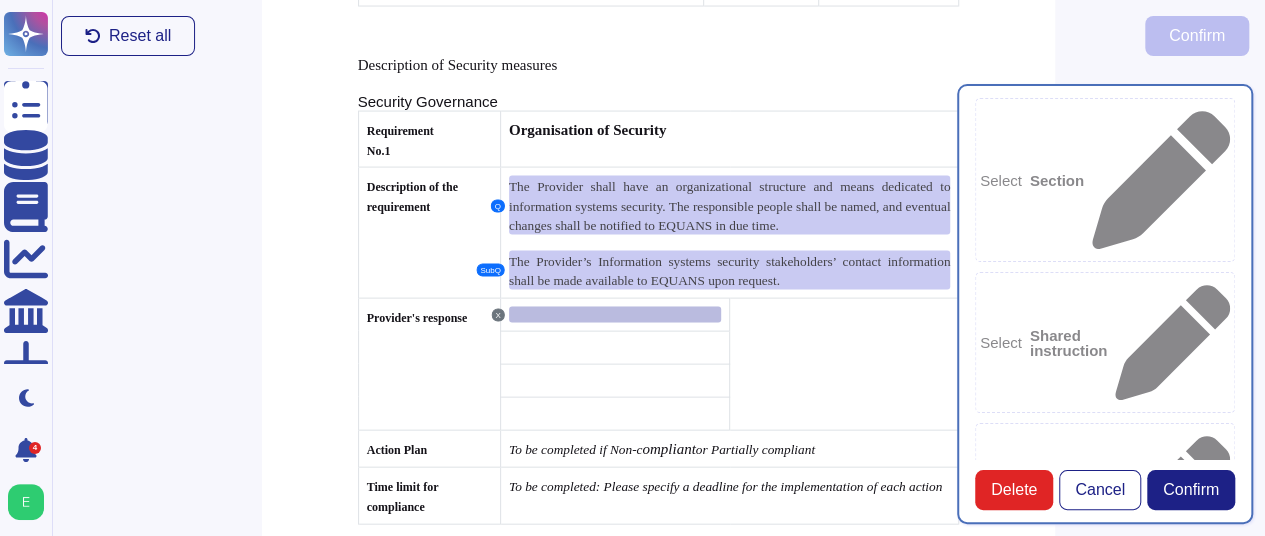 click at bounding box center [615, 315] 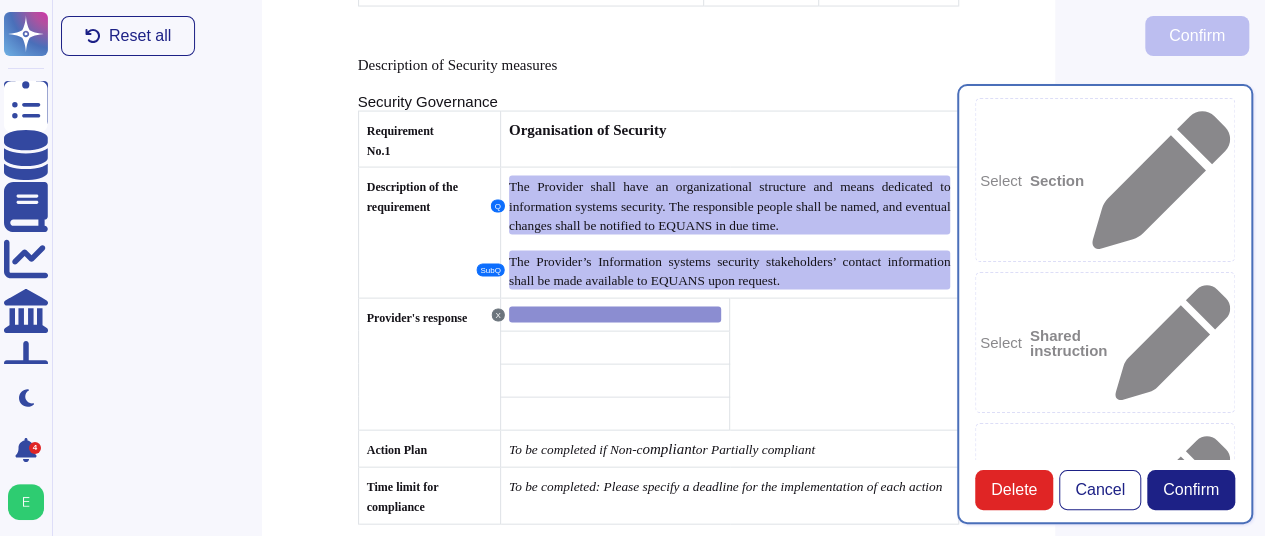 click at bounding box center (615, 315) 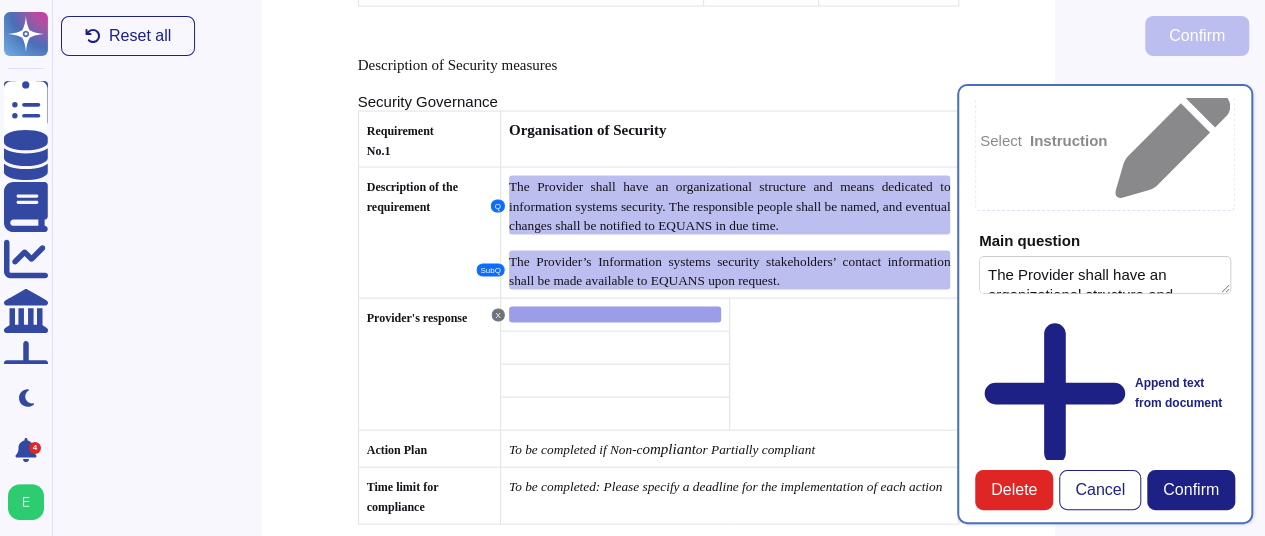 scroll, scrollTop: 360, scrollLeft: 0, axis: vertical 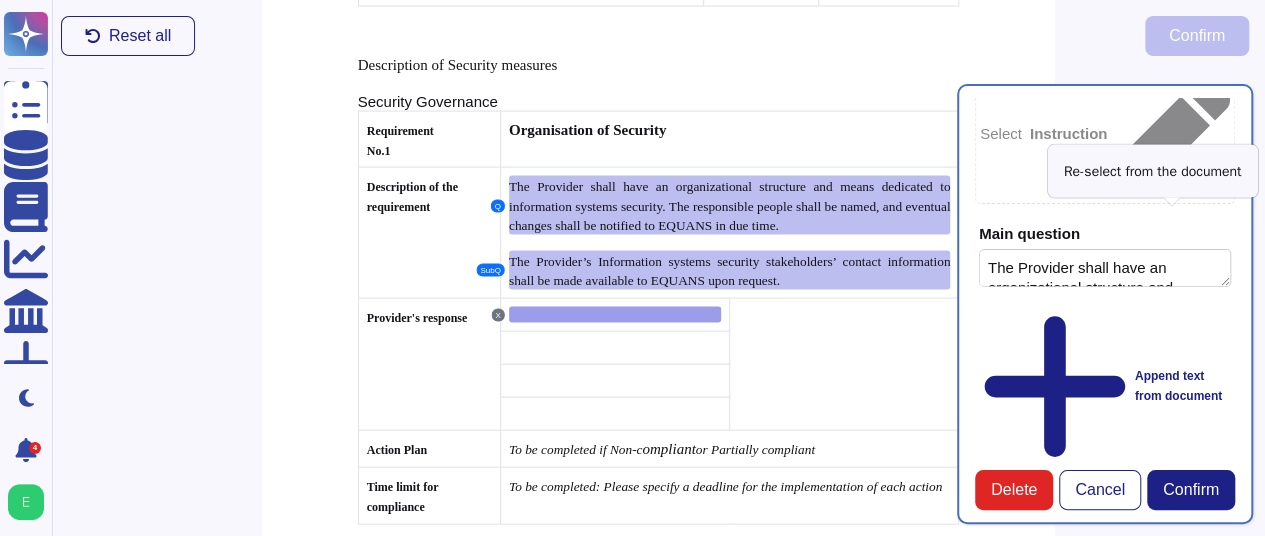 click 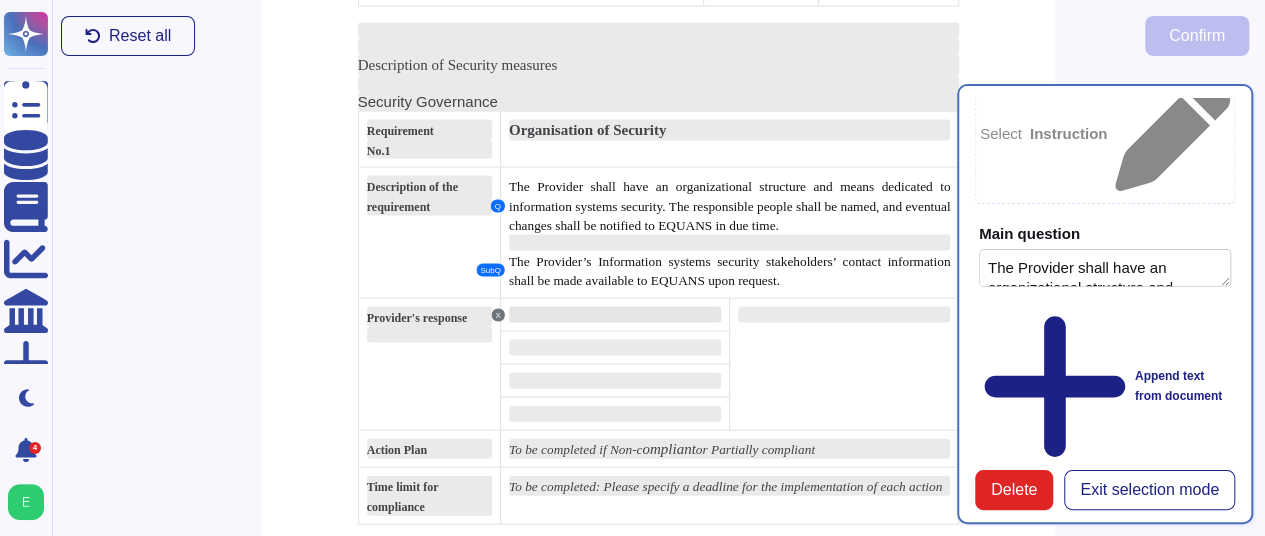 click at bounding box center [615, 315] 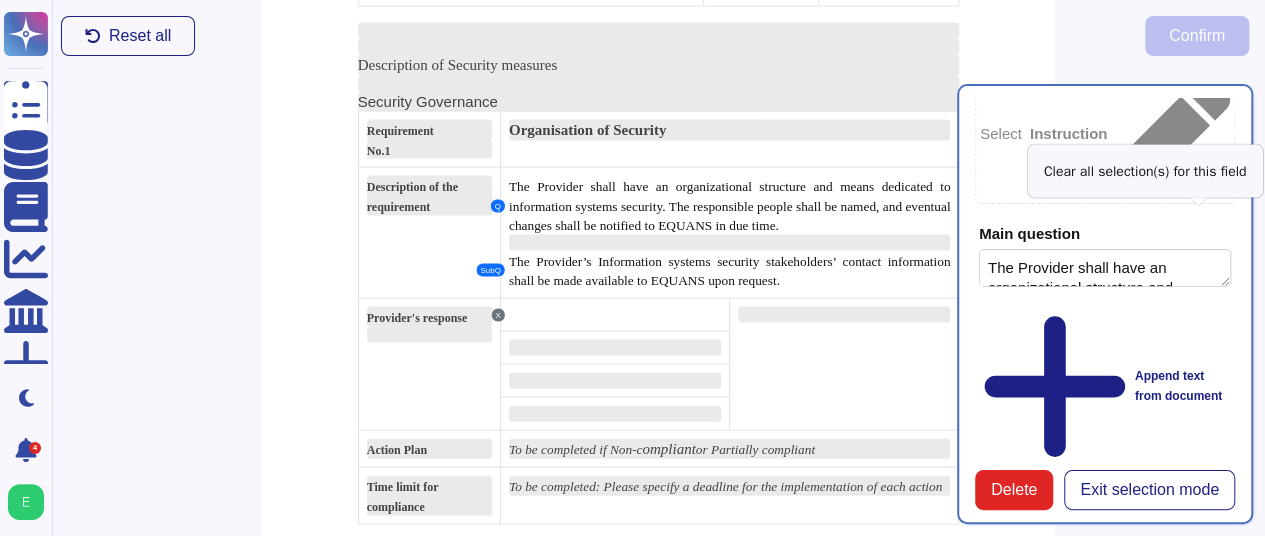 click 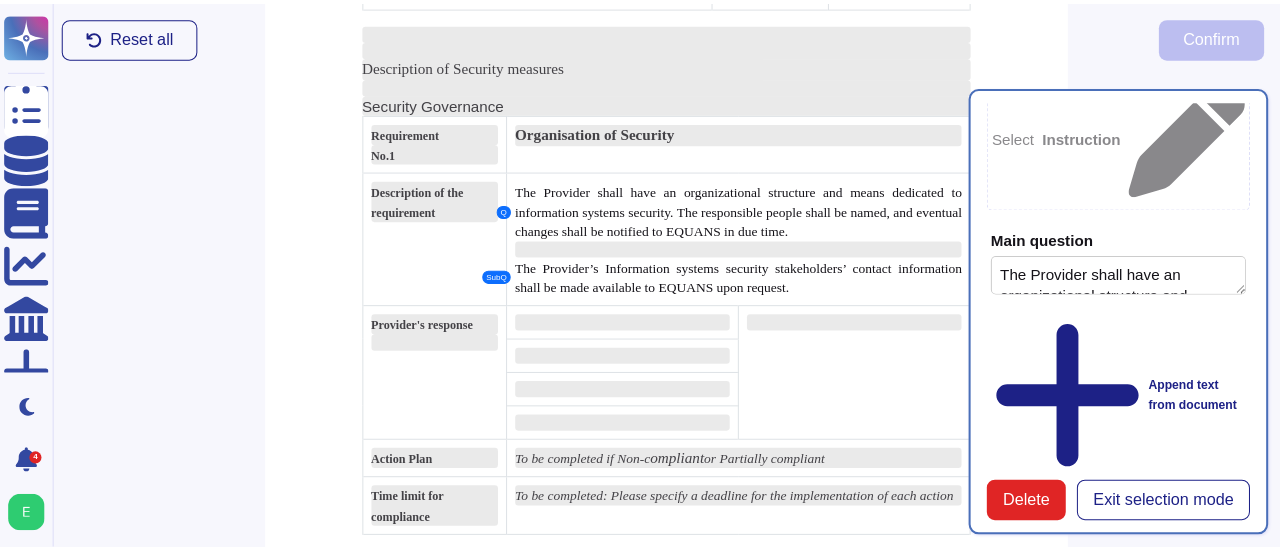 scroll, scrollTop: 185, scrollLeft: 0, axis: vertical 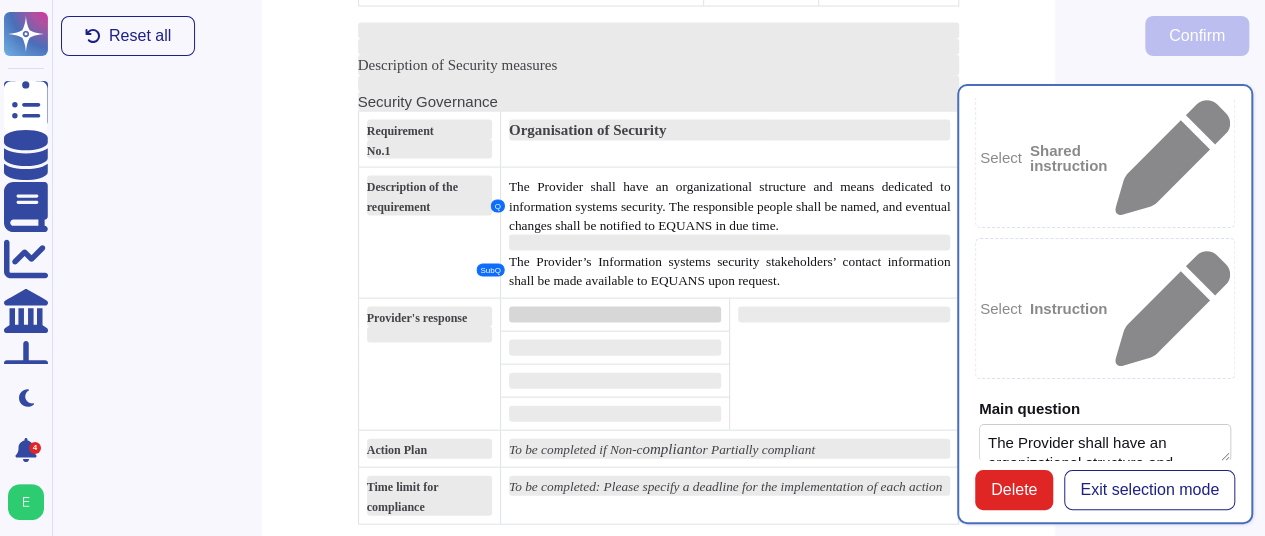 click at bounding box center [615, 315] 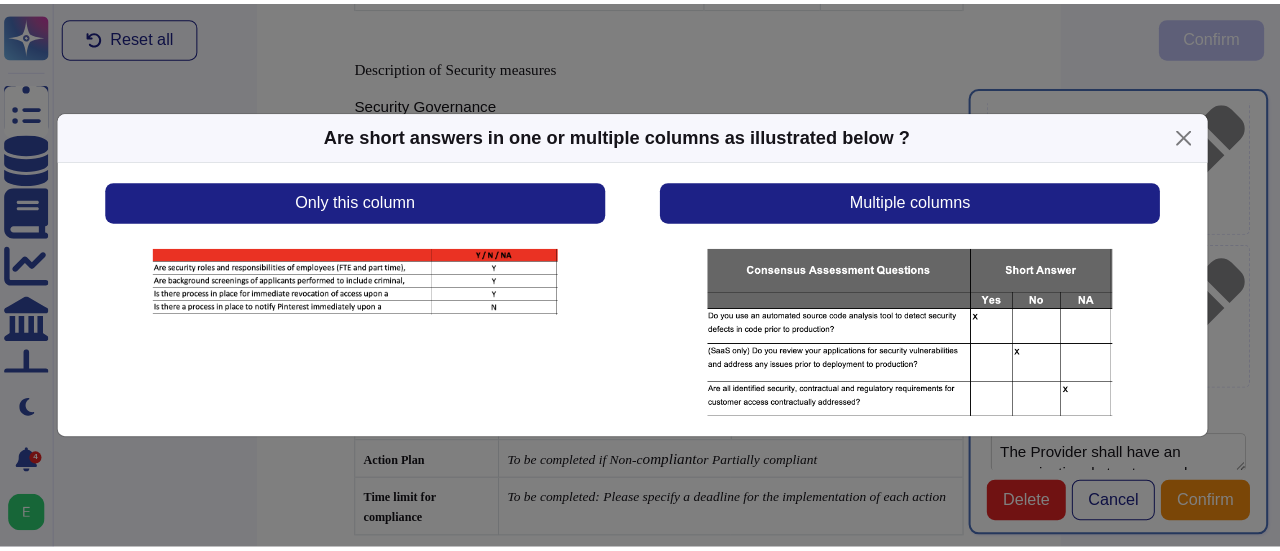 scroll, scrollTop: 264, scrollLeft: 0, axis: vertical 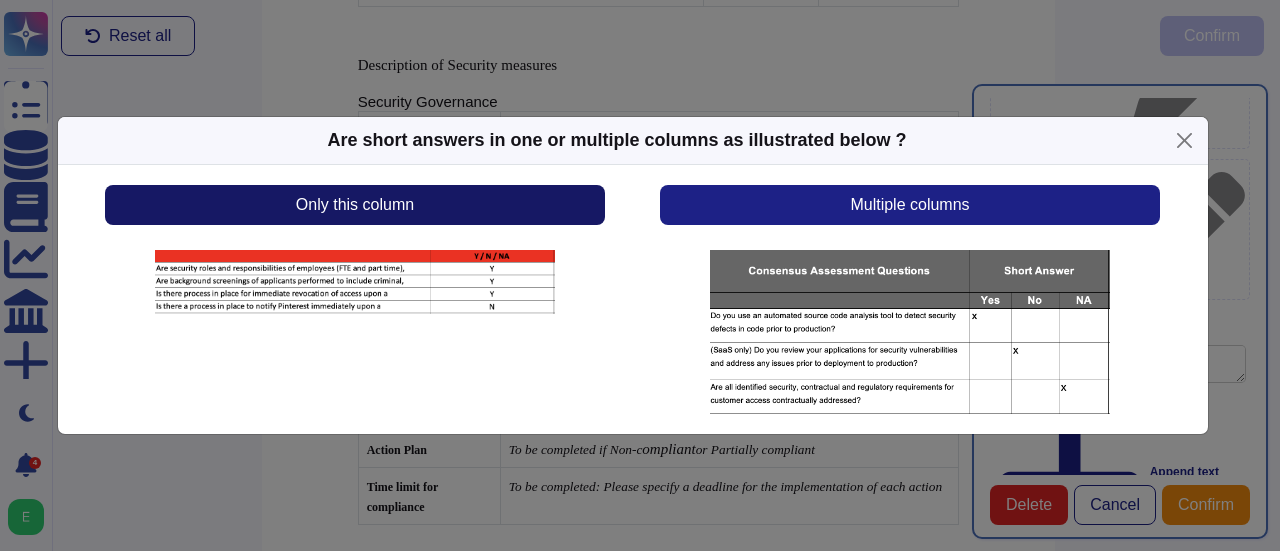 click on "Only this column" at bounding box center [355, 205] 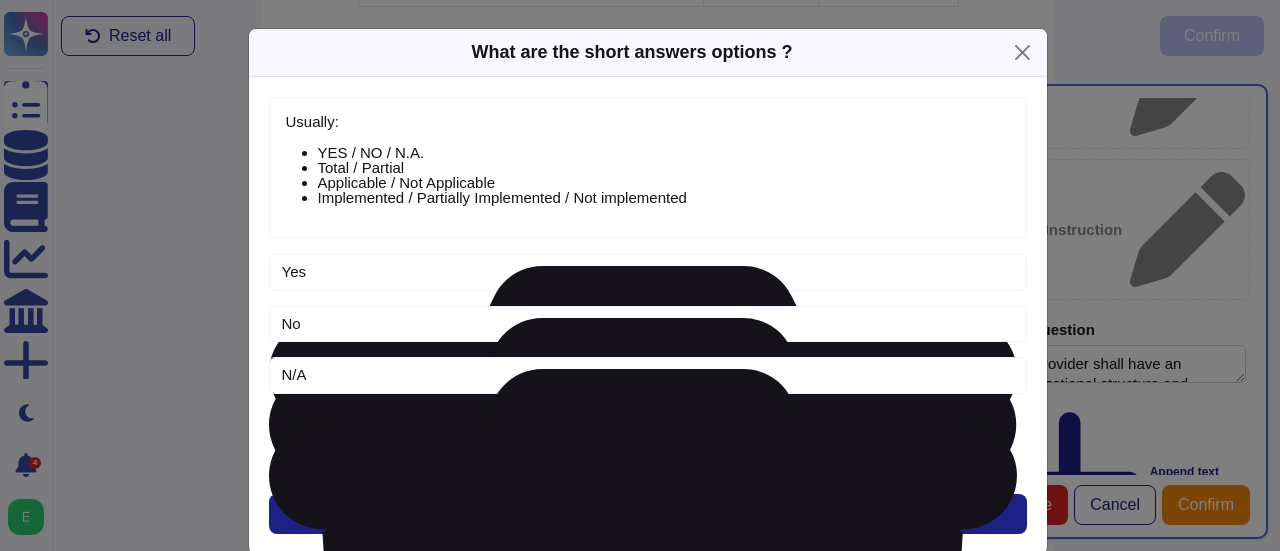 click 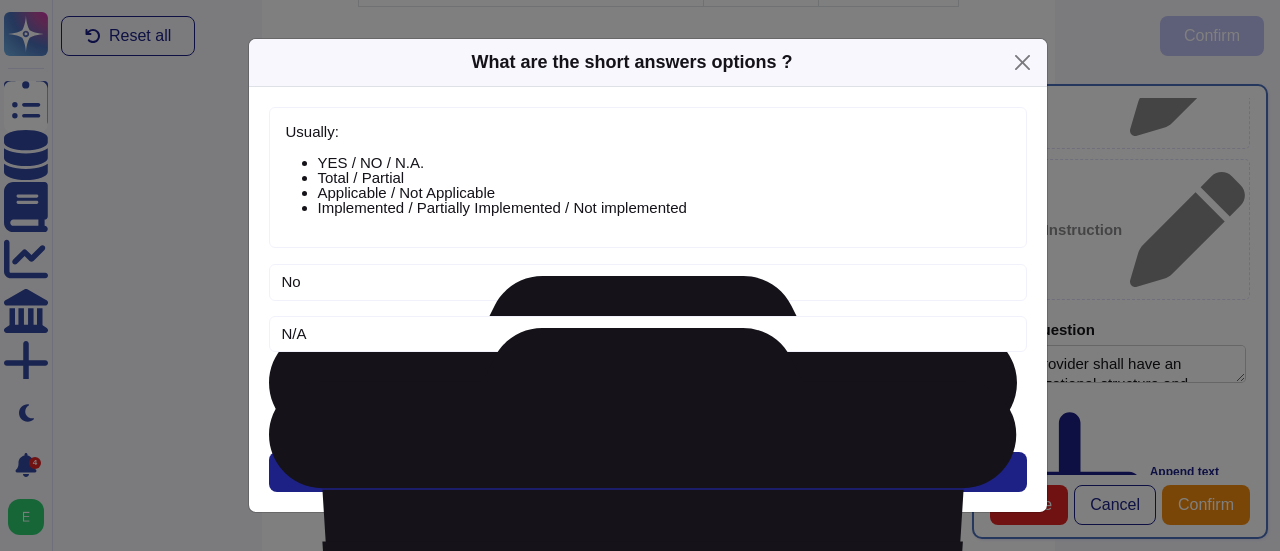 click 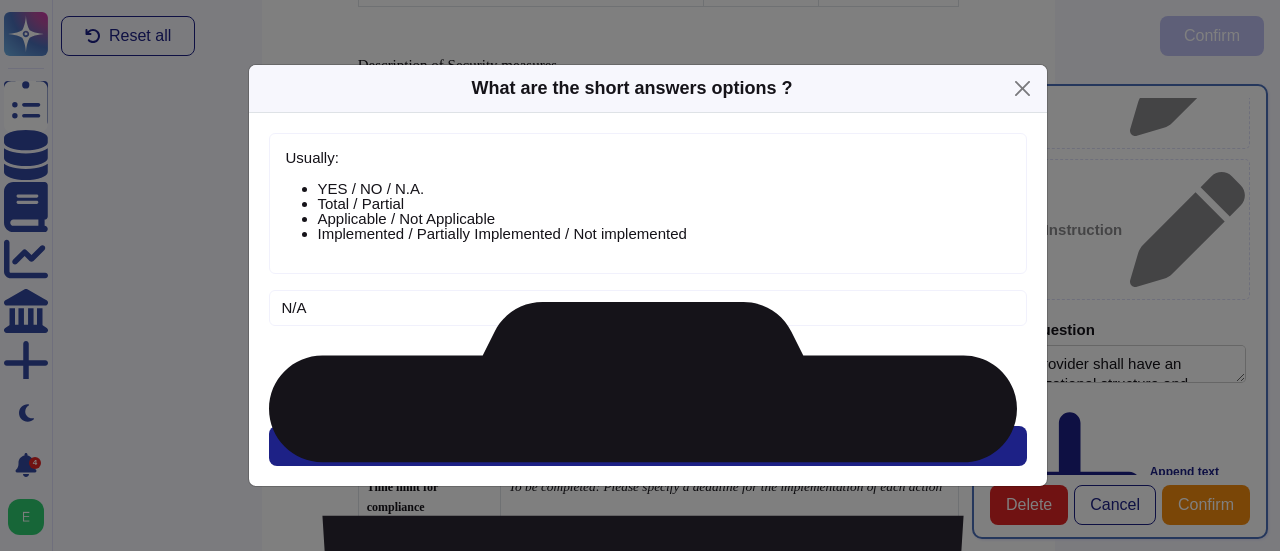 click 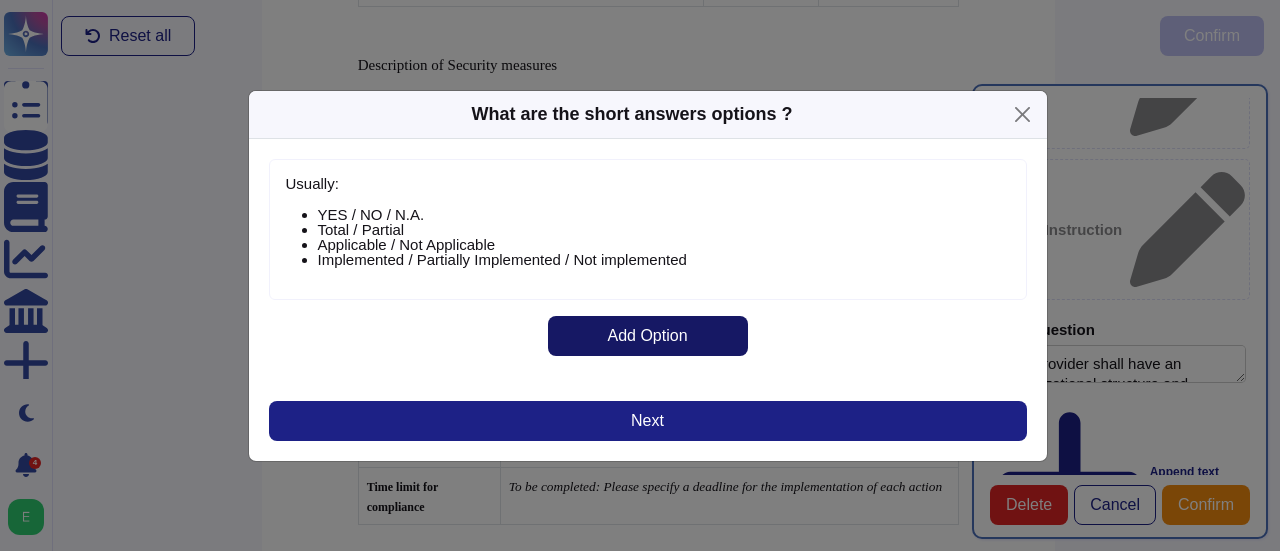 click on "Add Option" at bounding box center (647, 336) 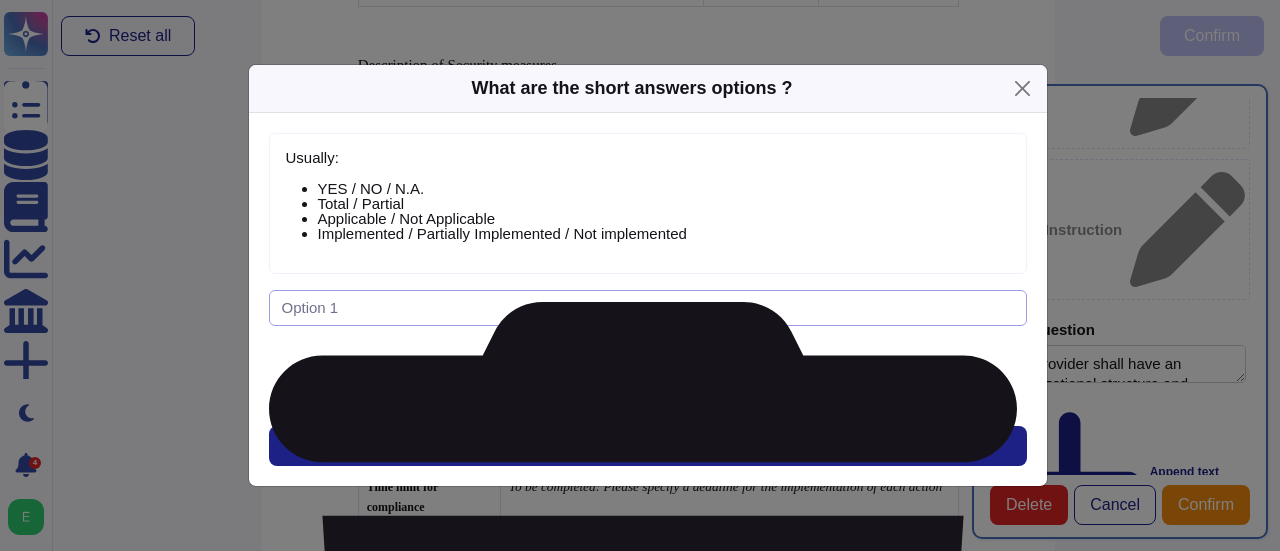 click at bounding box center [648, 308] 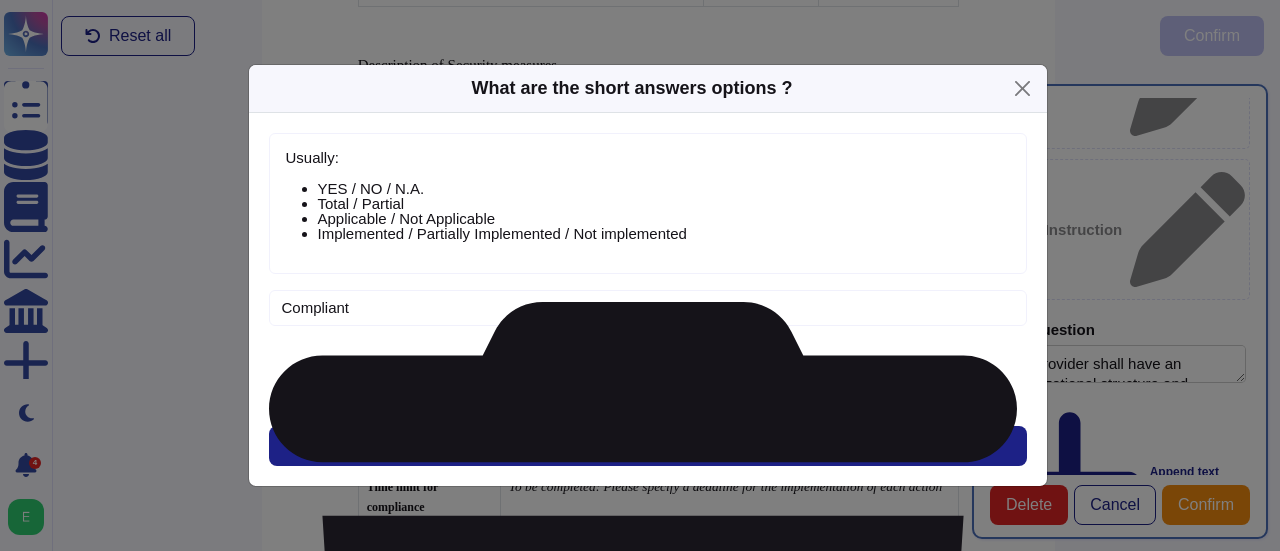 type on "Compliant" 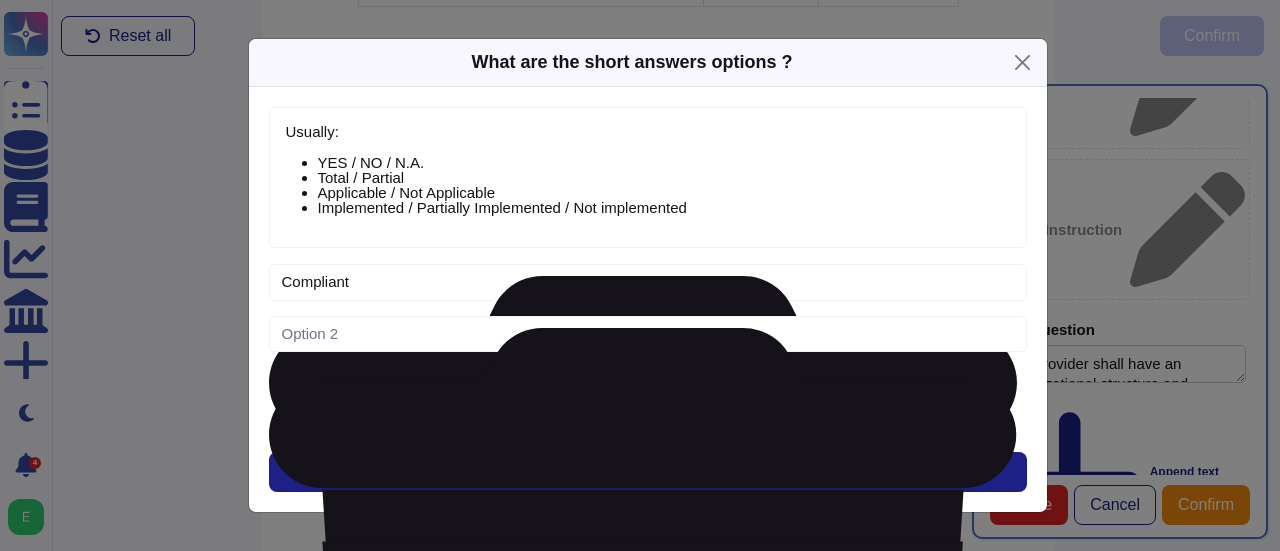 click 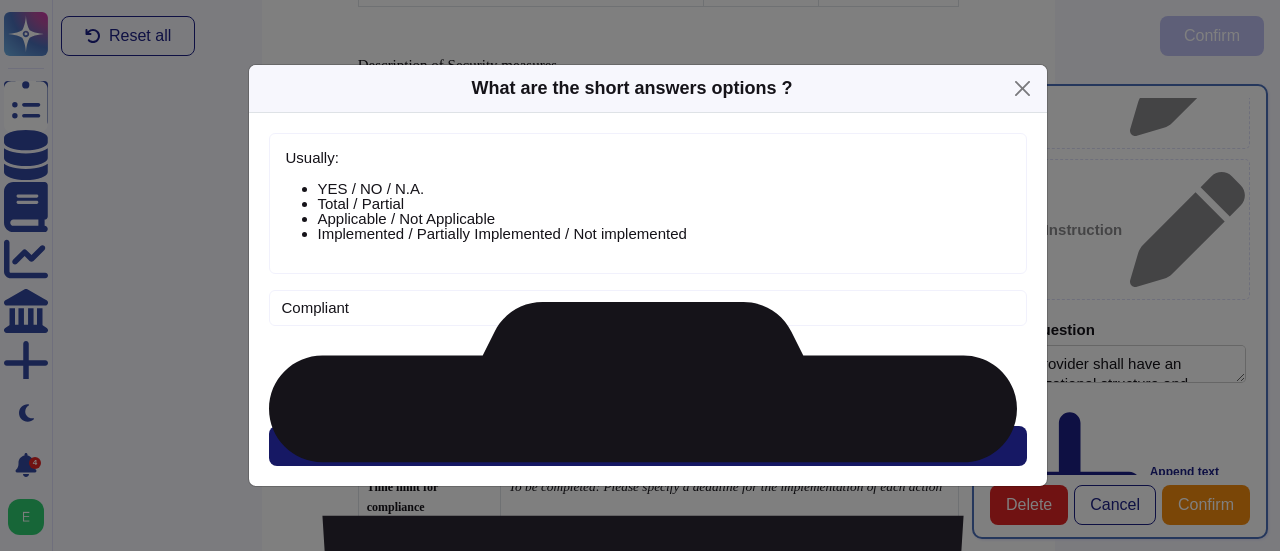 click on "Next" at bounding box center [648, 446] 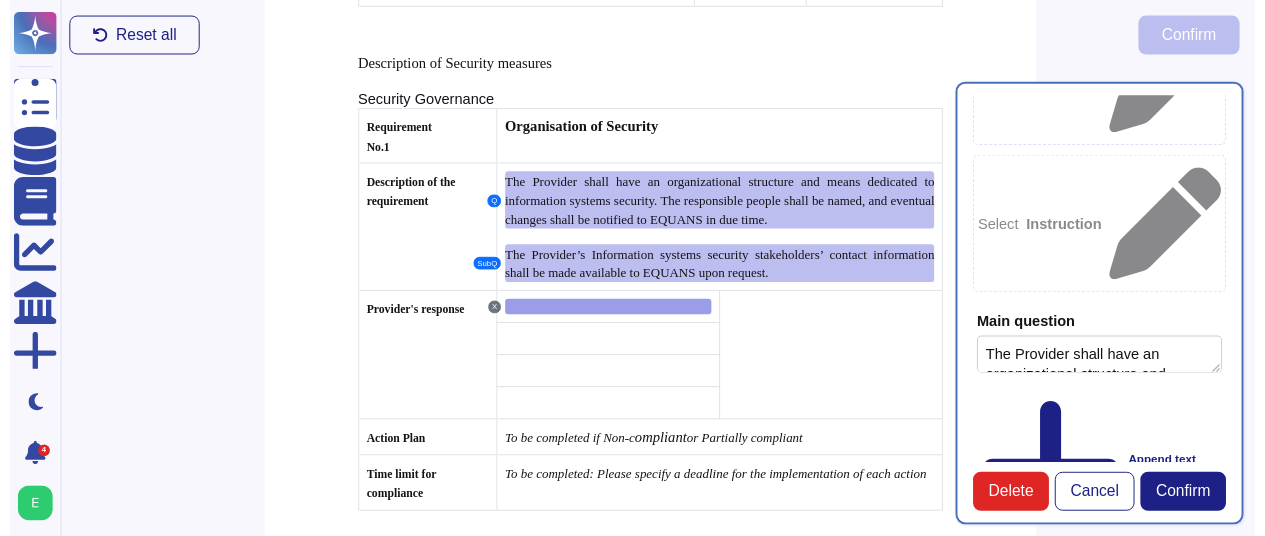 scroll, scrollTop: 261, scrollLeft: 0, axis: vertical 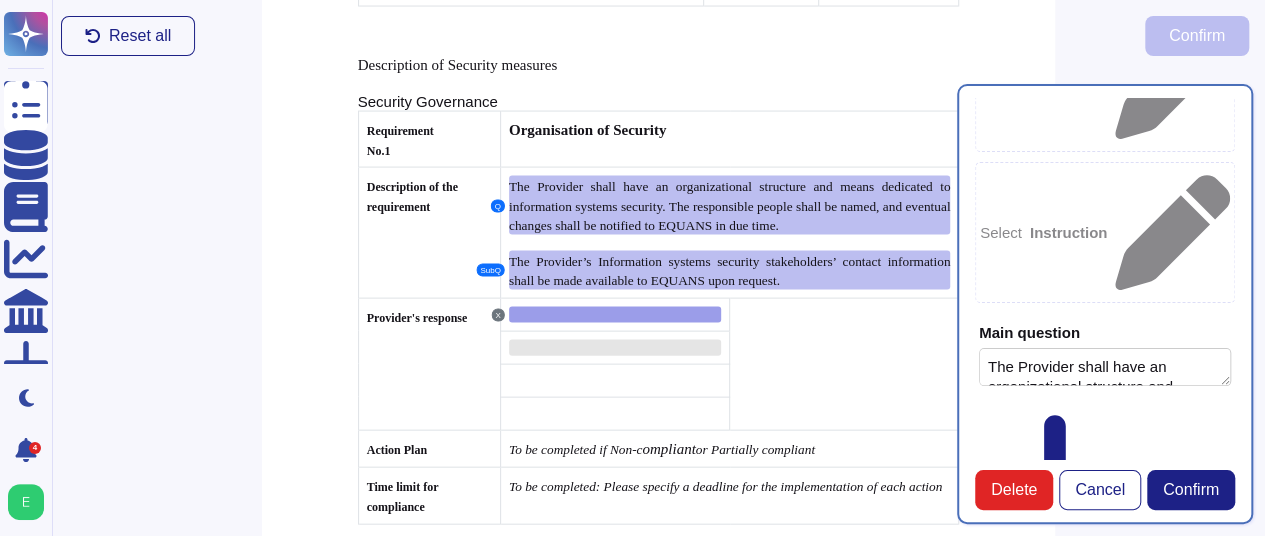 click at bounding box center (615, 348) 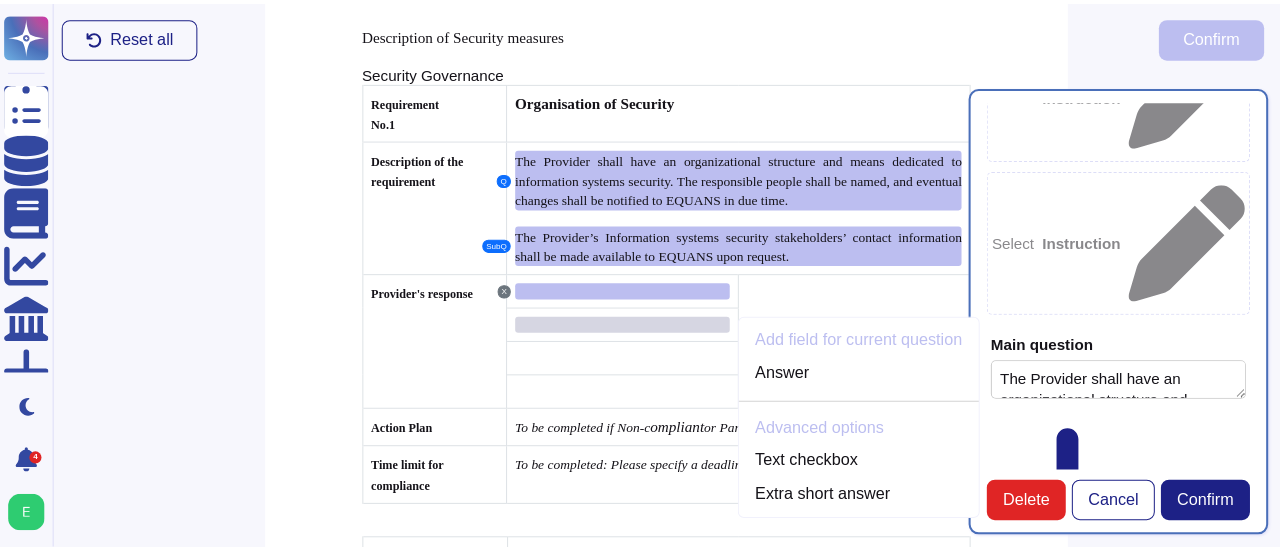 scroll, scrollTop: 5850, scrollLeft: 0, axis: vertical 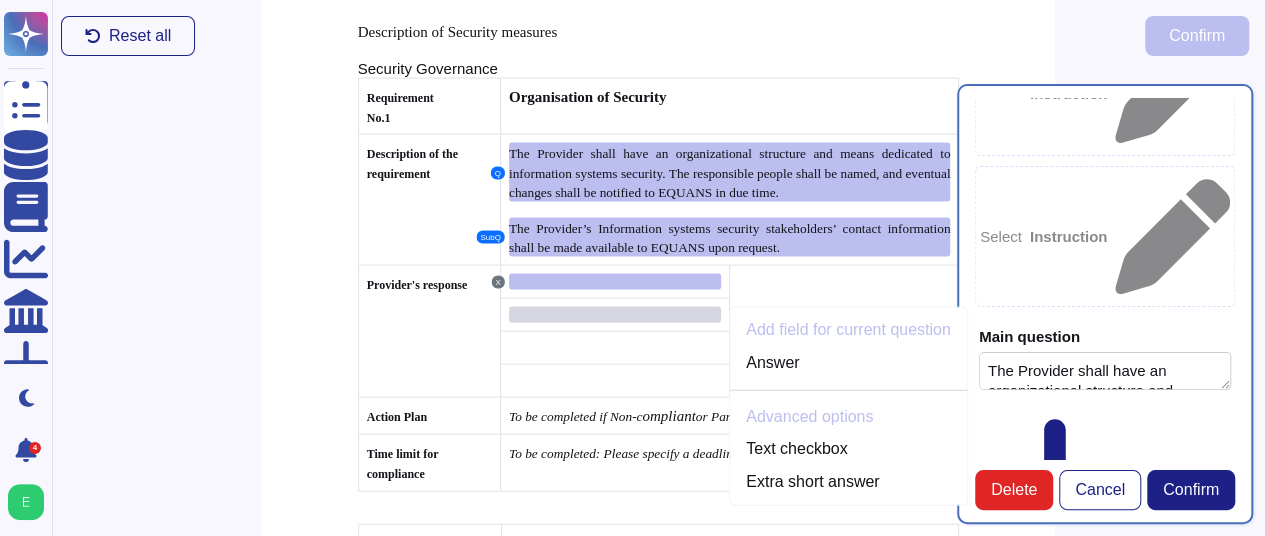 click at bounding box center (615, 315) 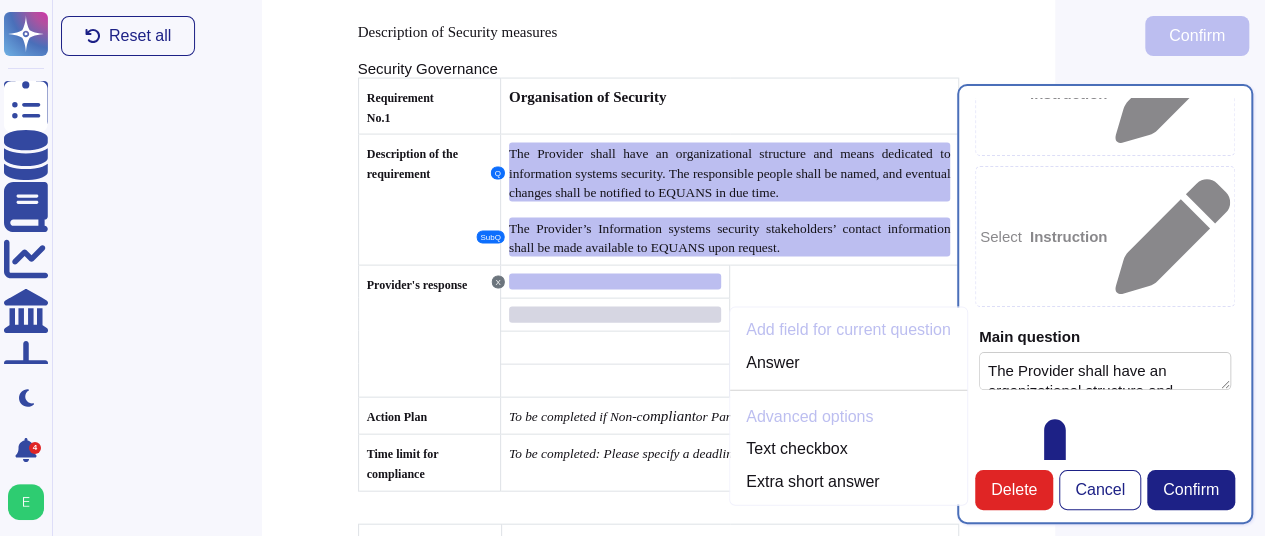click at bounding box center [615, 315] 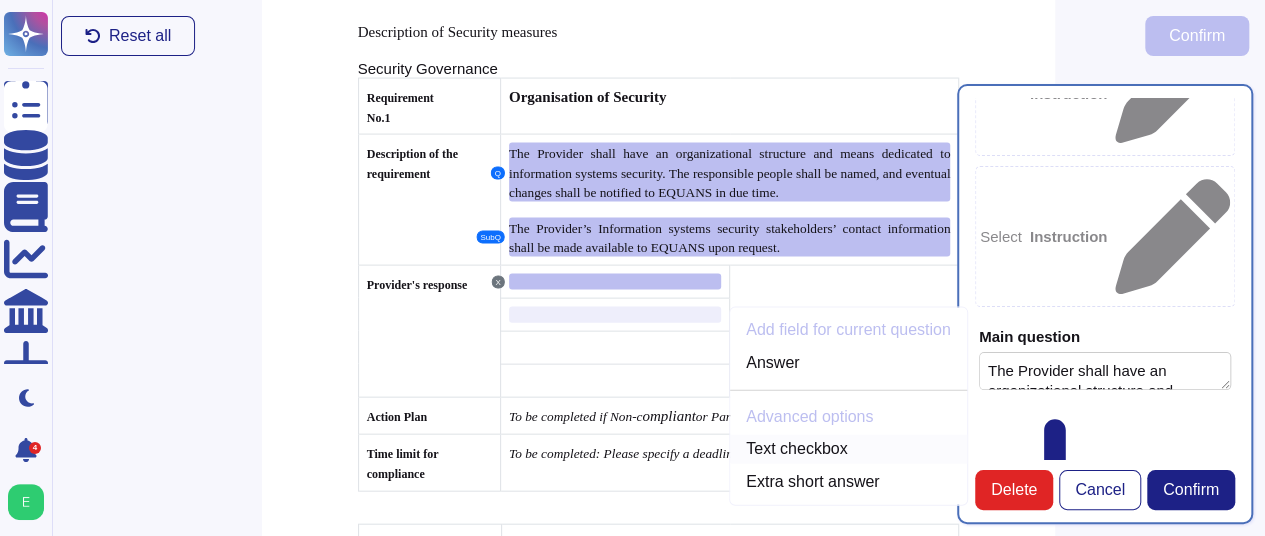 click on "Text checkbox" at bounding box center (848, 449) 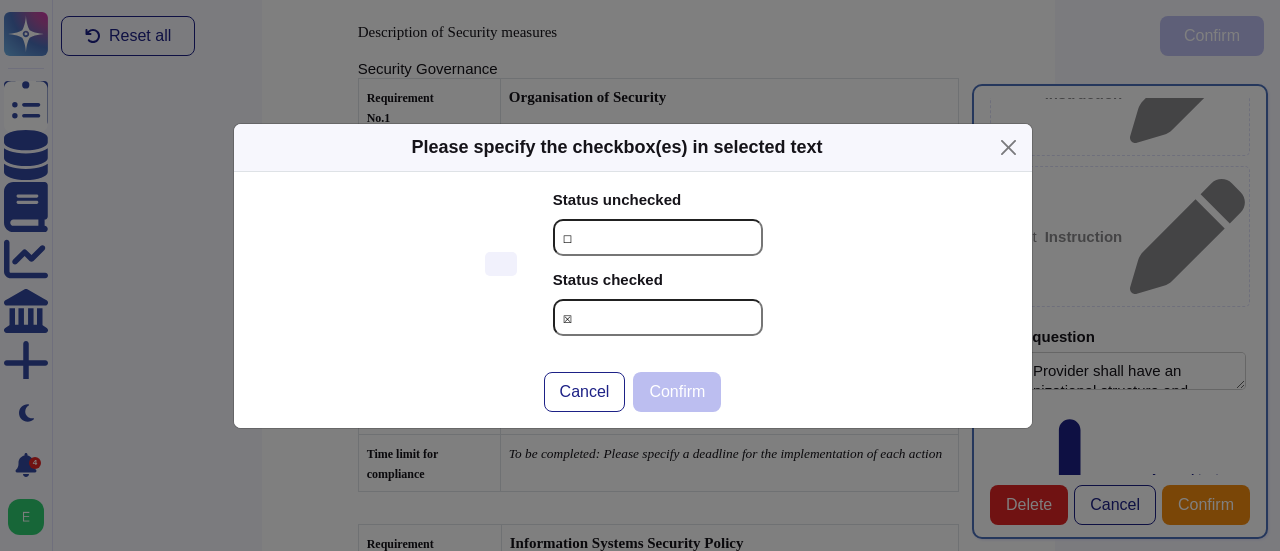 scroll, scrollTop: 287, scrollLeft: 0, axis: vertical 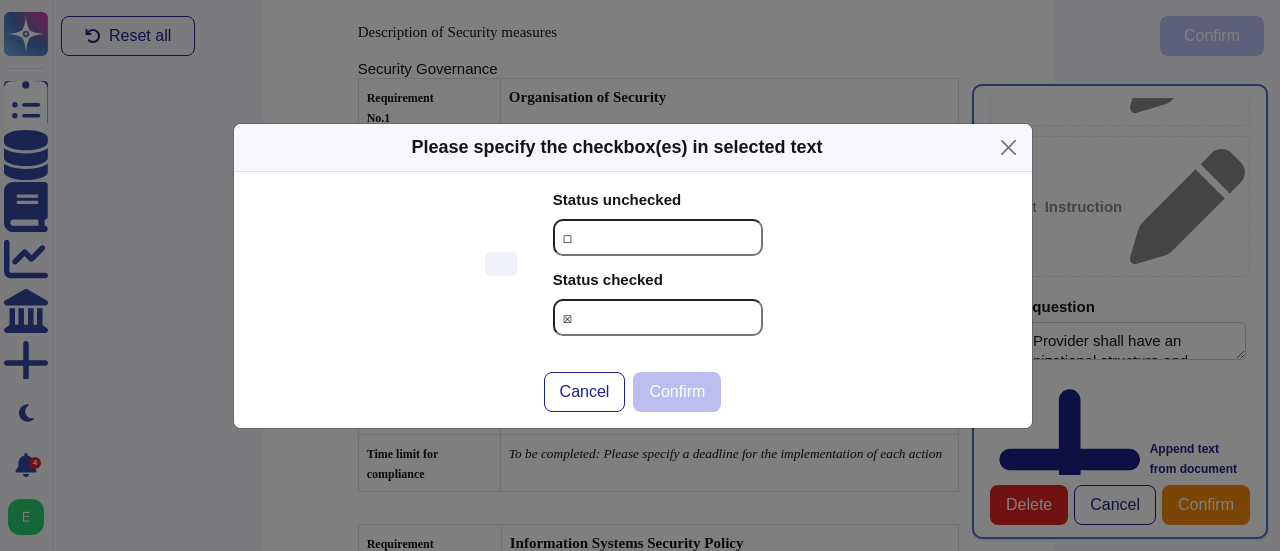 click on "☐" at bounding box center (658, 237) 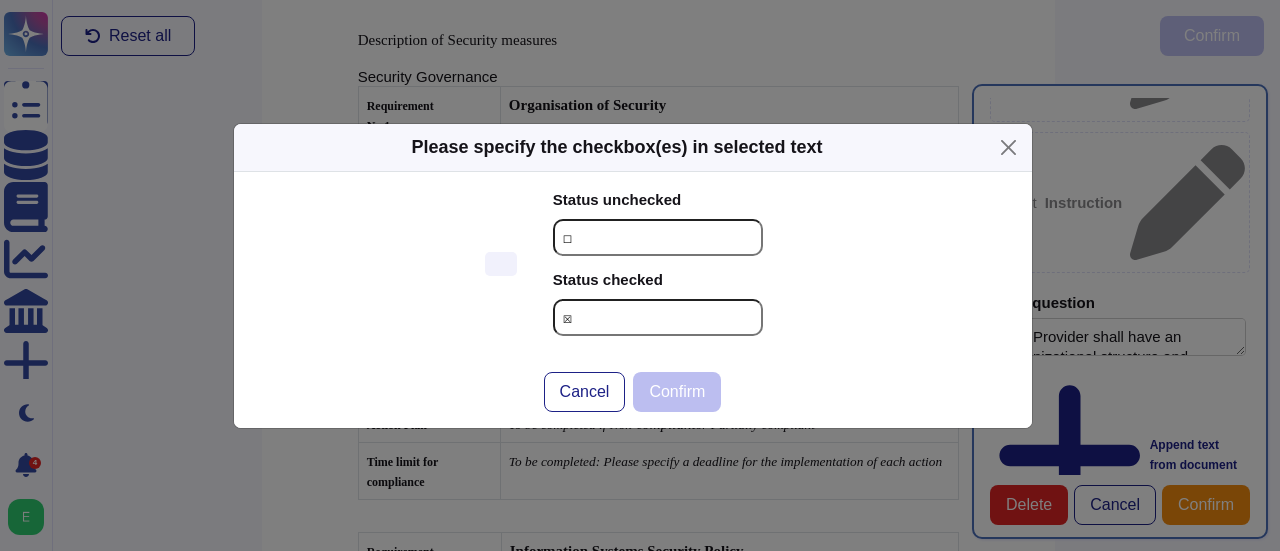 click on "☒" at bounding box center (658, 317) 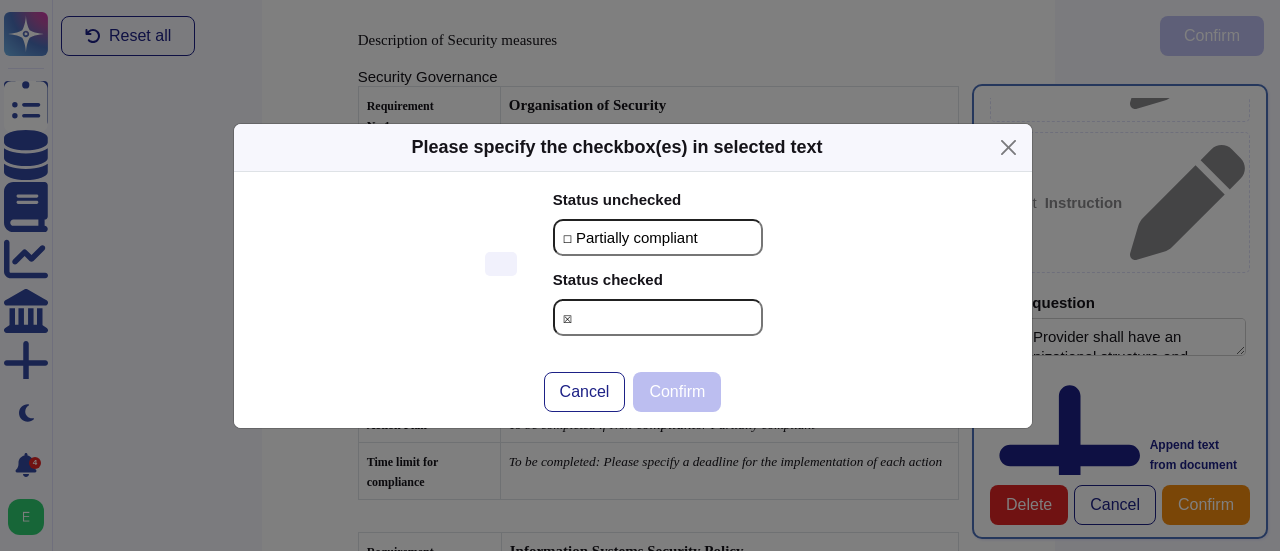 type on "☐ Partially compliant" 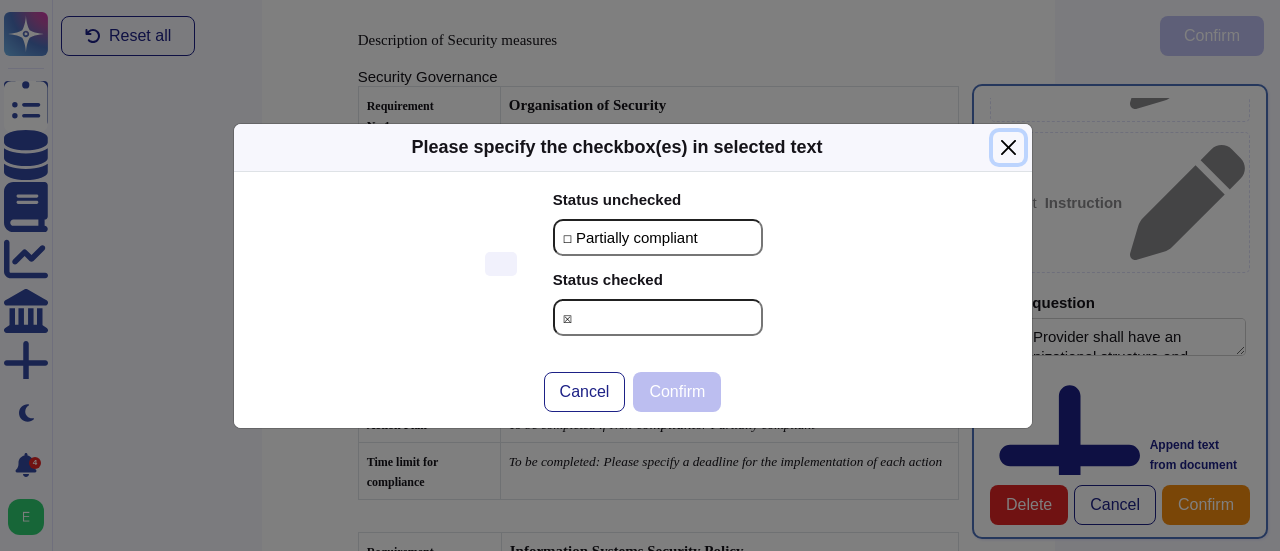 click at bounding box center [1008, 147] 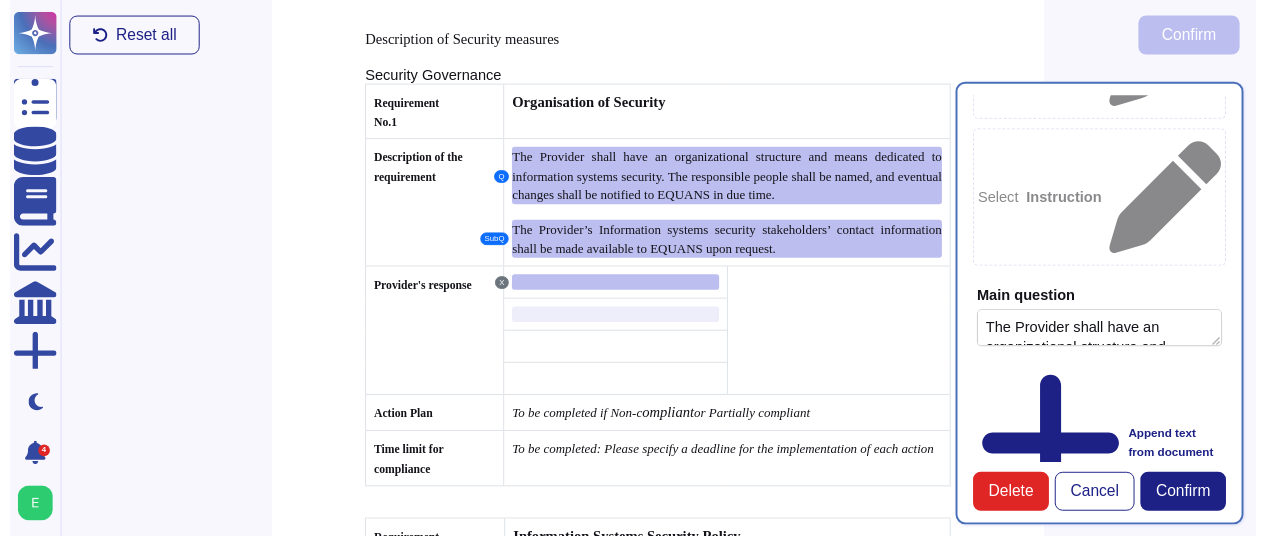 scroll, scrollTop: 5850, scrollLeft: 0, axis: vertical 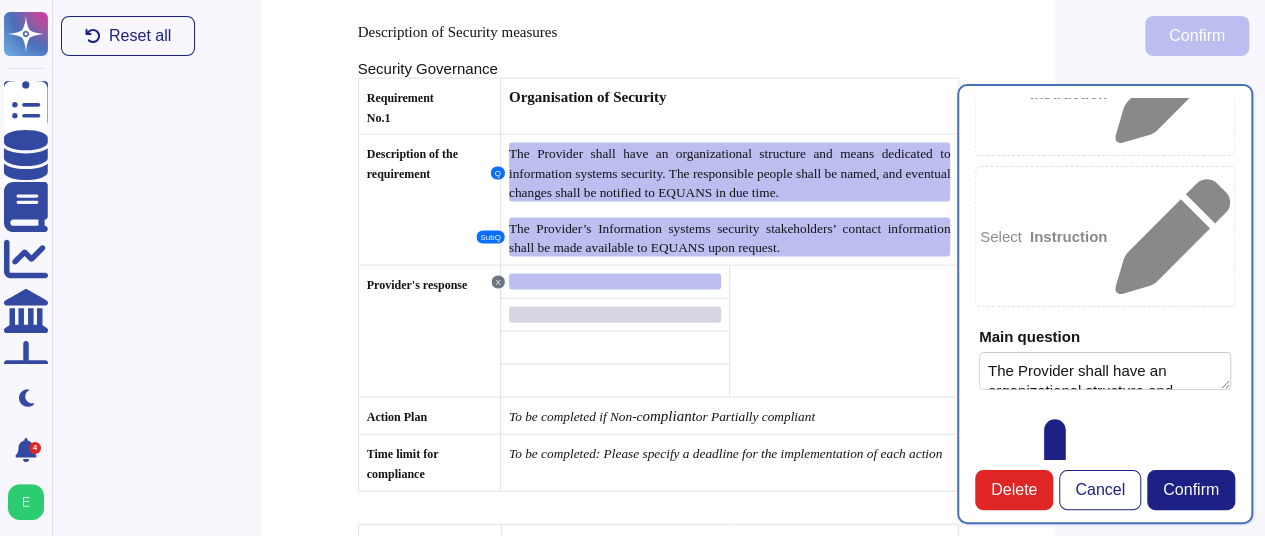 click at bounding box center (615, 315) 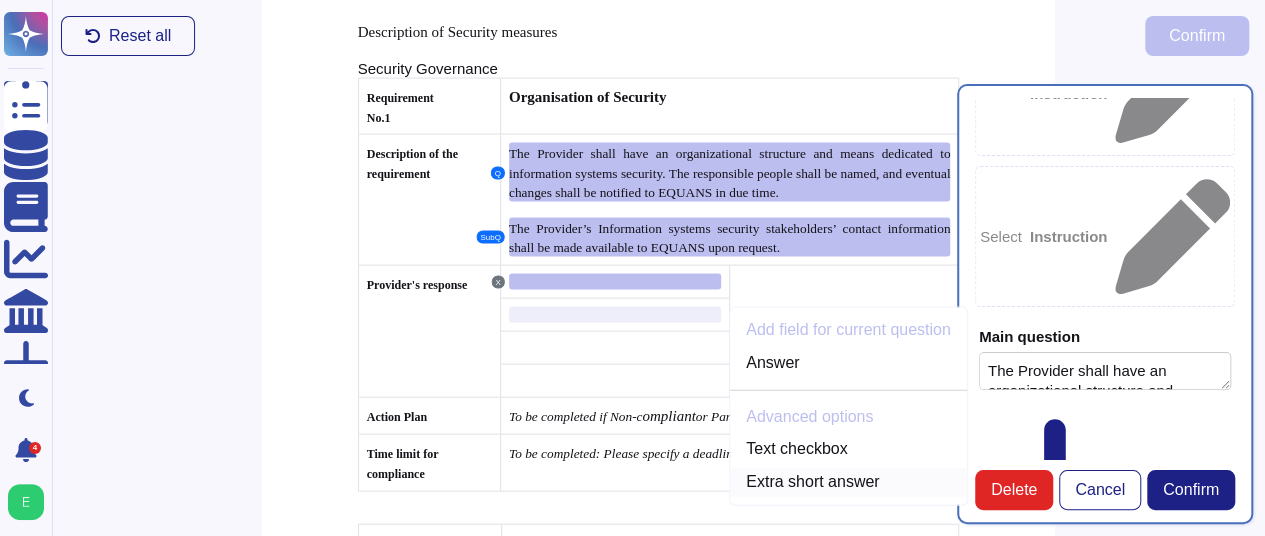 click on "Extra short answer" at bounding box center [848, 482] 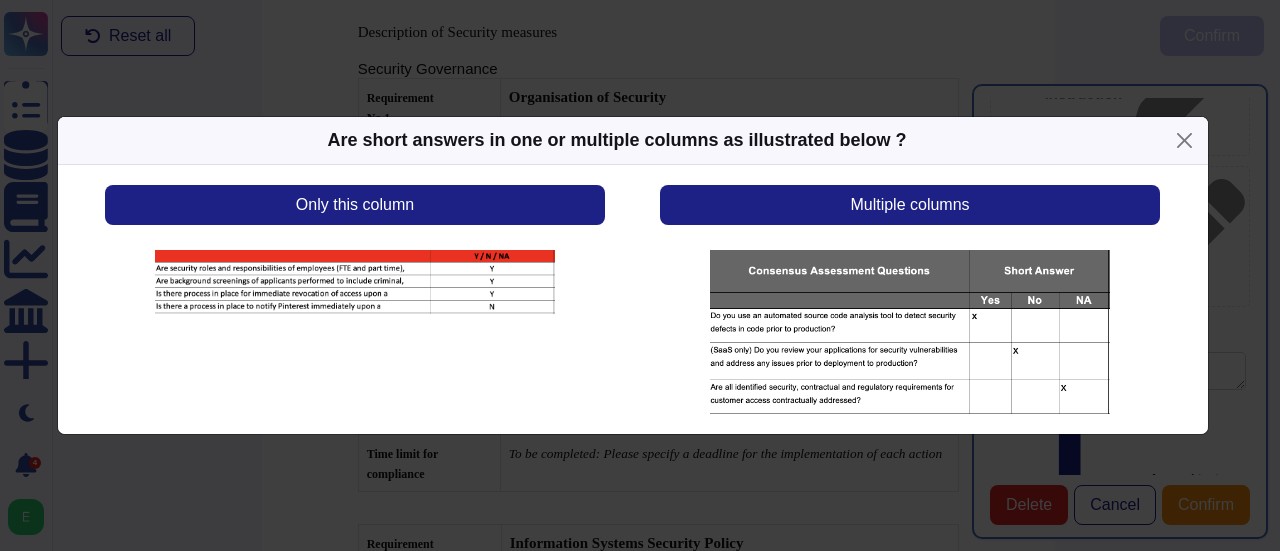 scroll, scrollTop: 281, scrollLeft: 0, axis: vertical 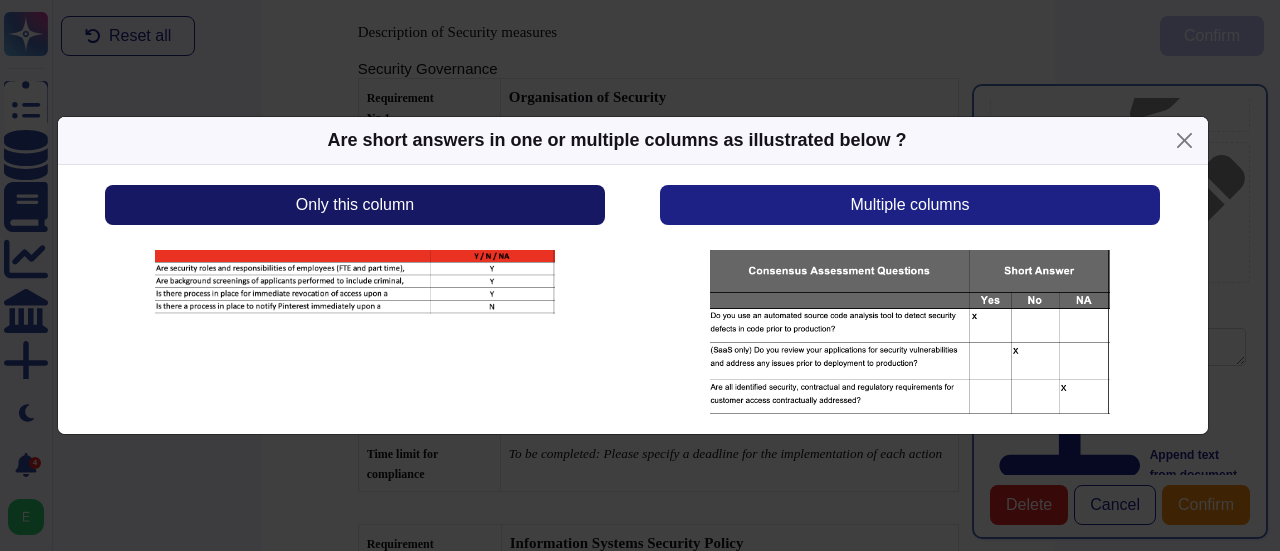 click on "Only this column" at bounding box center (355, 205) 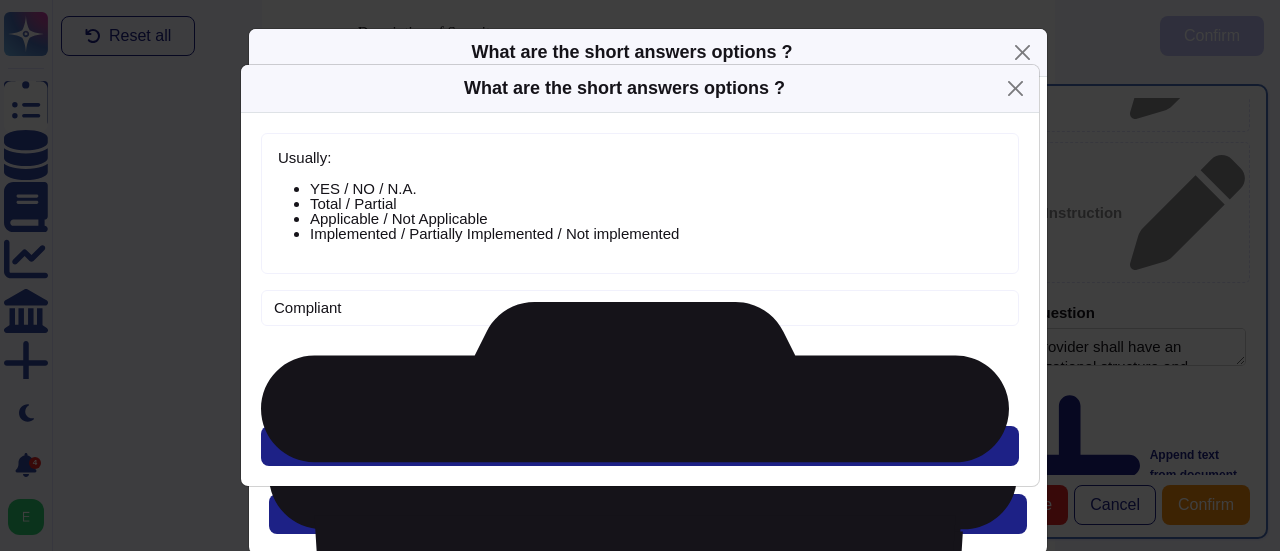 click 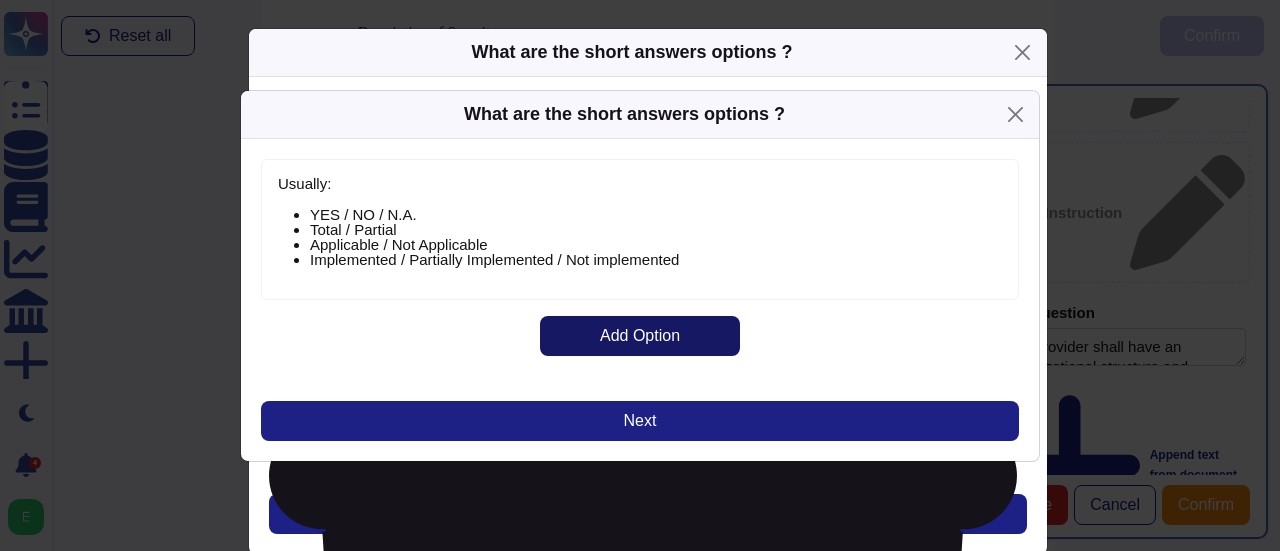 click on "Add Option" at bounding box center [640, 336] 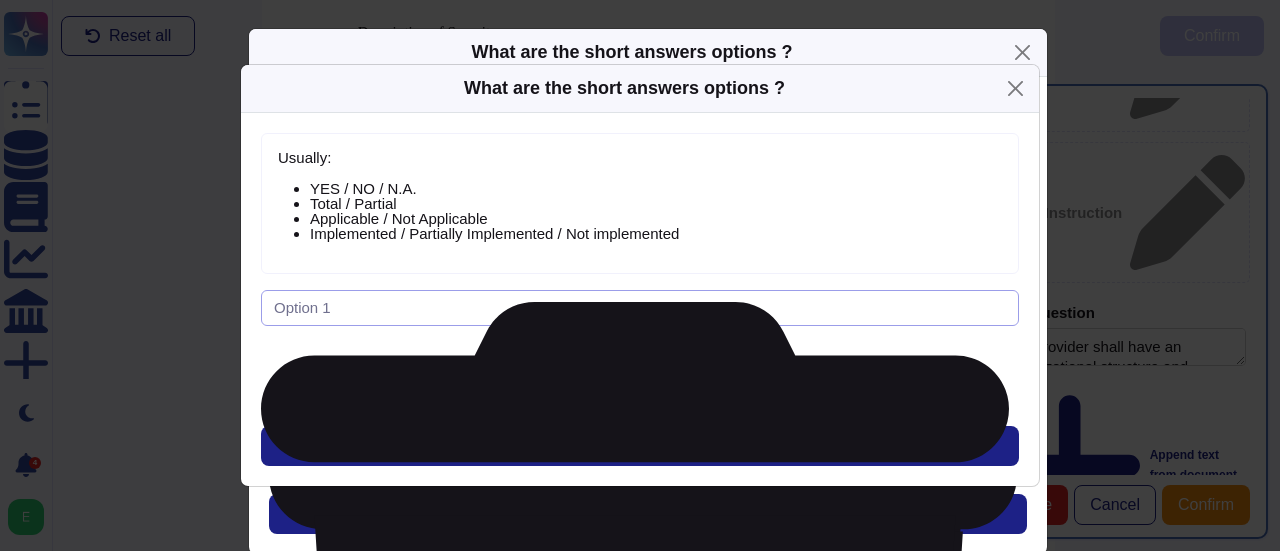 click at bounding box center [640, 308] 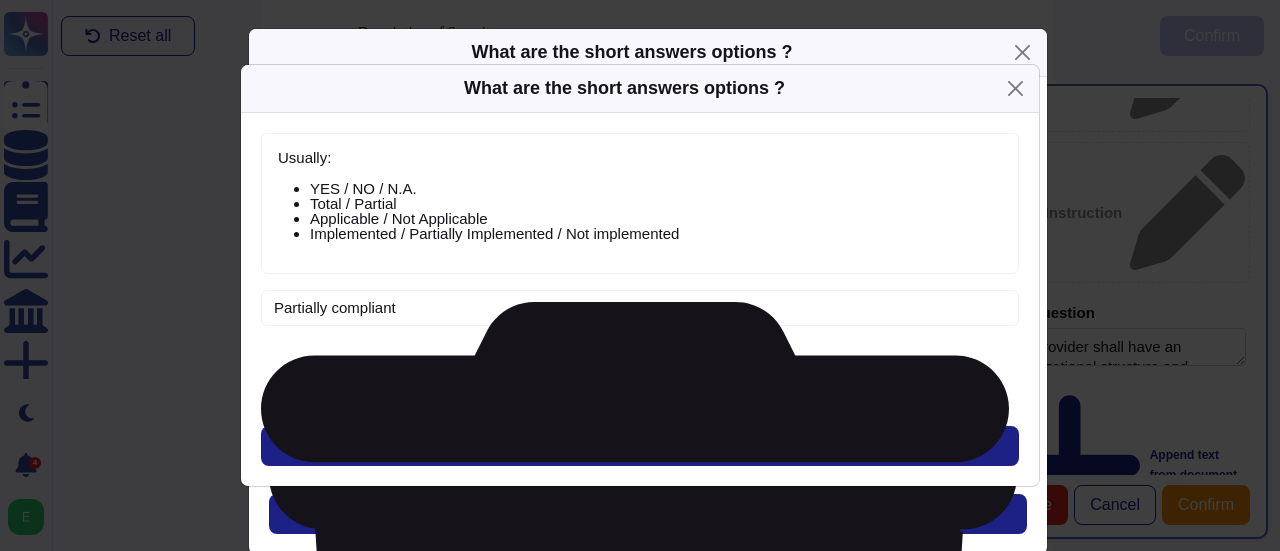 type on "Partially compliant" 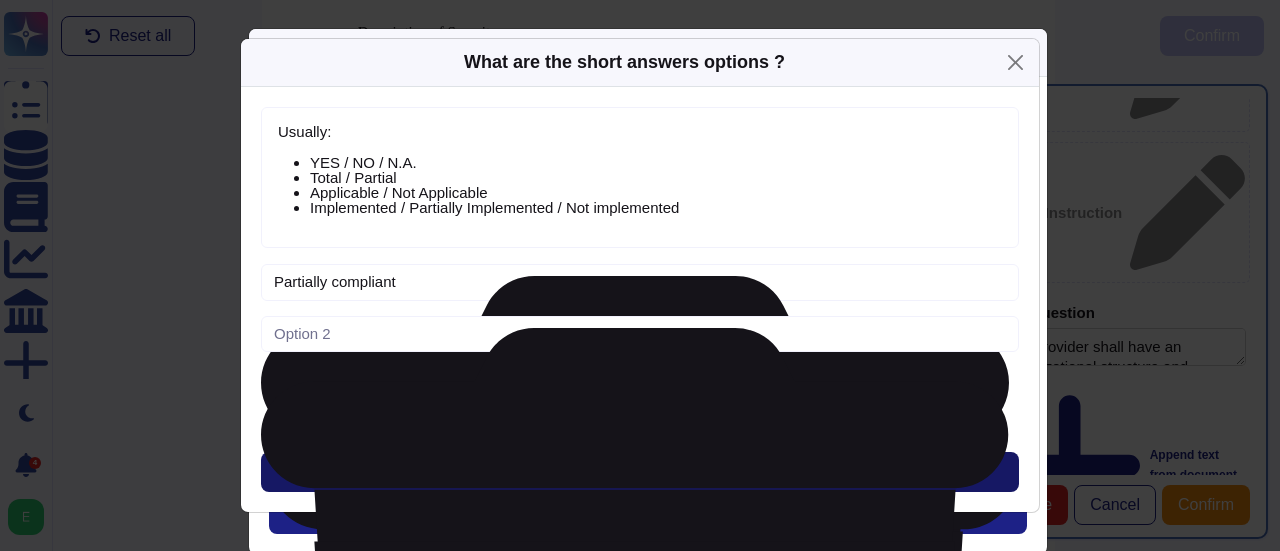 click on "Next" at bounding box center (640, 472) 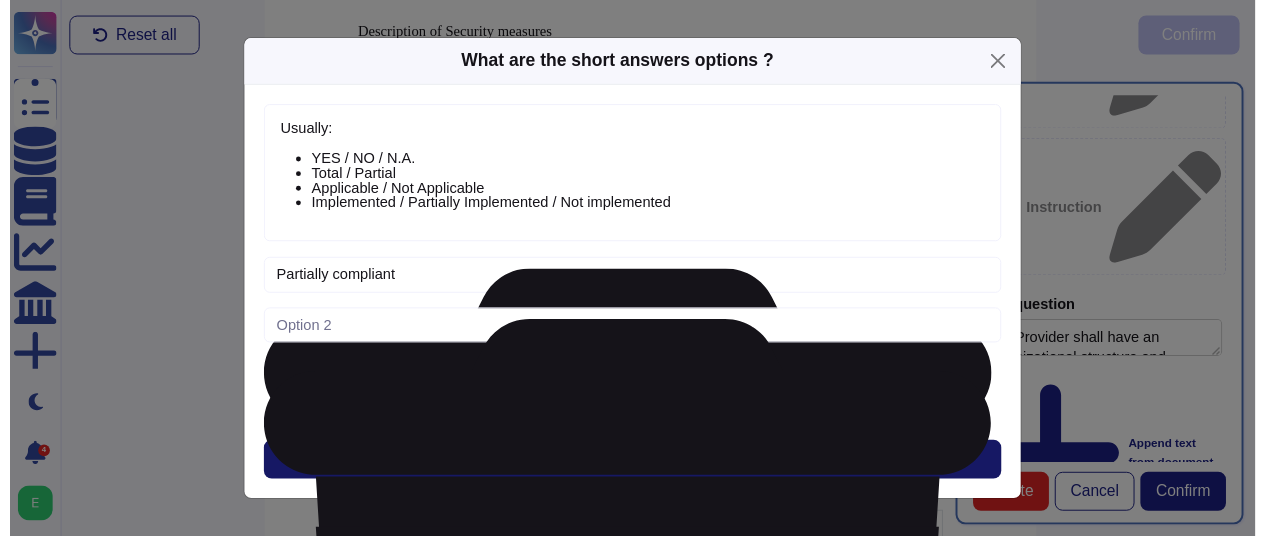 scroll, scrollTop: 296, scrollLeft: 0, axis: vertical 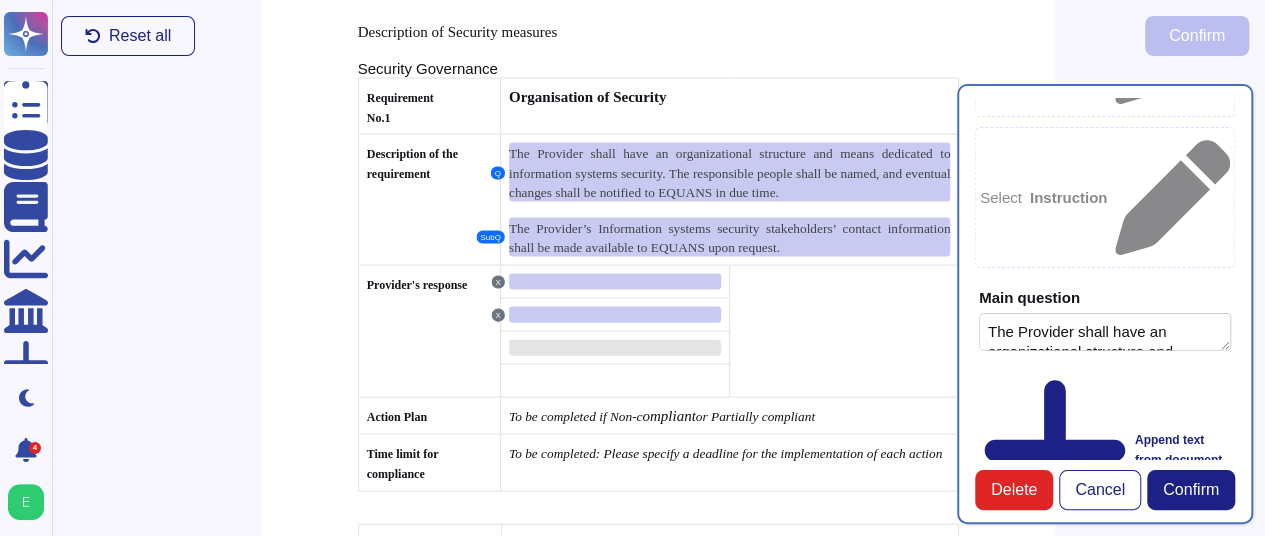 click at bounding box center (615, 348) 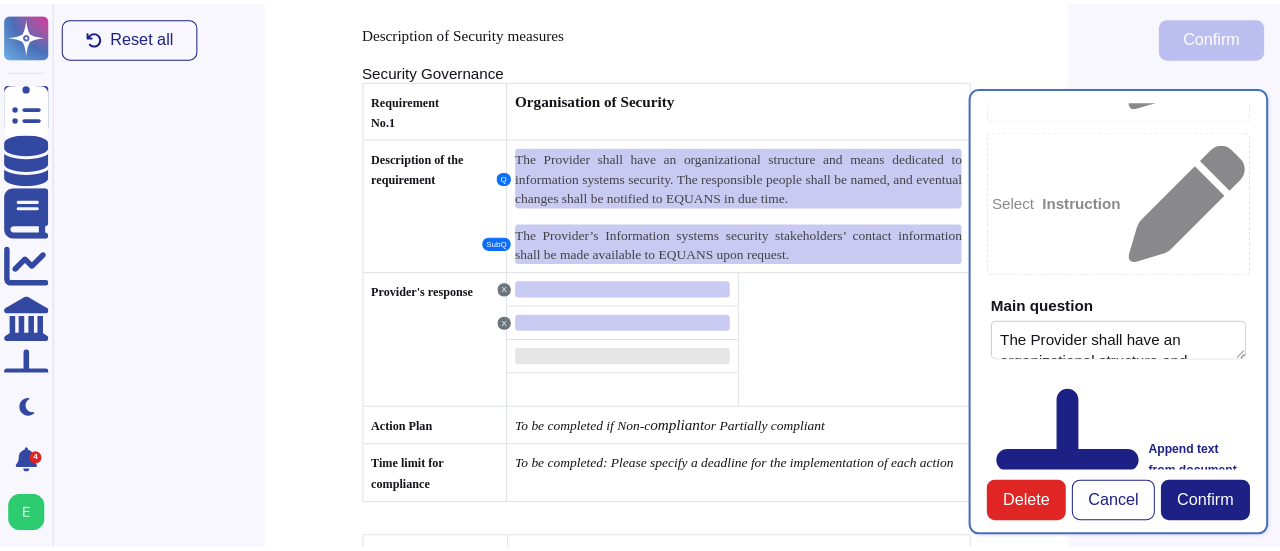 scroll, scrollTop: 5882, scrollLeft: 0, axis: vertical 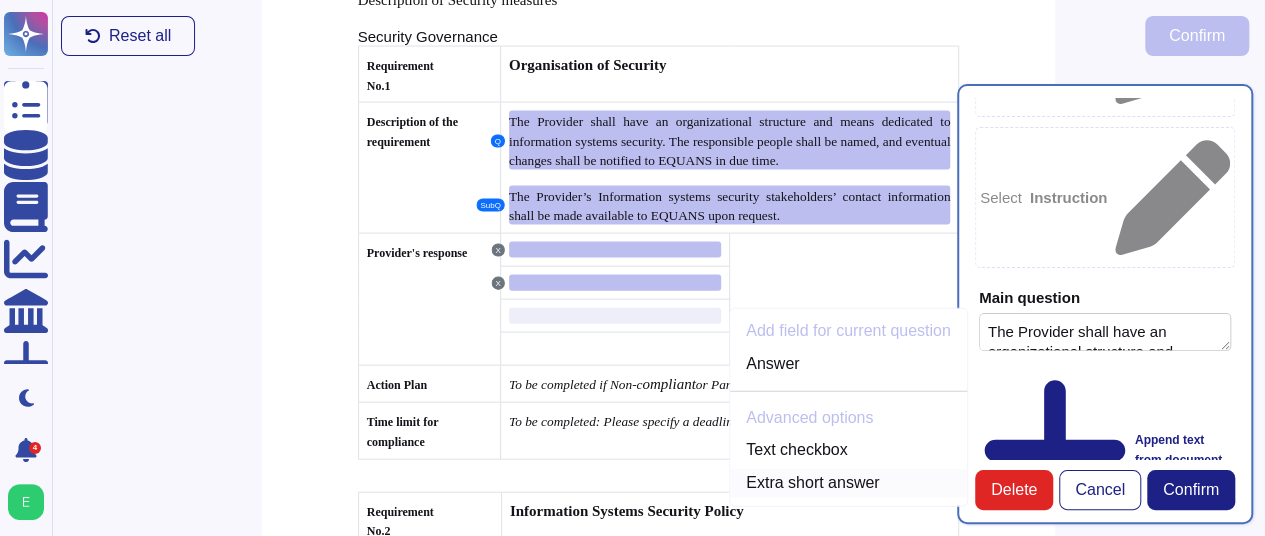 click on "Extra short answer" at bounding box center (848, 483) 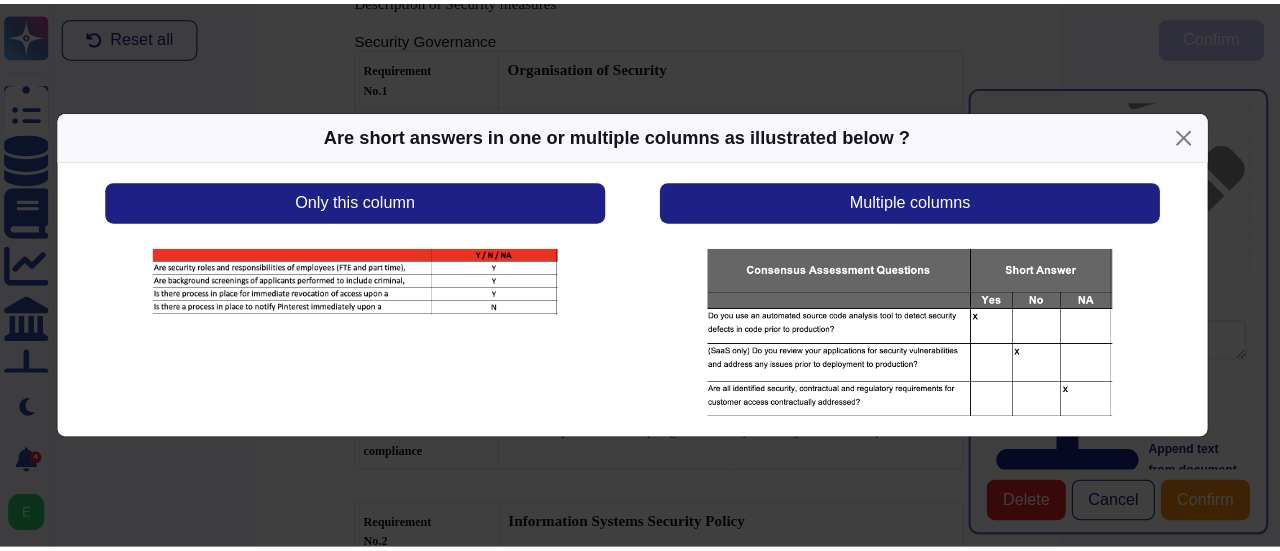 scroll, scrollTop: 281, scrollLeft: 0, axis: vertical 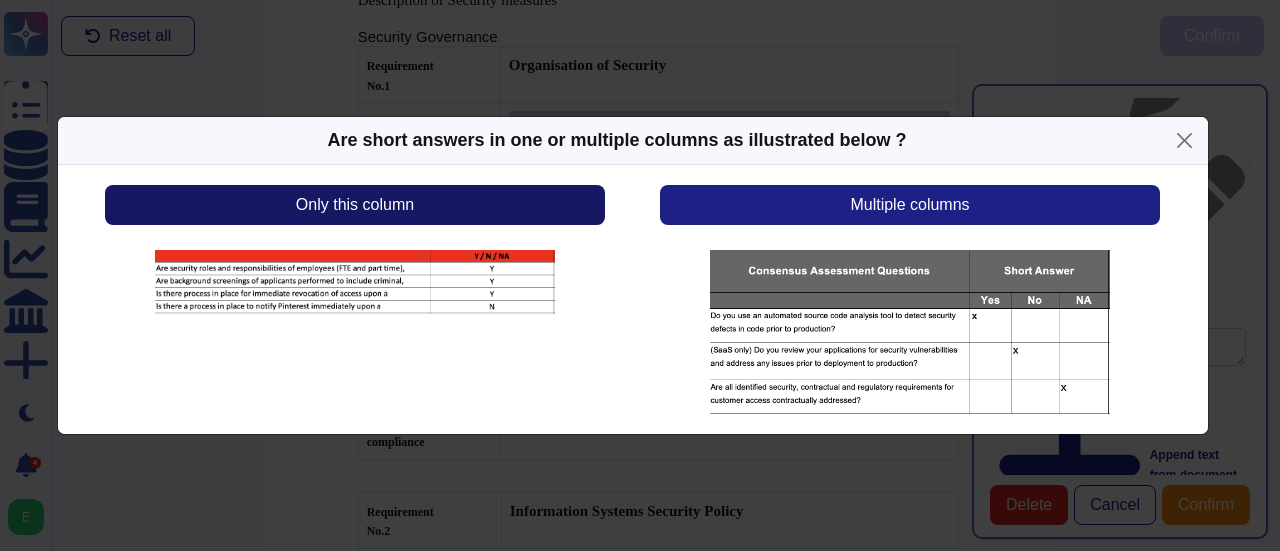 click on "Only this column" at bounding box center [355, 205] 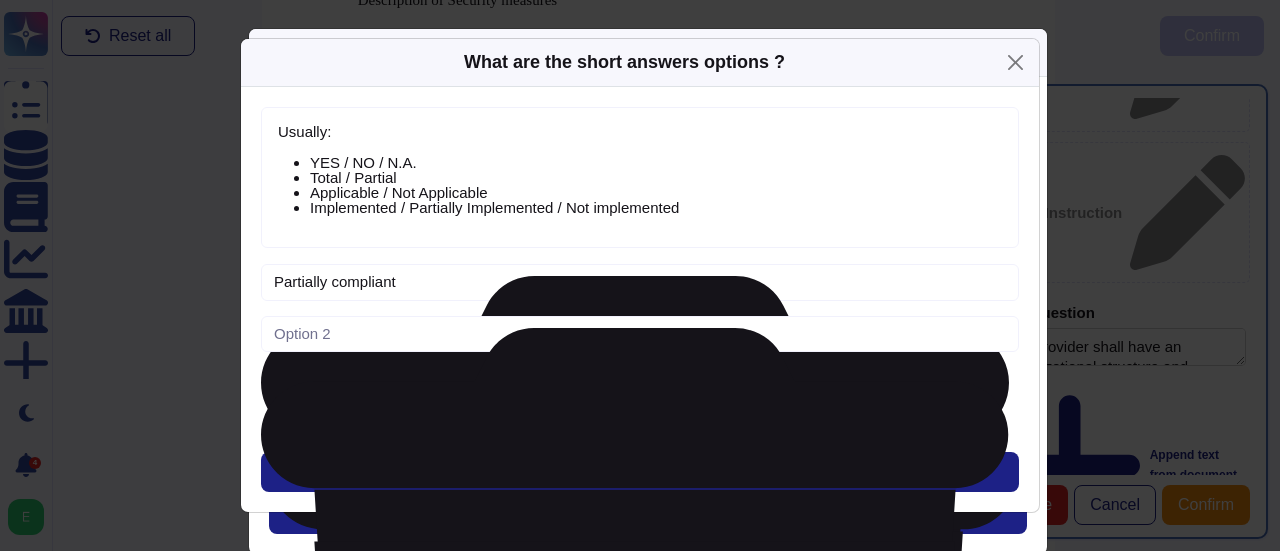 click 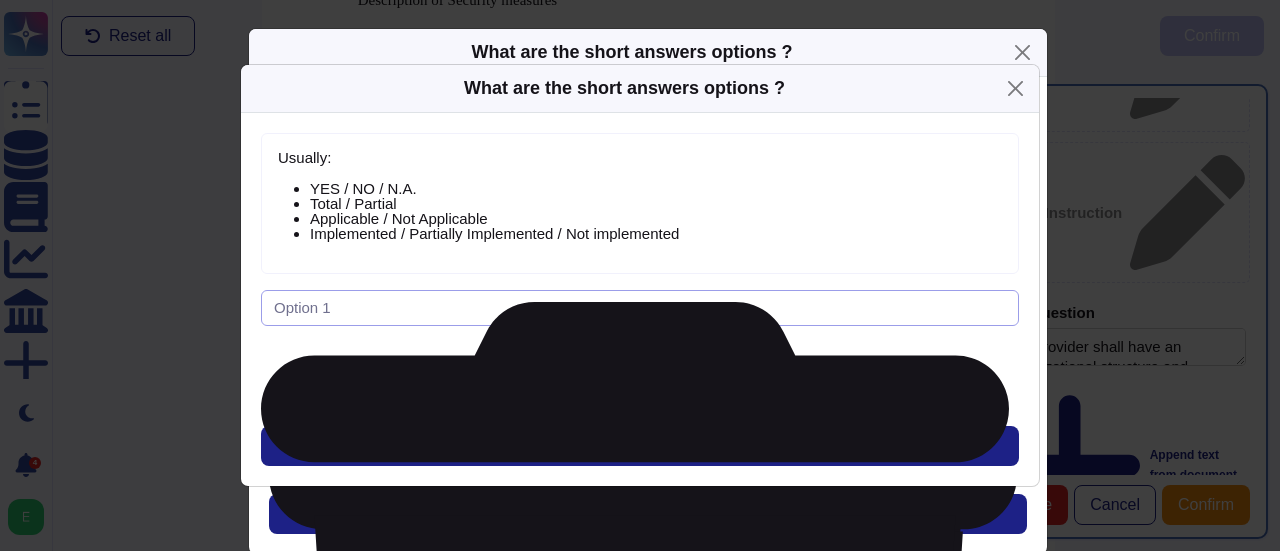 click at bounding box center (640, 308) 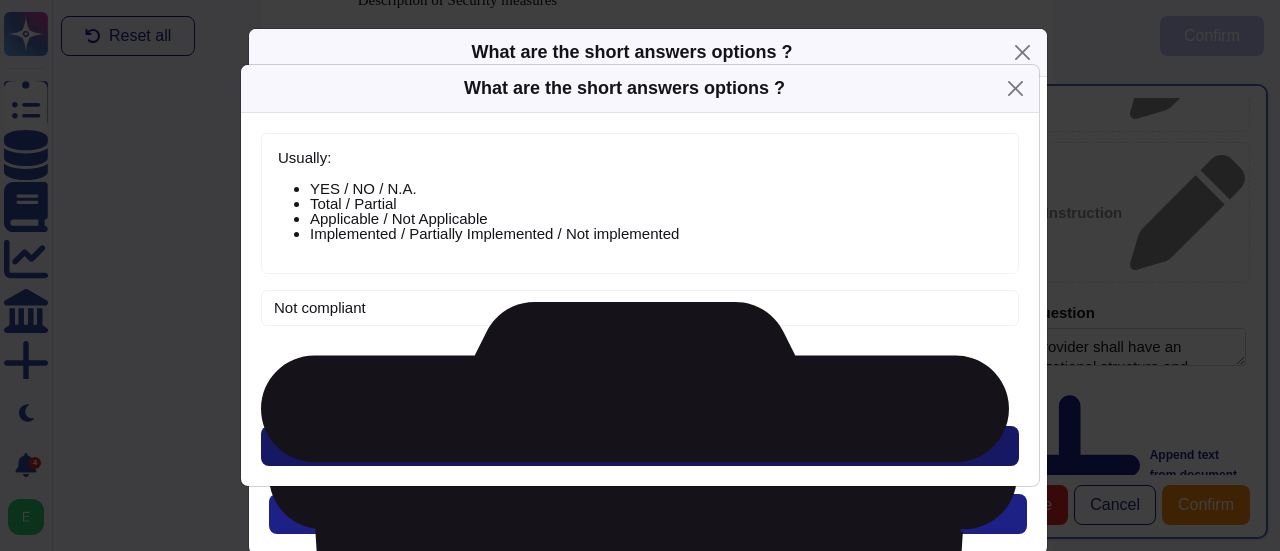 type on "Not compliant" 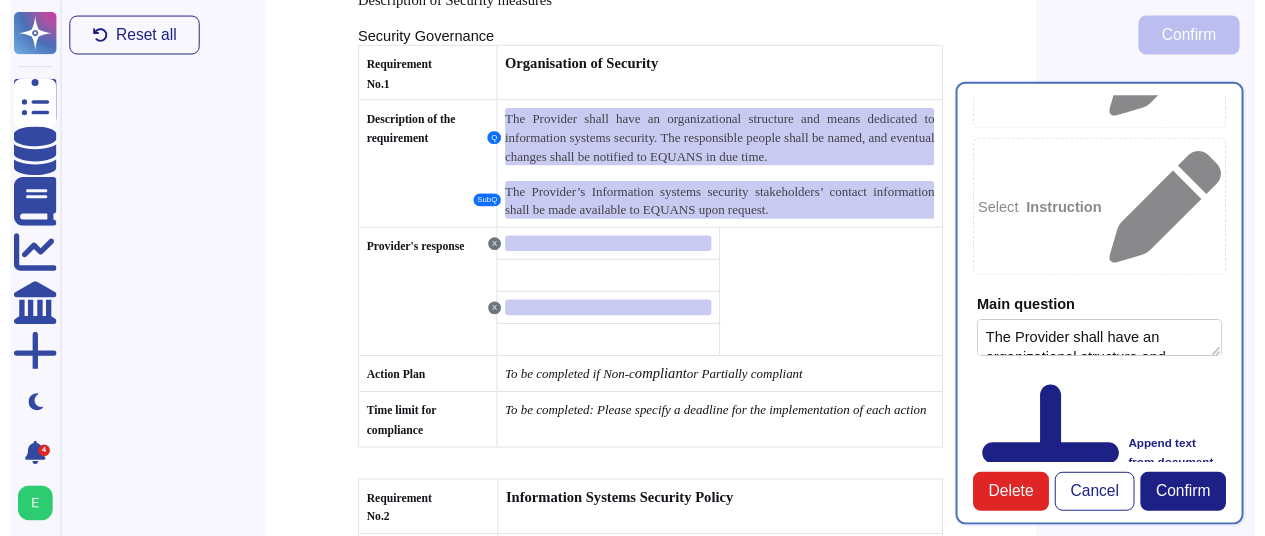 scroll, scrollTop: 296, scrollLeft: 0, axis: vertical 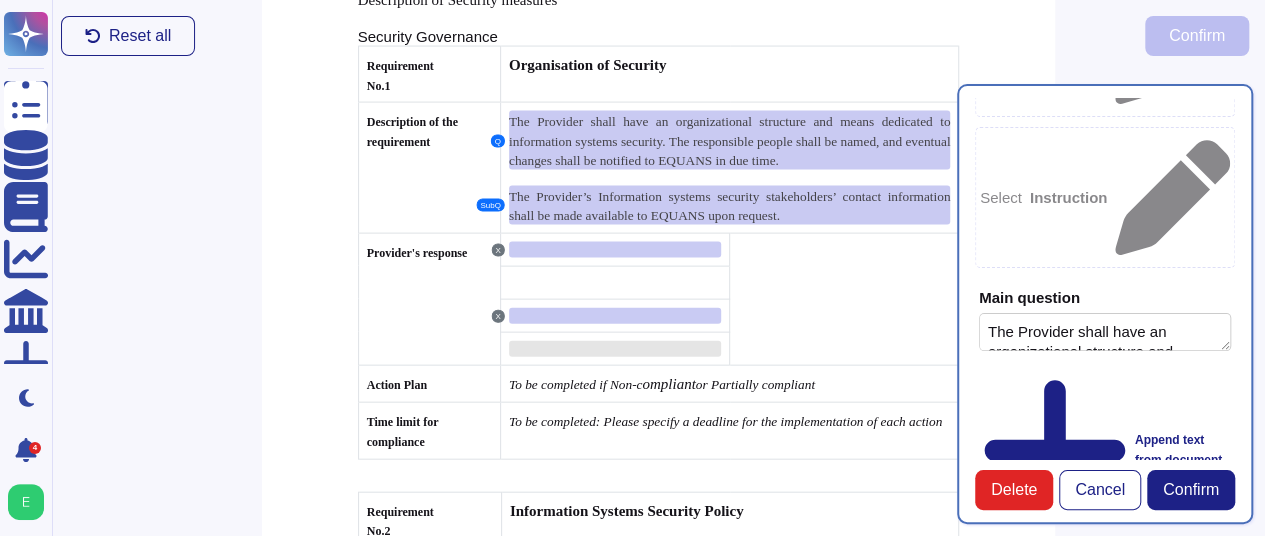 click at bounding box center [615, 349] 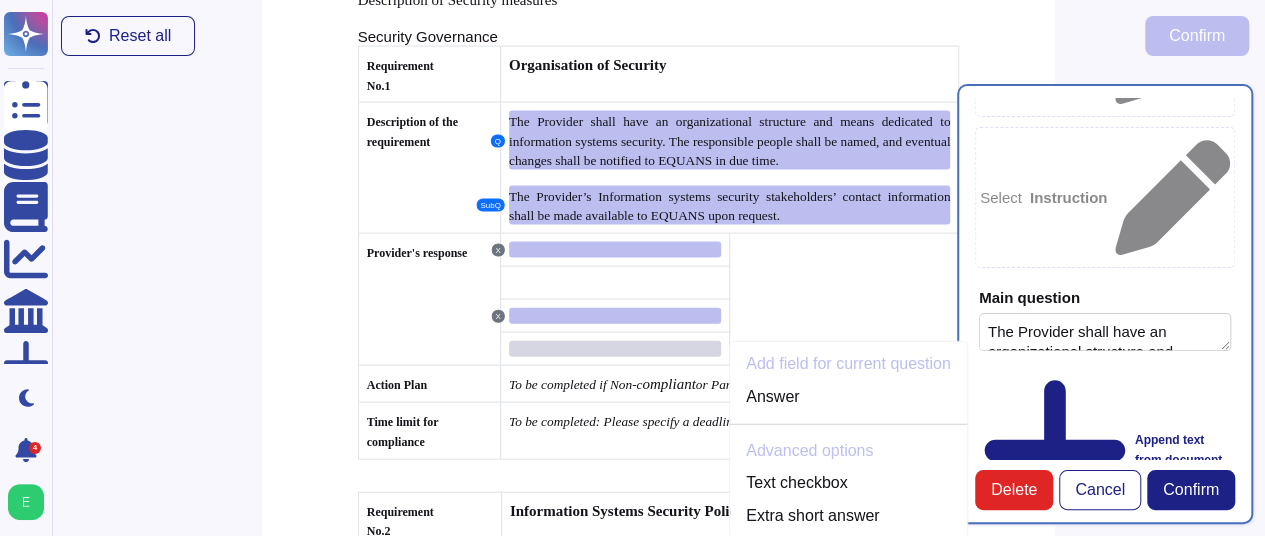 scroll, scrollTop: 5915, scrollLeft: 0, axis: vertical 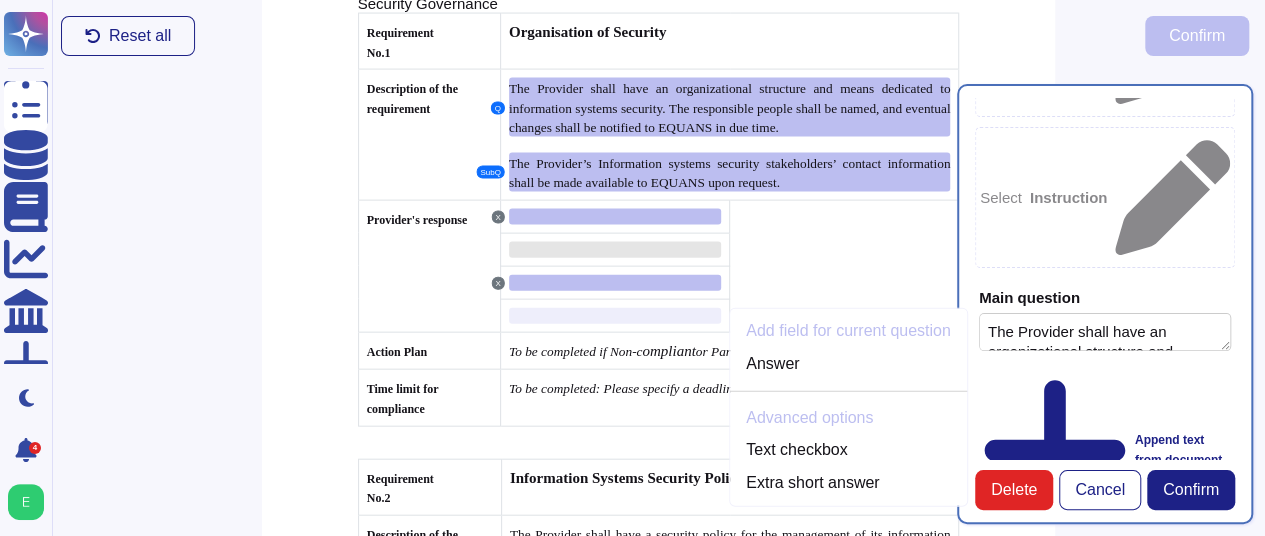 click at bounding box center [615, 250] 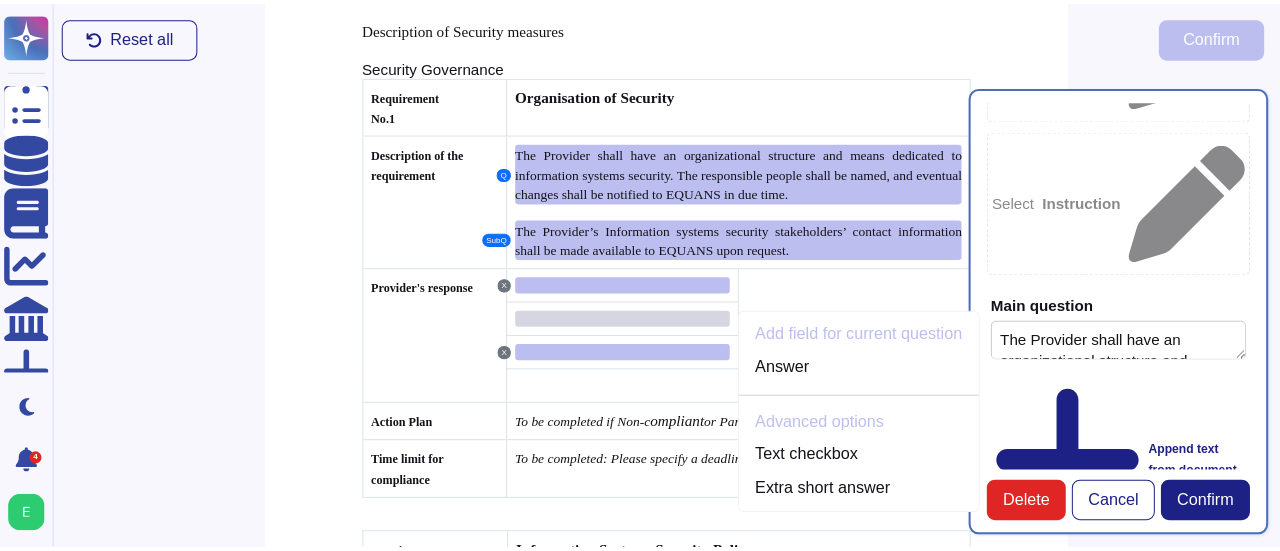 scroll, scrollTop: 5850, scrollLeft: 0, axis: vertical 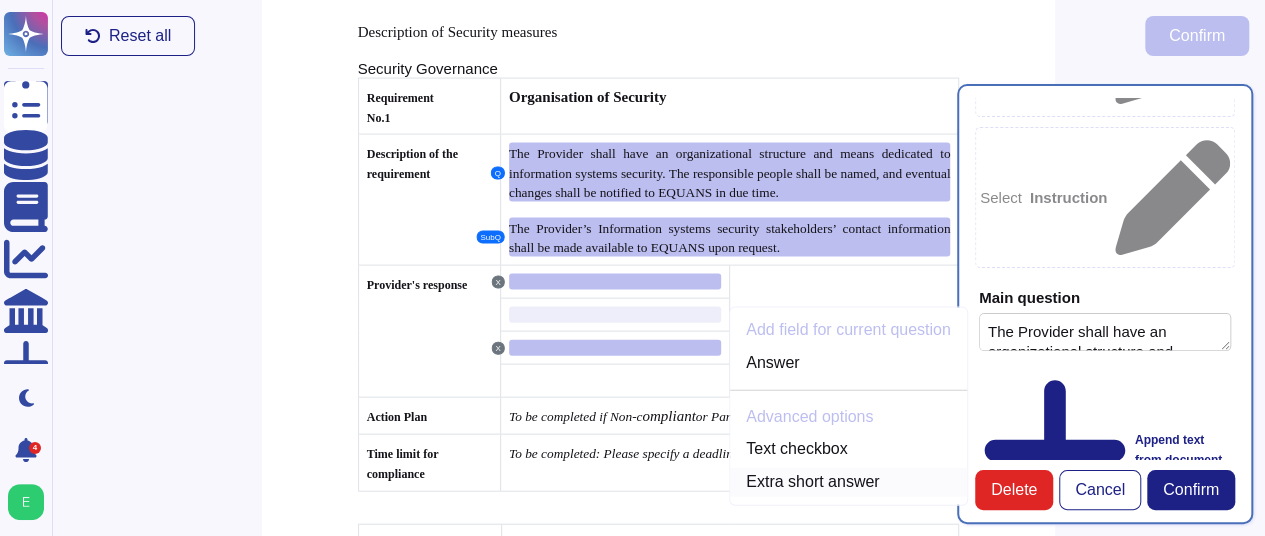 click on "Extra short answer" at bounding box center [848, 482] 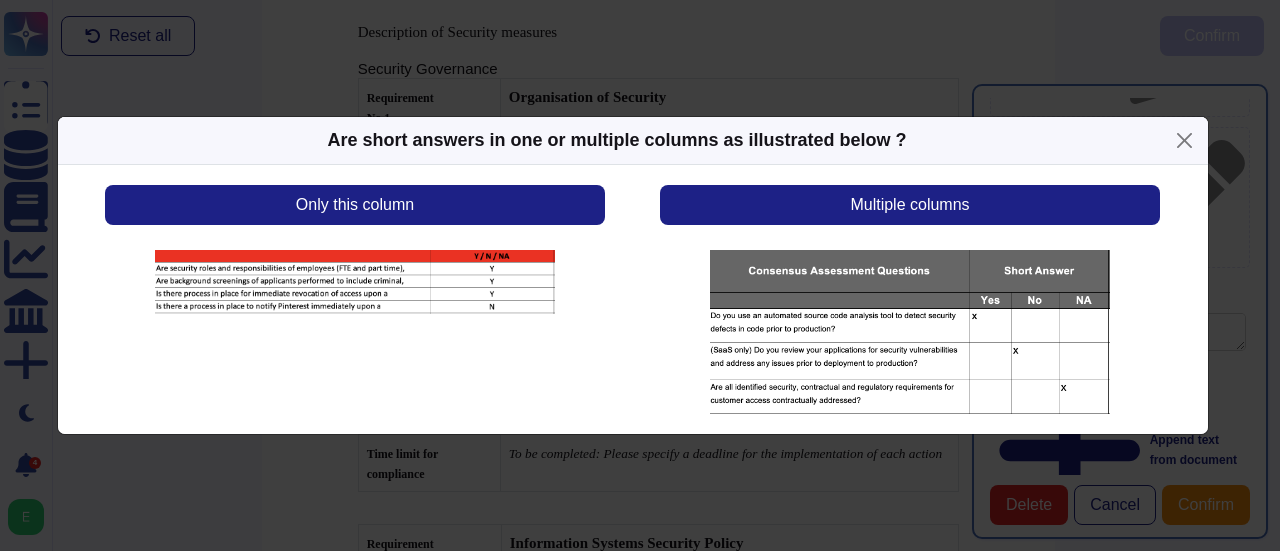 scroll, scrollTop: 281, scrollLeft: 0, axis: vertical 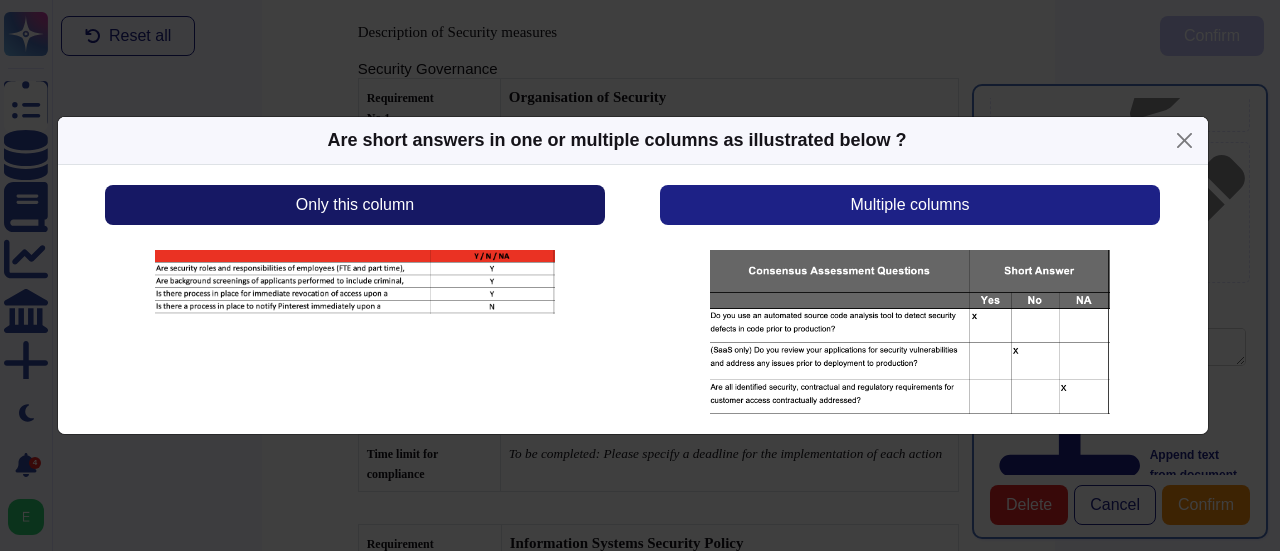 click on "Only this column" at bounding box center (355, 205) 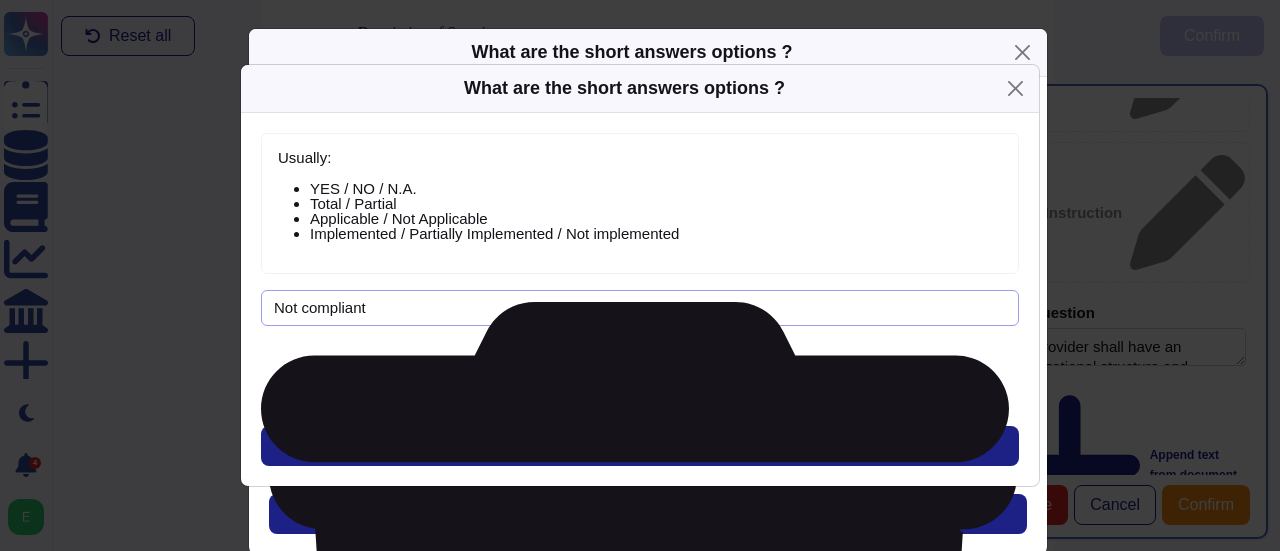 click on "Not compliant" at bounding box center [640, 308] 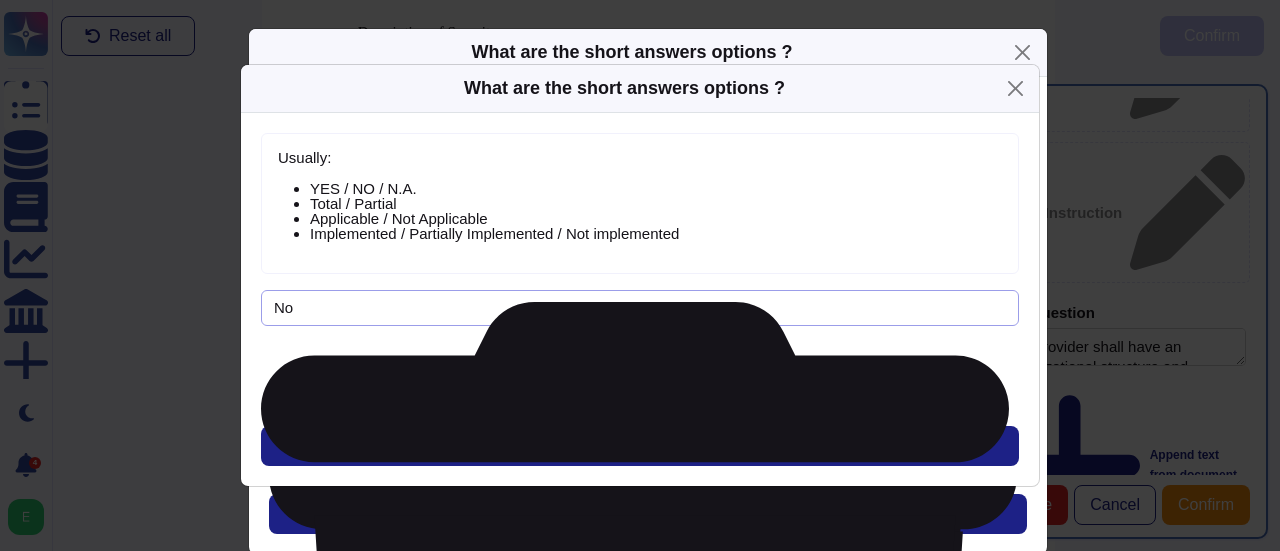 type on "N" 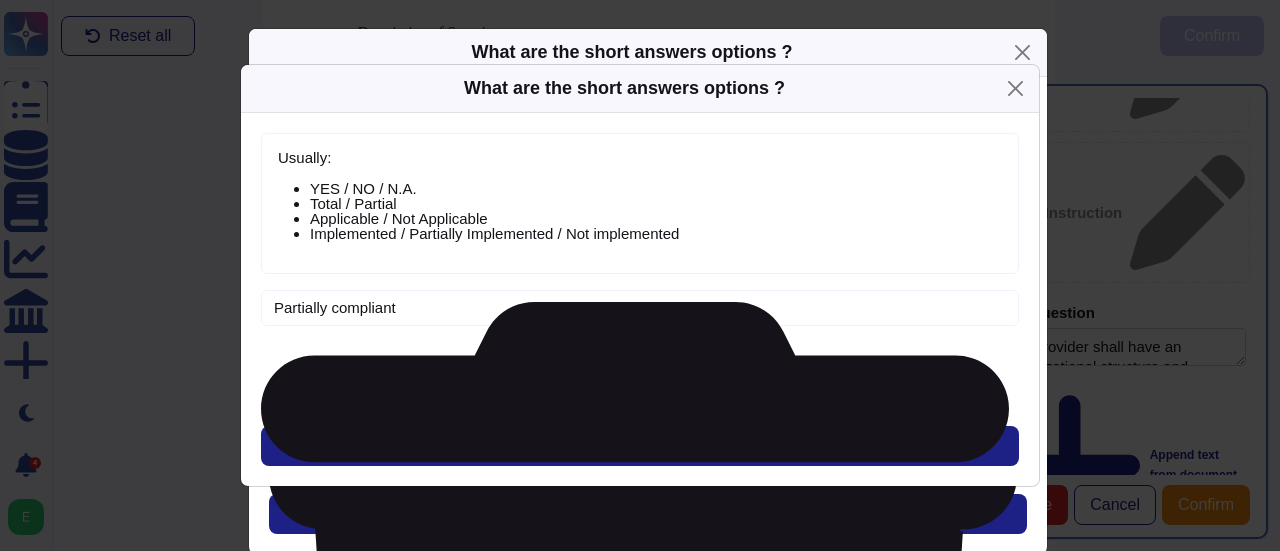 type on "Partially compliant" 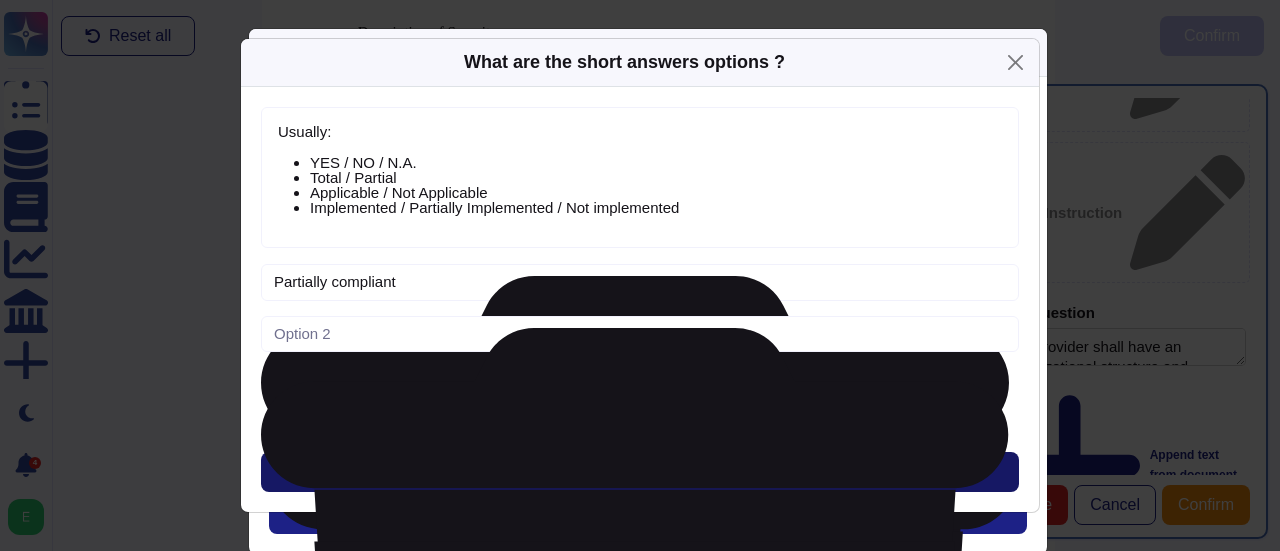 click on "Next" at bounding box center (640, 472) 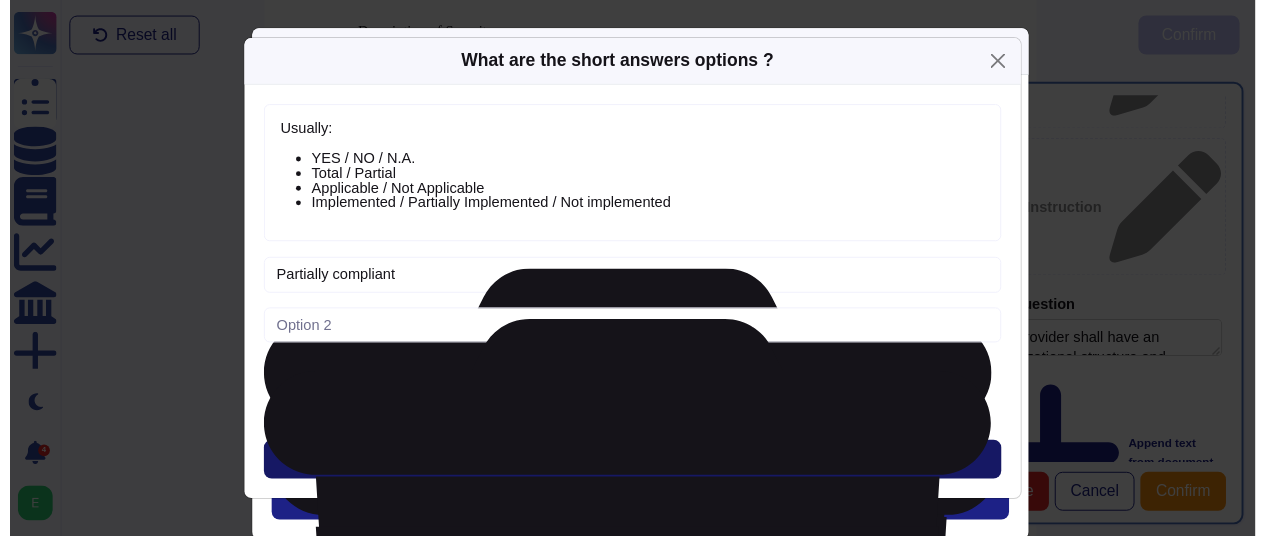 scroll, scrollTop: 296, scrollLeft: 0, axis: vertical 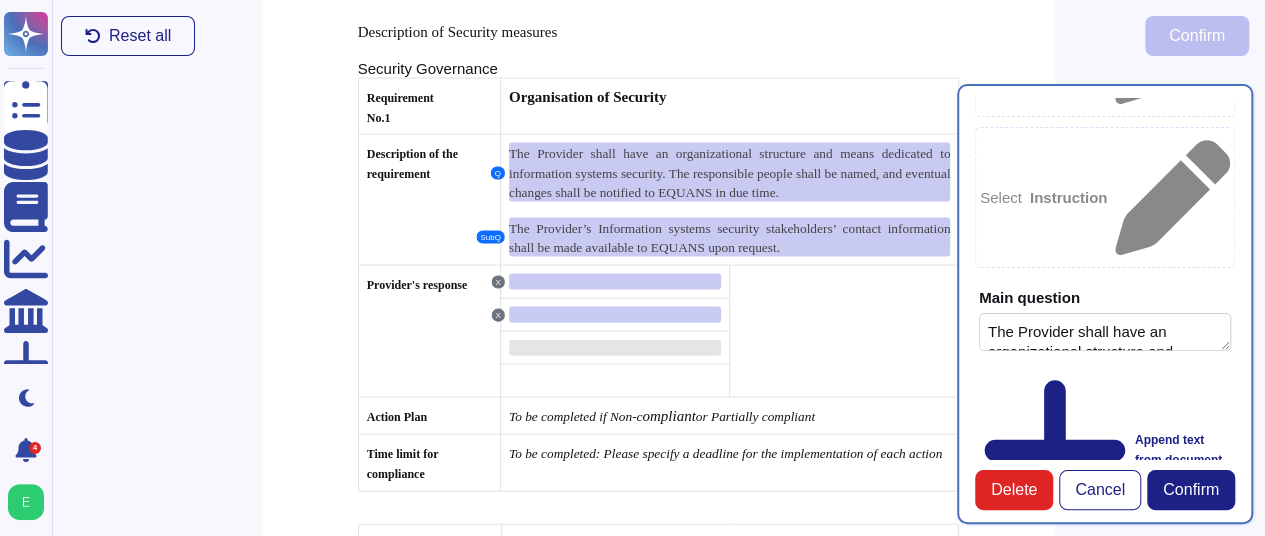 click at bounding box center [615, 348] 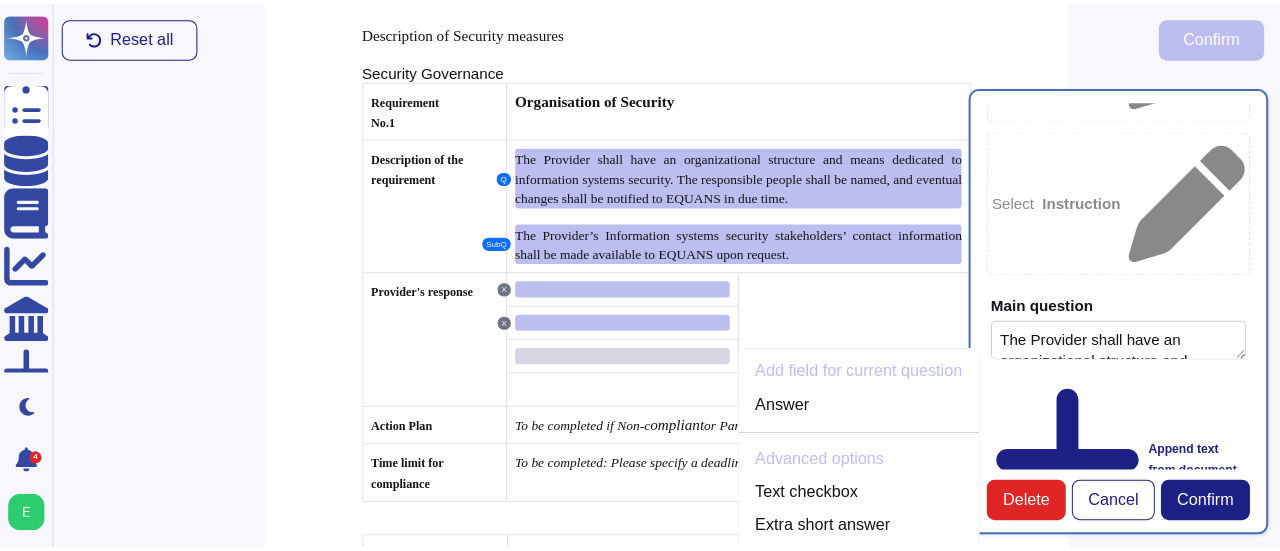 scroll, scrollTop: 5882, scrollLeft: 0, axis: vertical 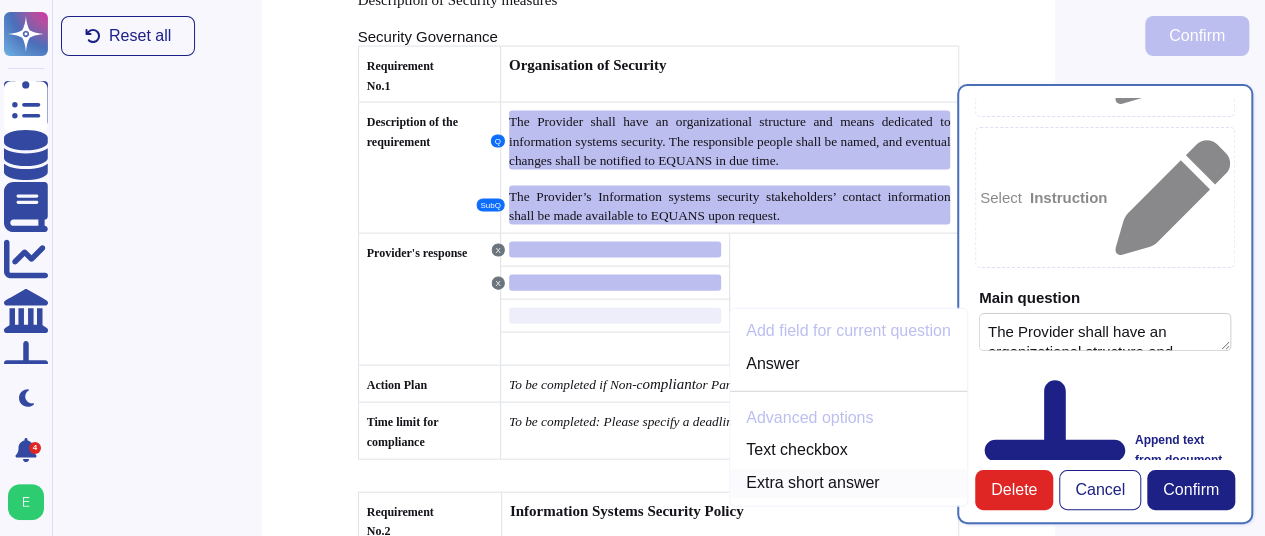 click on "Extra short answer" at bounding box center [848, 483] 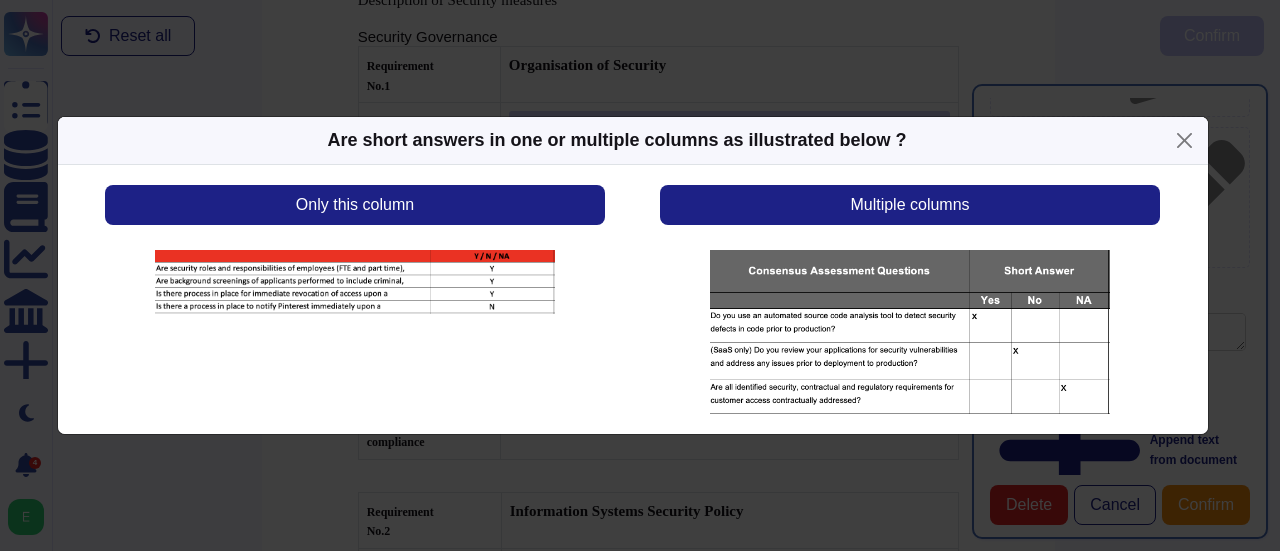 scroll, scrollTop: 281, scrollLeft: 0, axis: vertical 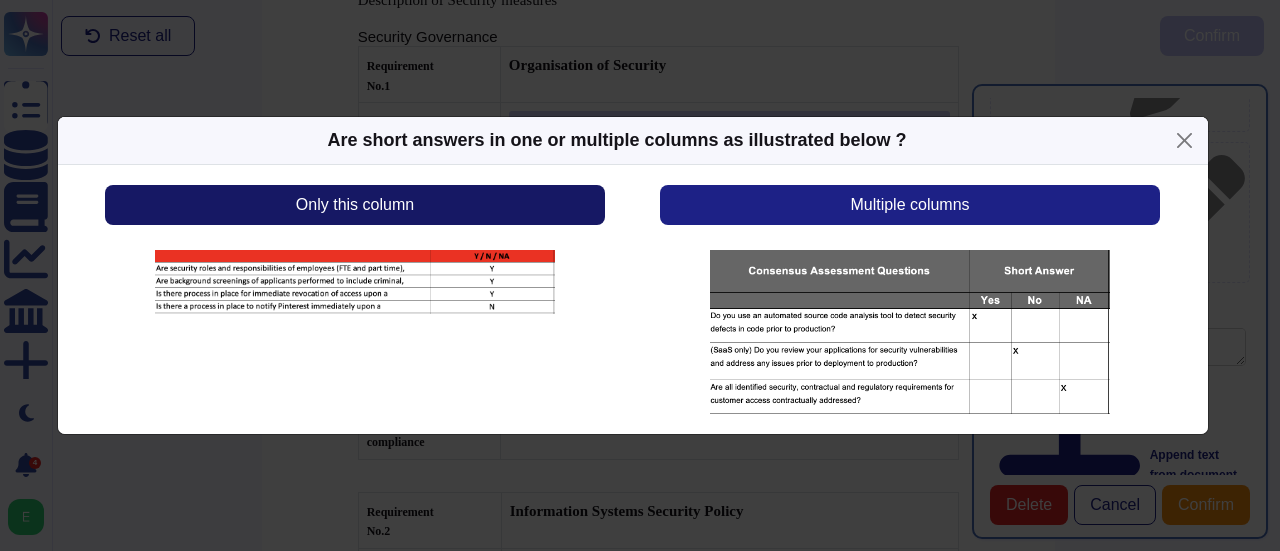 click on "Only this column" at bounding box center [355, 205] 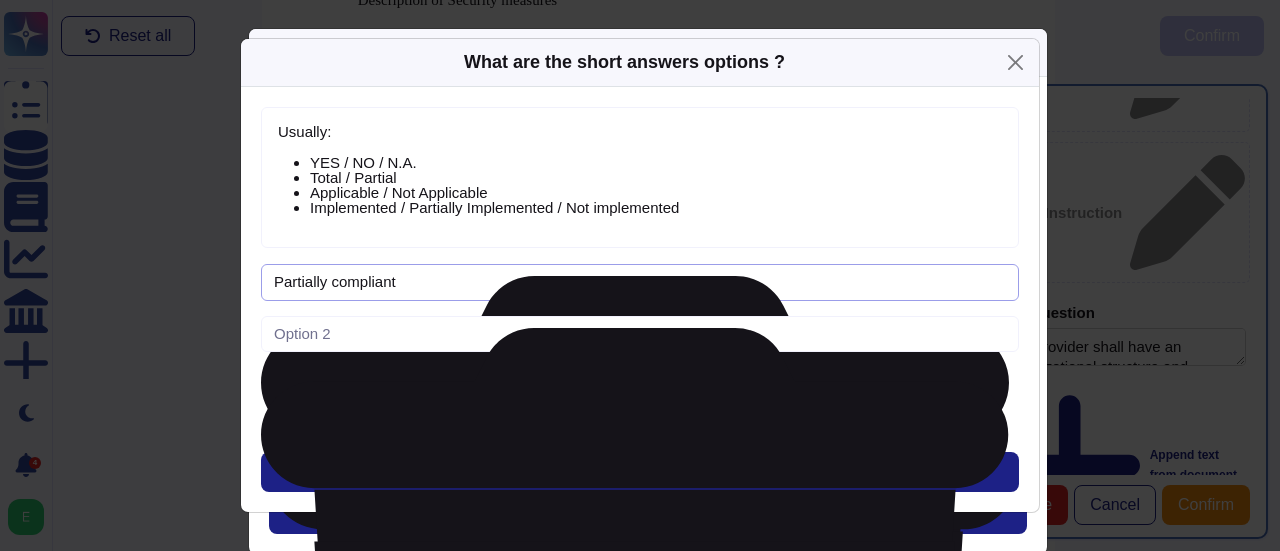 click on "Partially compliant" at bounding box center [640, 282] 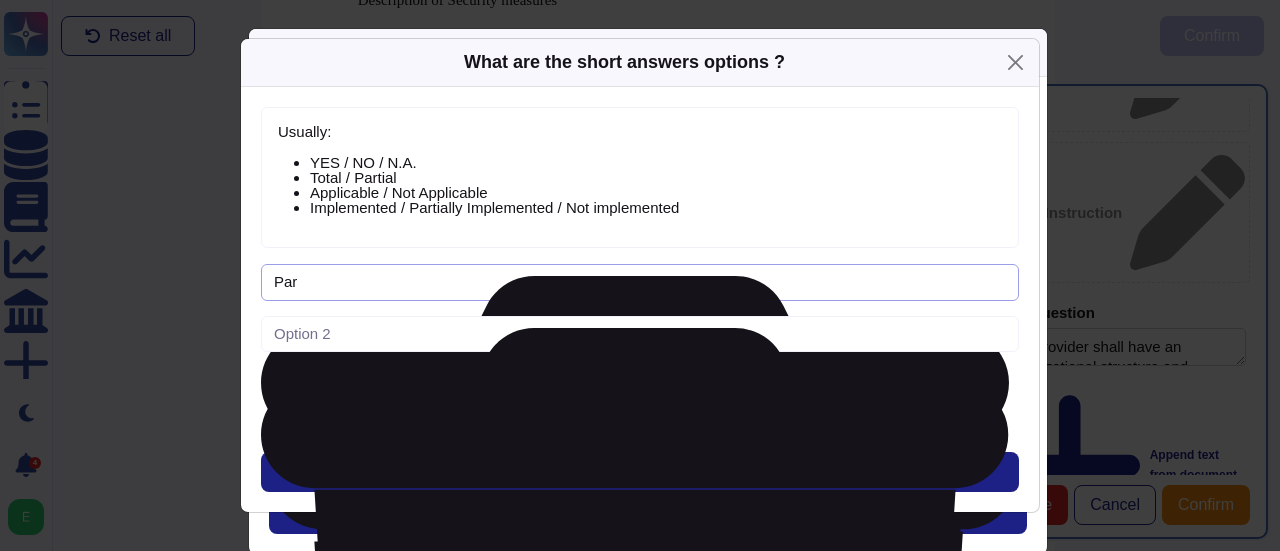 type on "P" 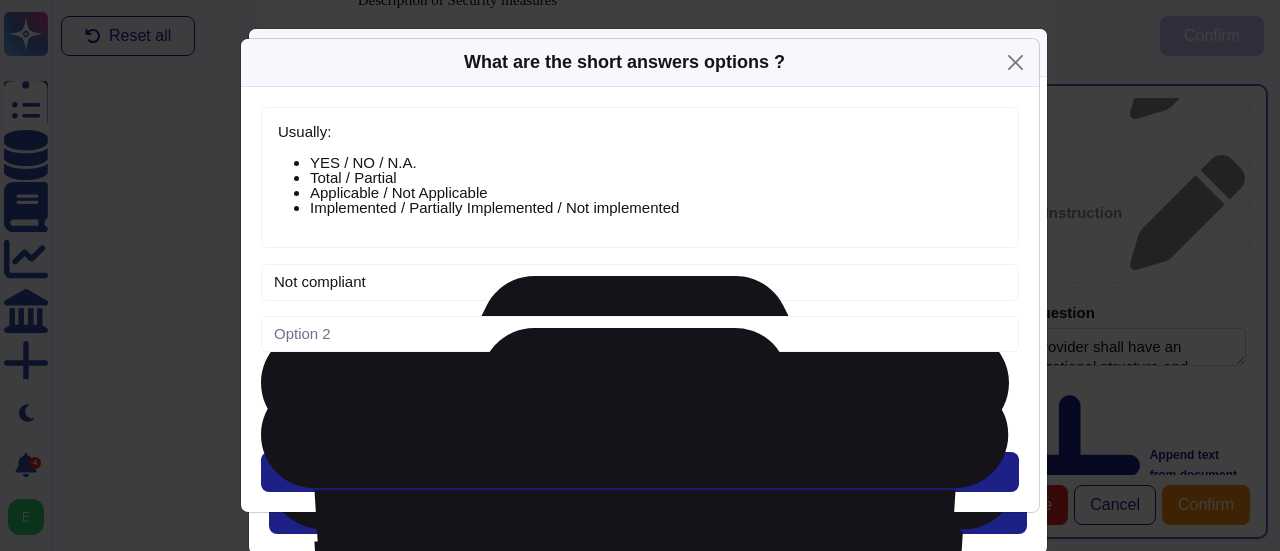 type on "Not compliant" 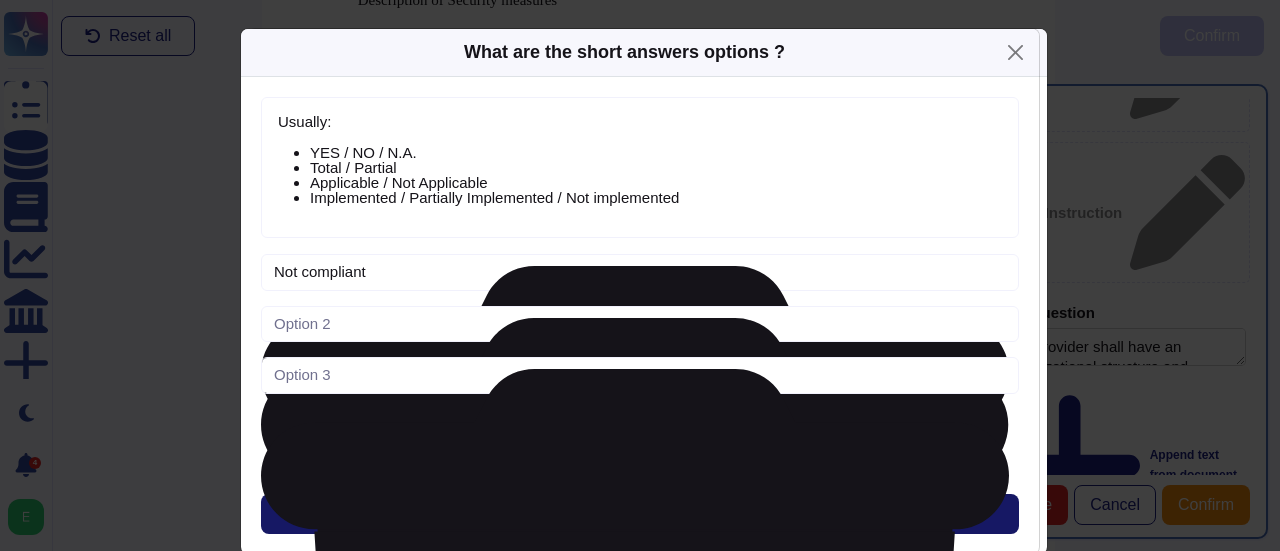 click on "Next" at bounding box center (640, 514) 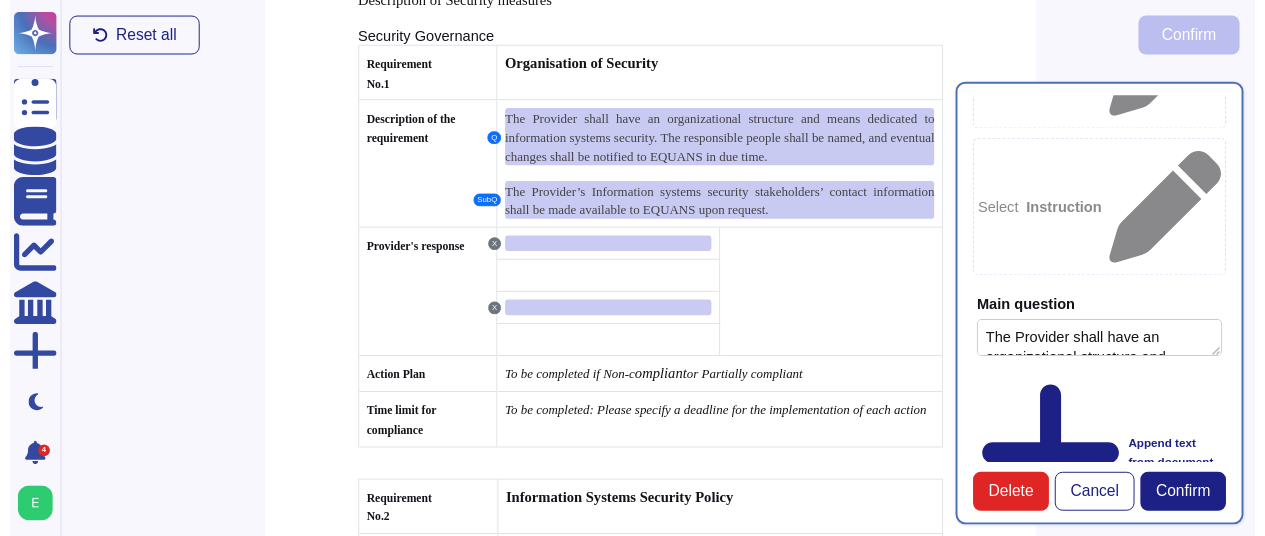 scroll, scrollTop: 296, scrollLeft: 0, axis: vertical 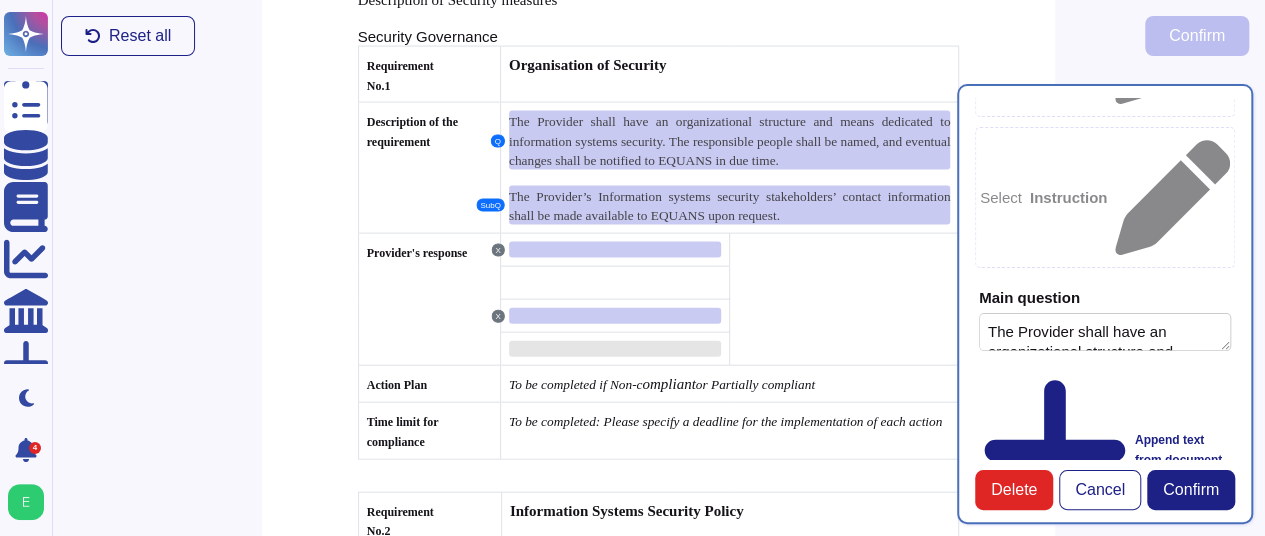 click at bounding box center [615, 349] 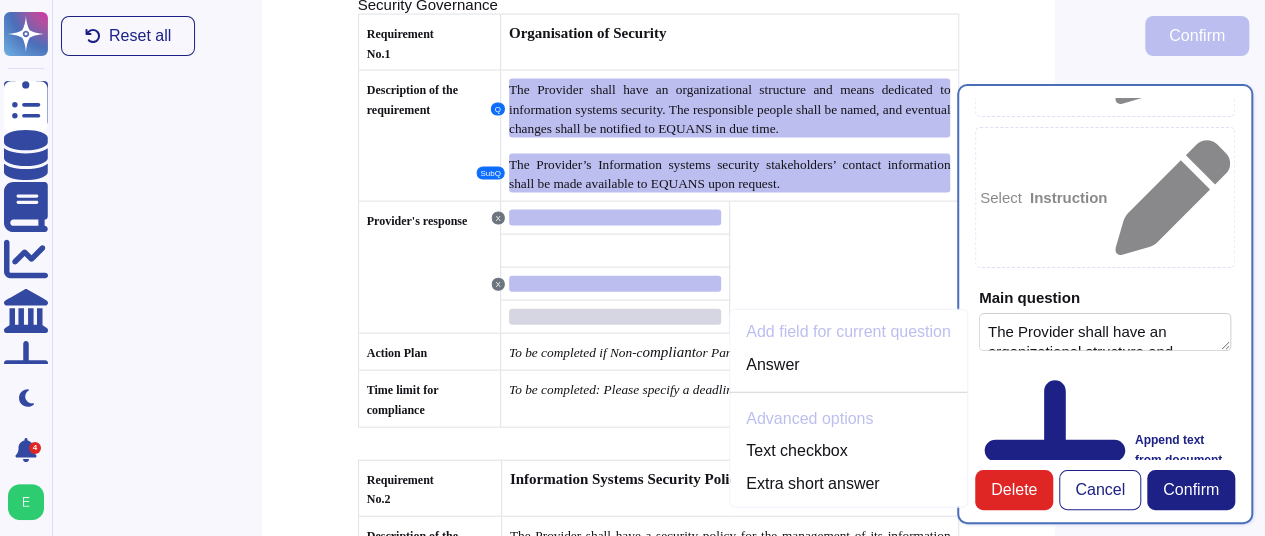 scroll, scrollTop: 5915, scrollLeft: 0, axis: vertical 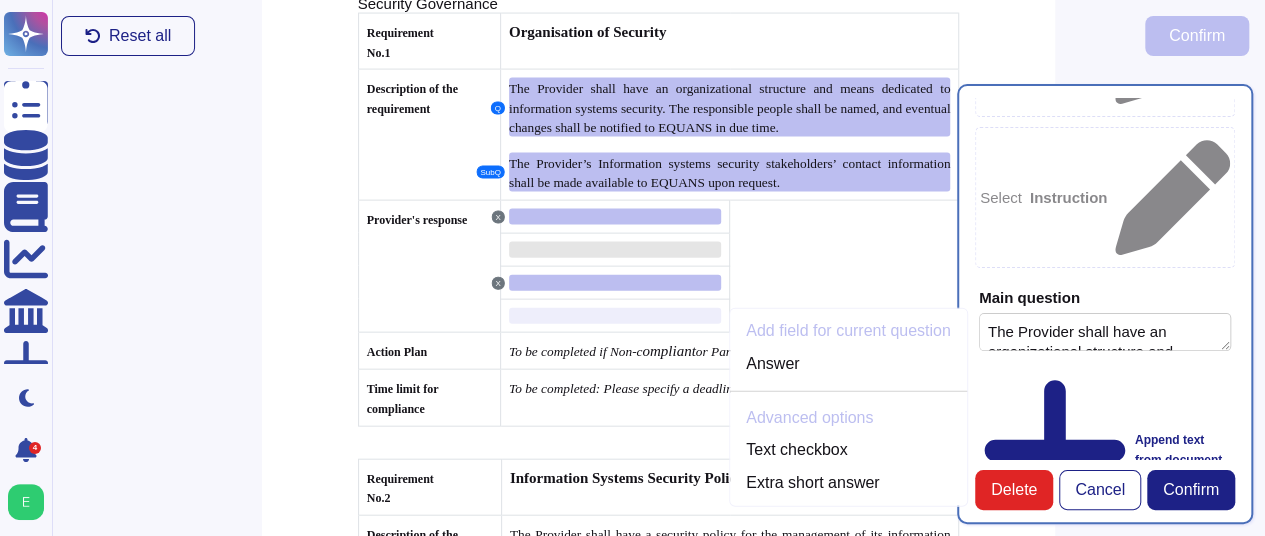 click at bounding box center (615, 250) 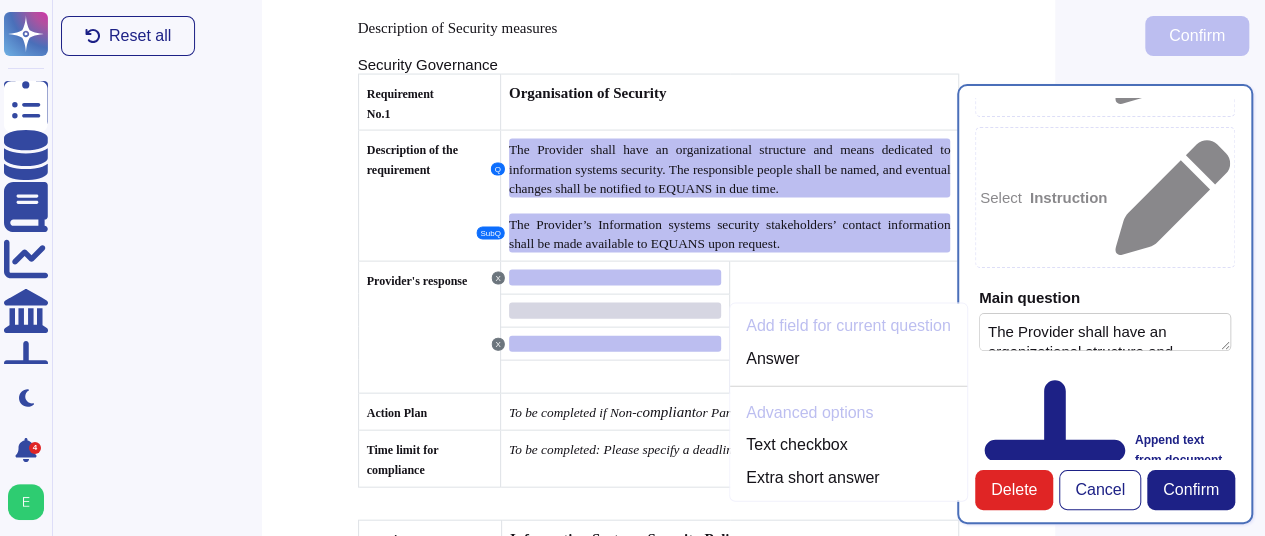 scroll, scrollTop: 5850, scrollLeft: 0, axis: vertical 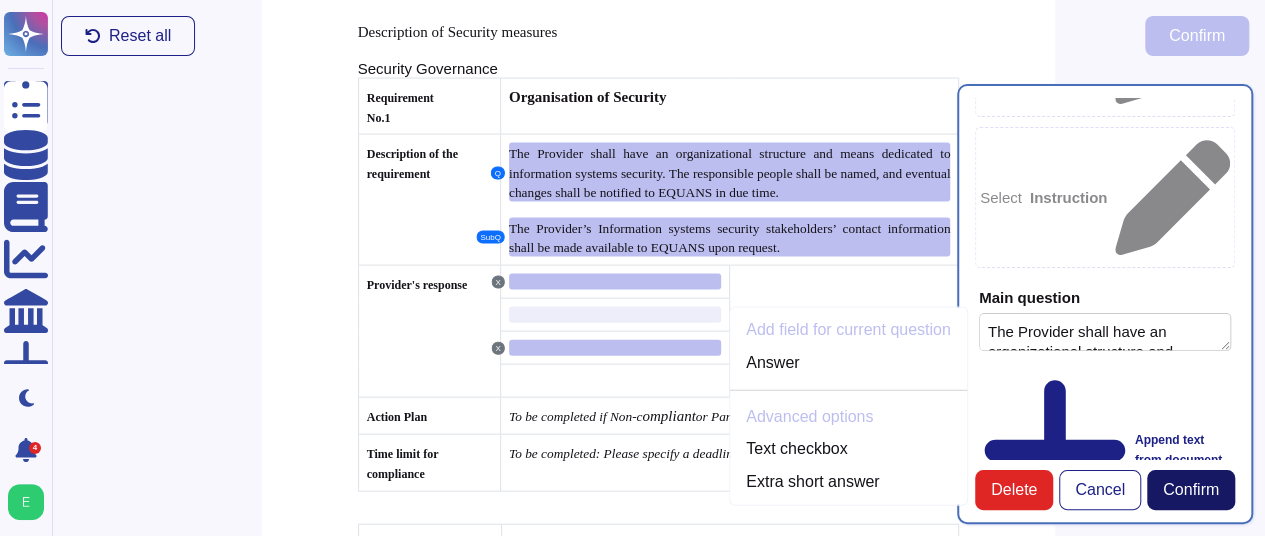 click on "Confirm" at bounding box center [1191, 490] 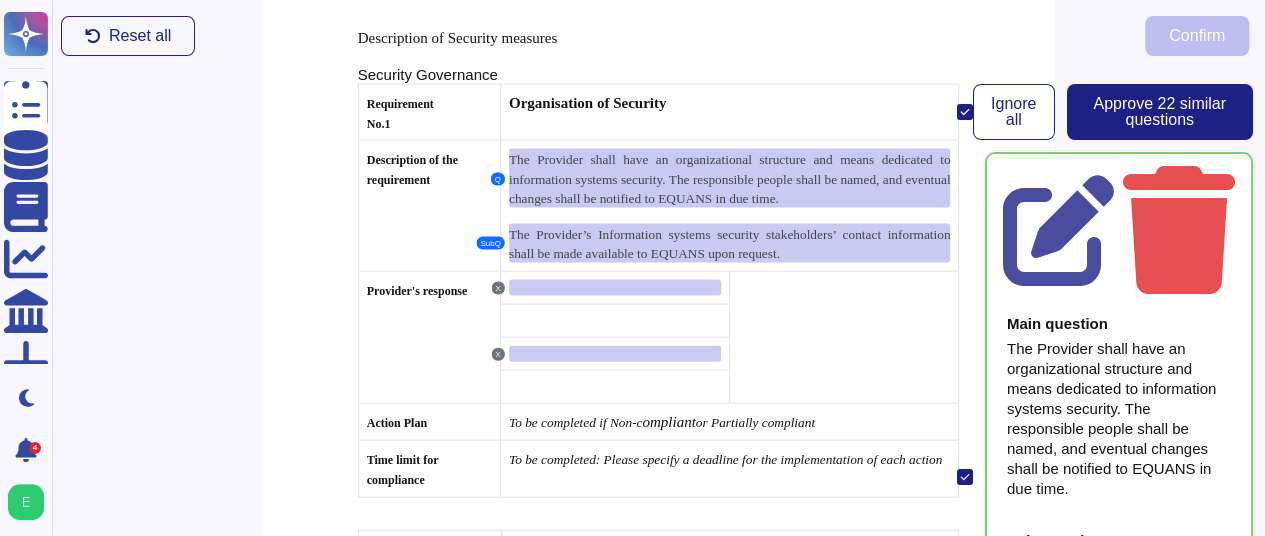 scroll, scrollTop: 6037, scrollLeft: 0, axis: vertical 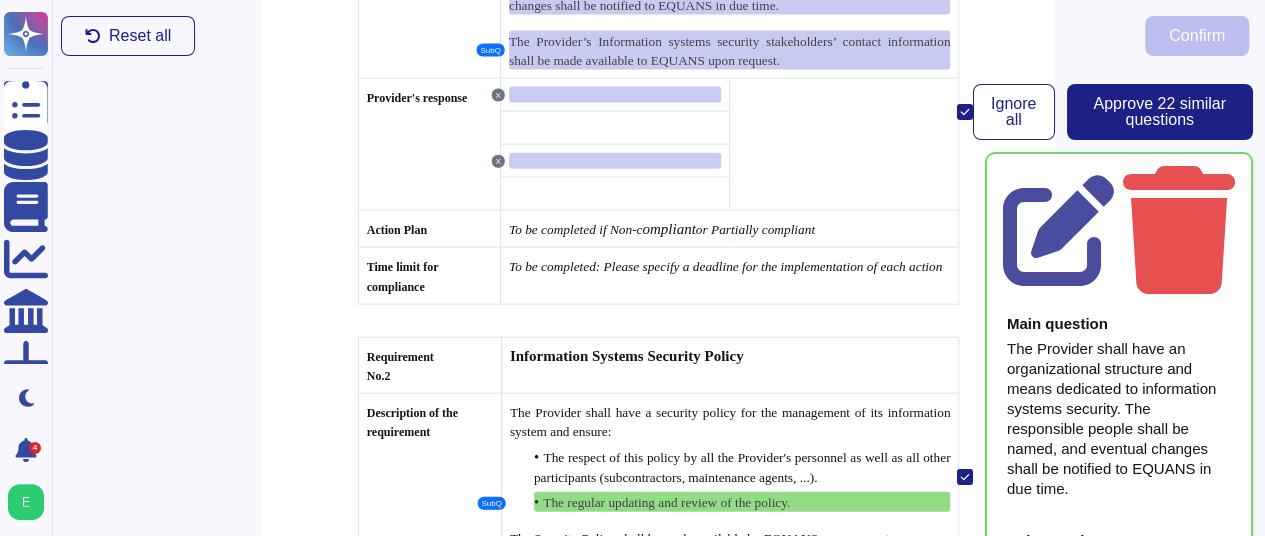 click on "Reset all Confirm" at bounding box center (655, 36) 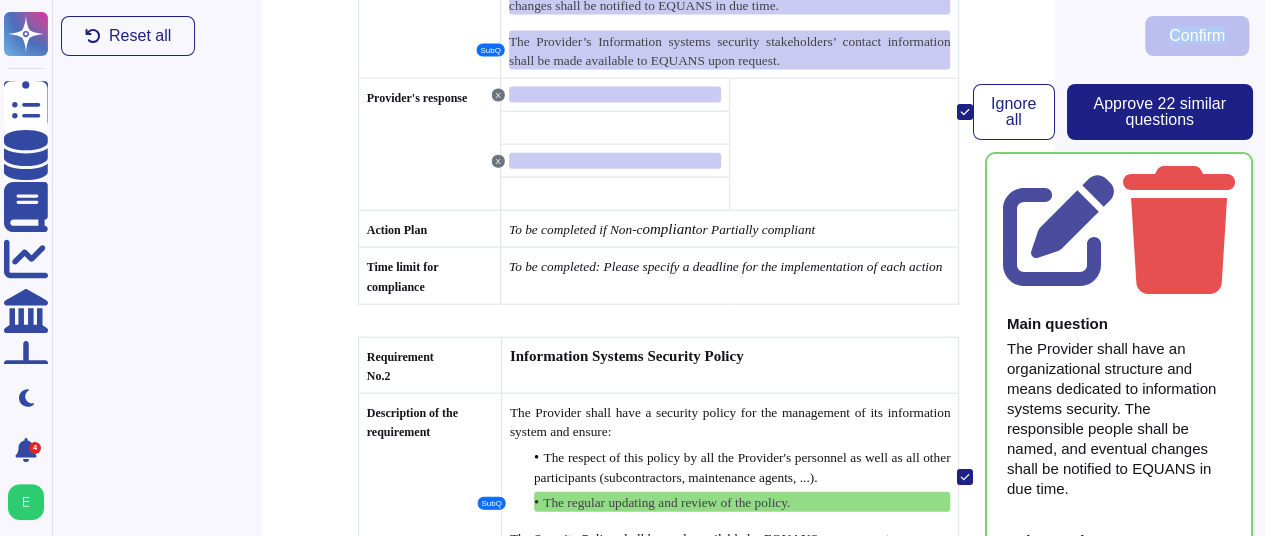 click on "Reset all Confirm" at bounding box center [655, 36] 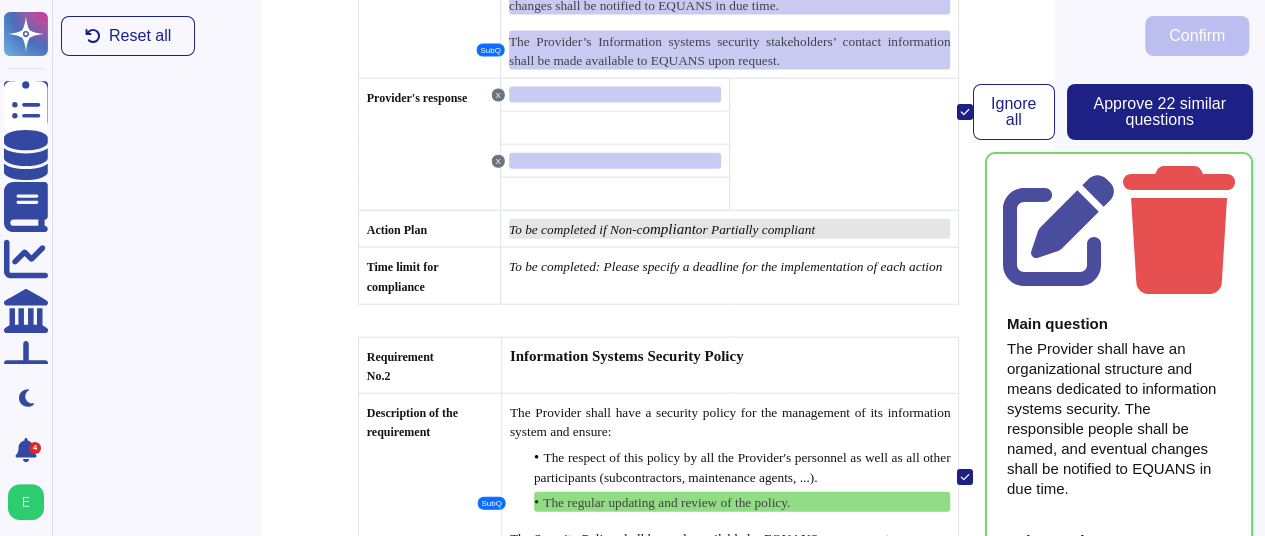 click on "or Partially compliant" at bounding box center [755, 229] 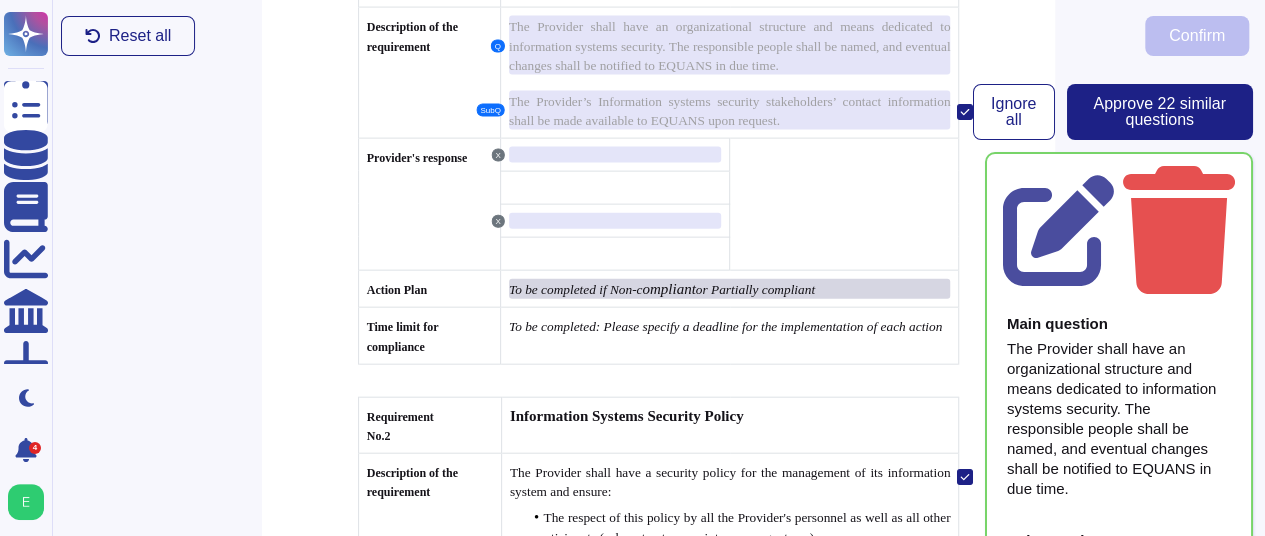 scroll, scrollTop: 5950, scrollLeft: 0, axis: vertical 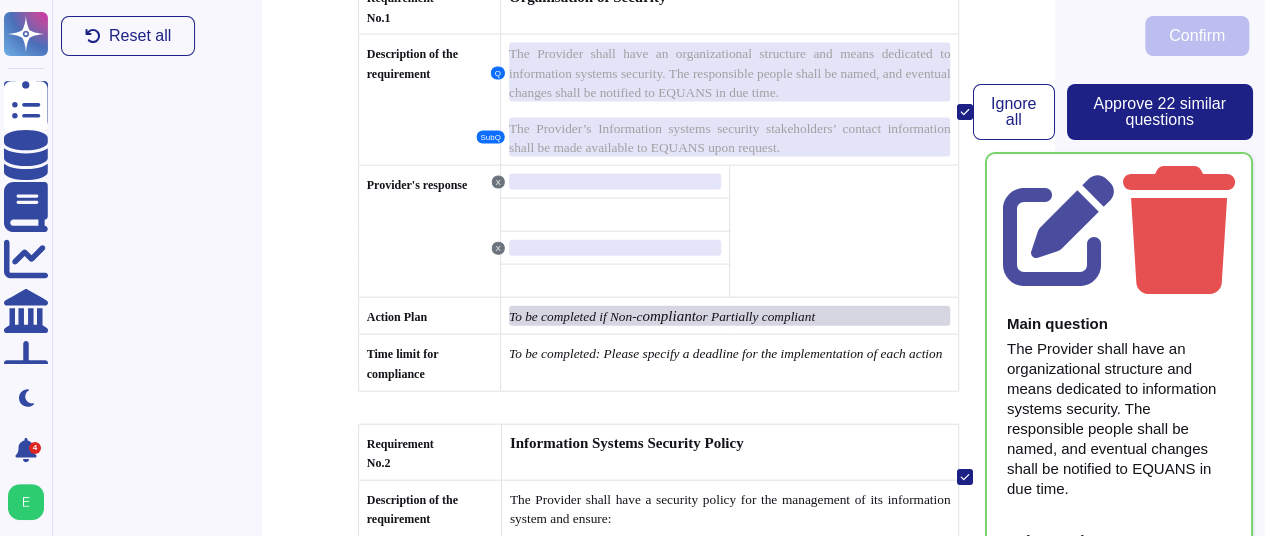 click on "or Partially compliant" at bounding box center (755, 316) 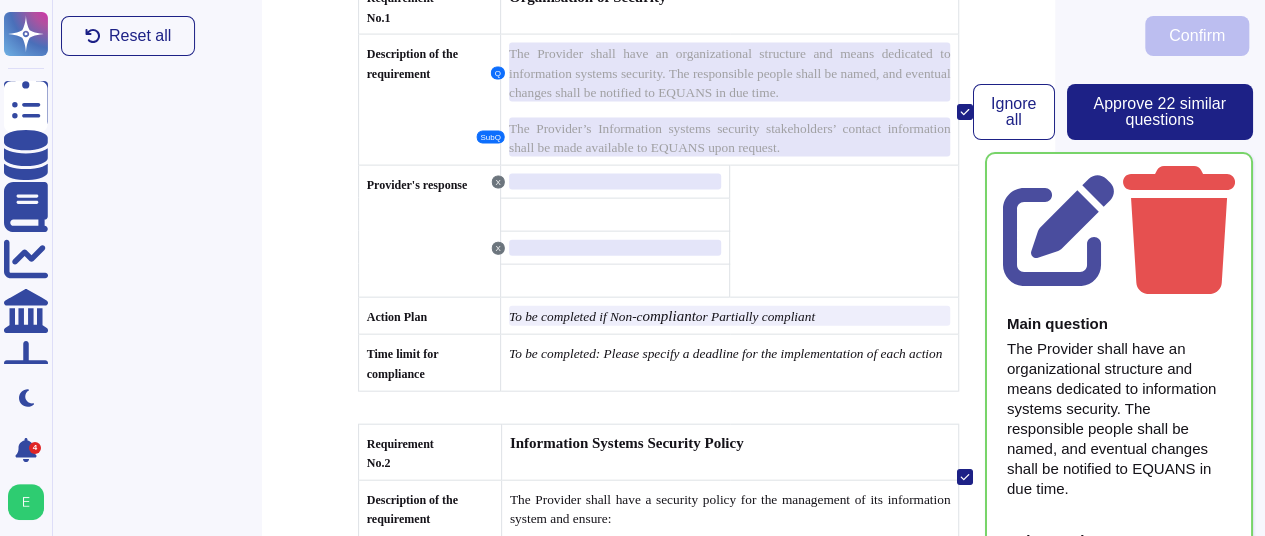 click at bounding box center (844, 231) 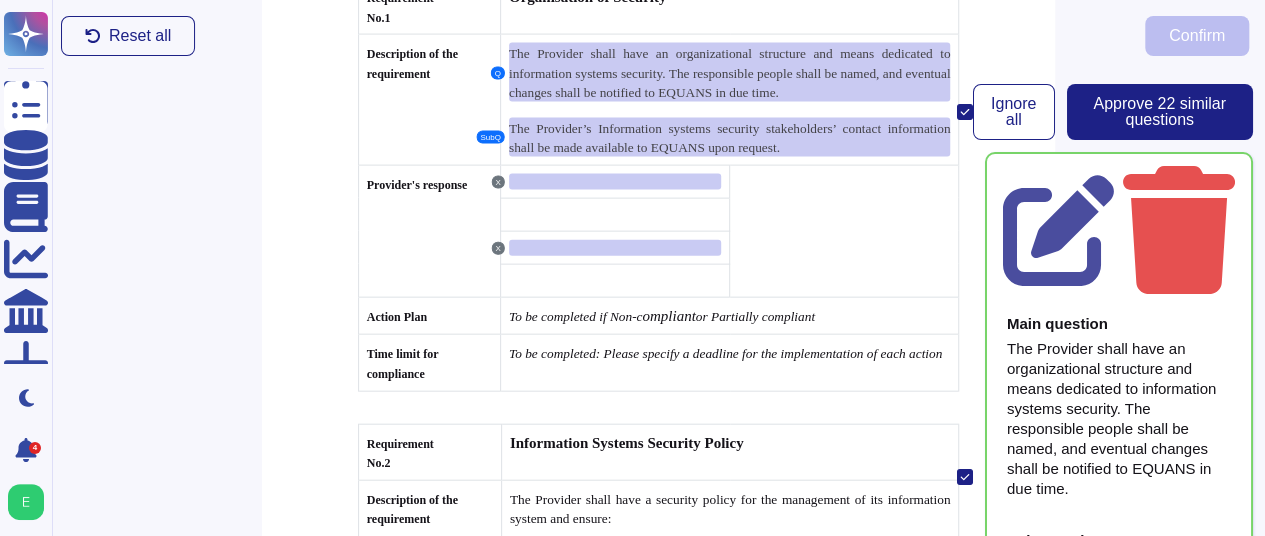 click at bounding box center [844, 231] 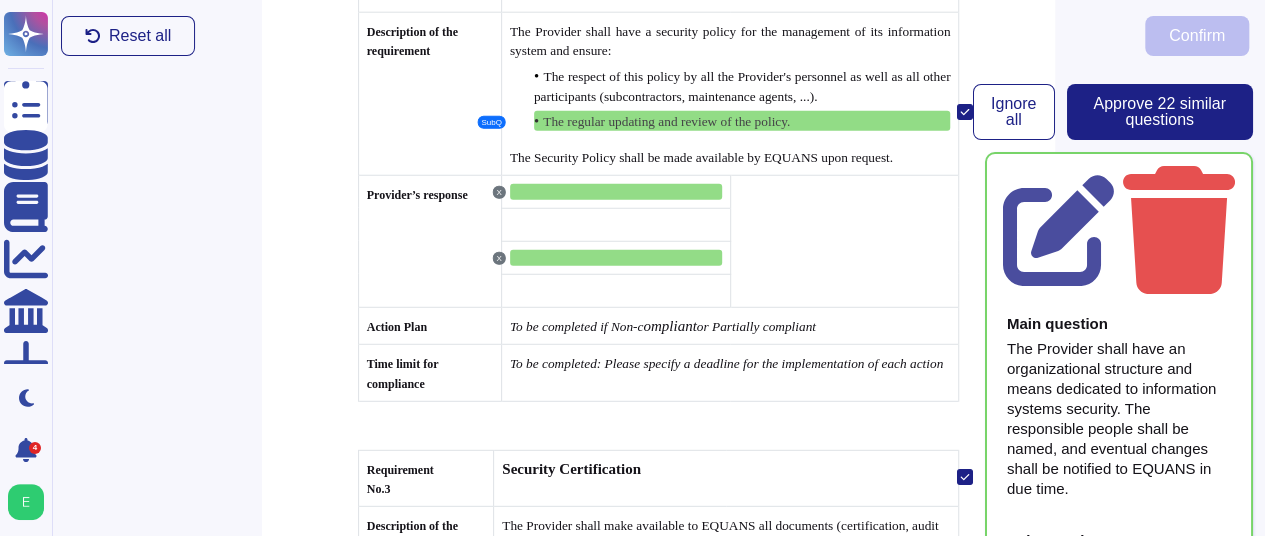 click at bounding box center [844, 241] 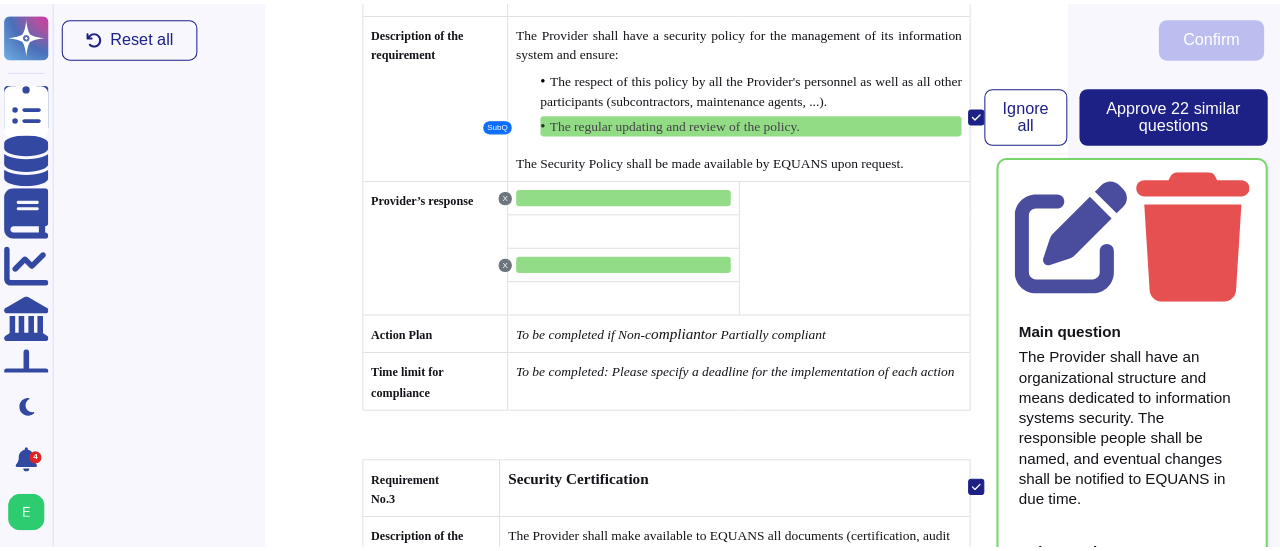 scroll, scrollTop: 6887, scrollLeft: 0, axis: vertical 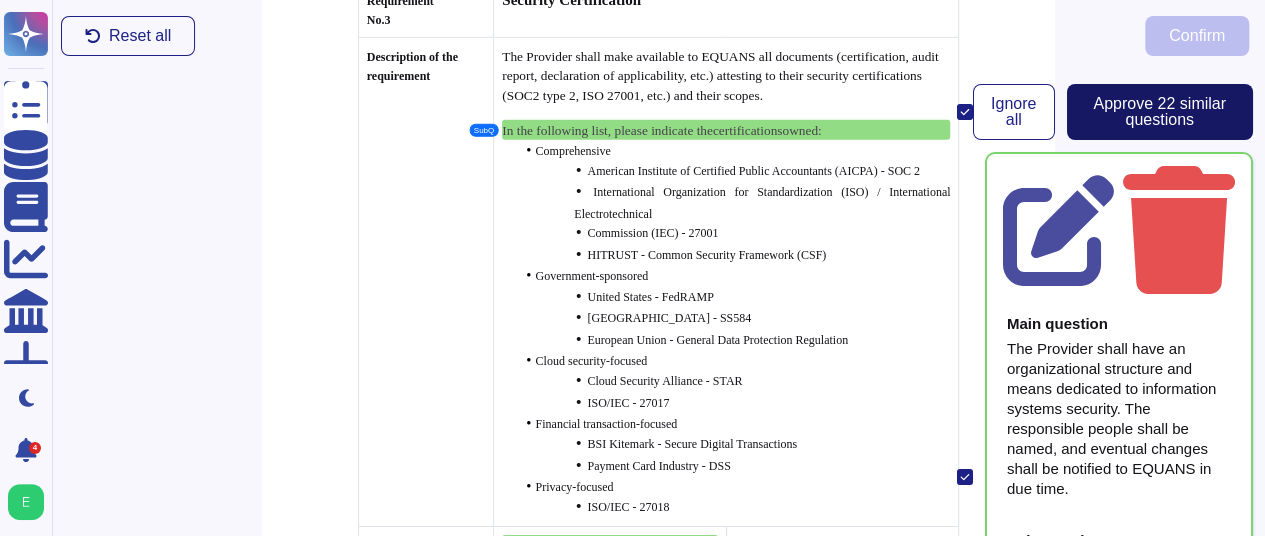 click on "Approve   22   similar question s" at bounding box center (1160, 112) 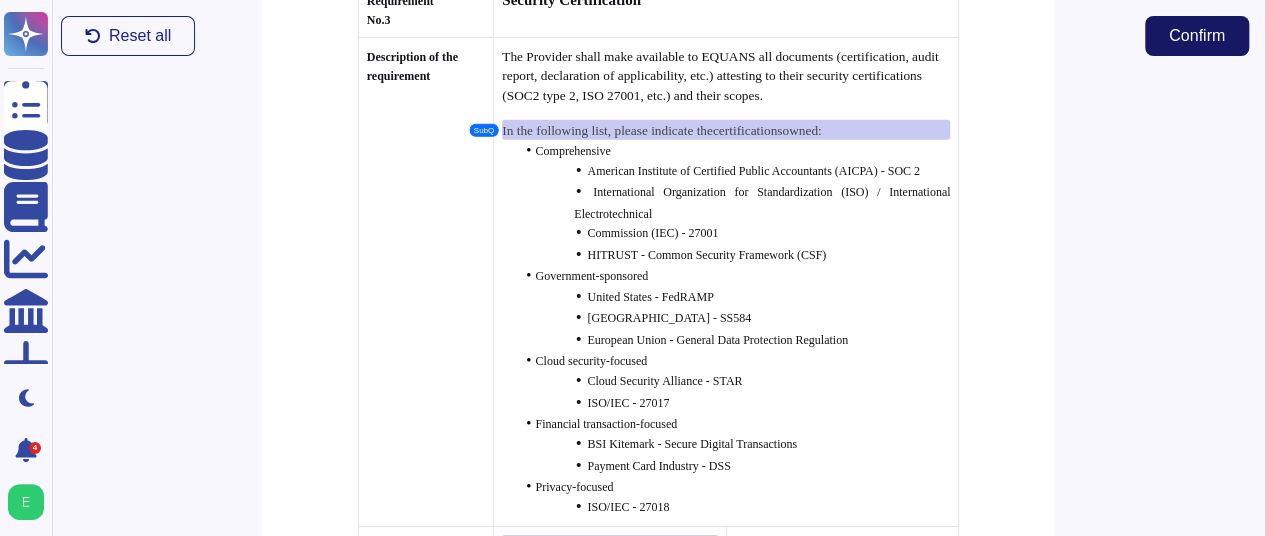 click on "Confirm" at bounding box center [1197, 36] 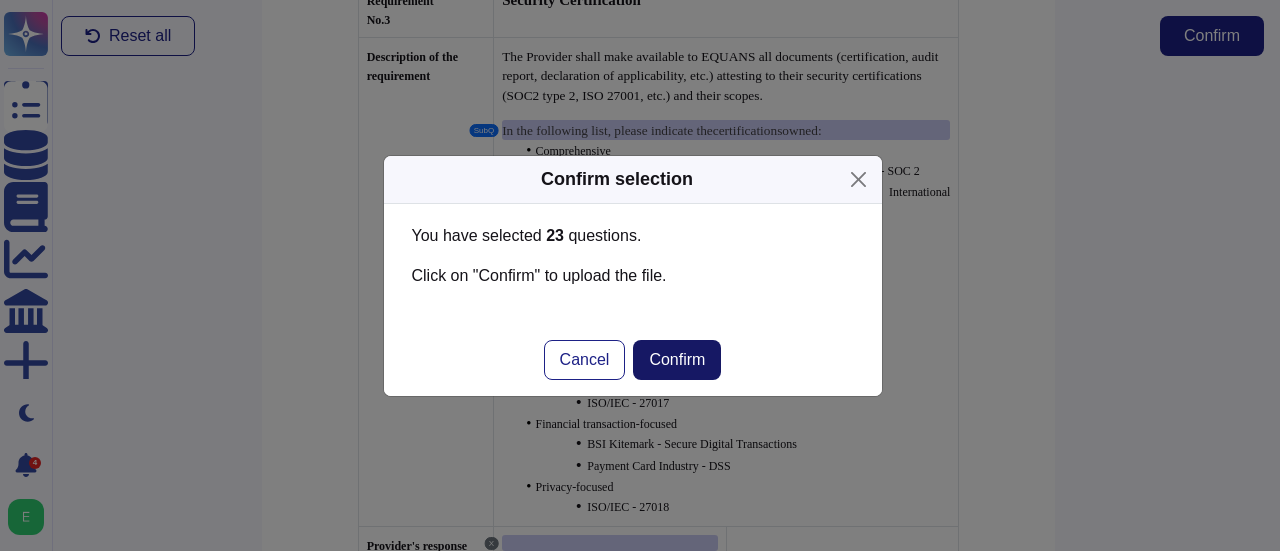 click on "Confirm" at bounding box center (677, 360) 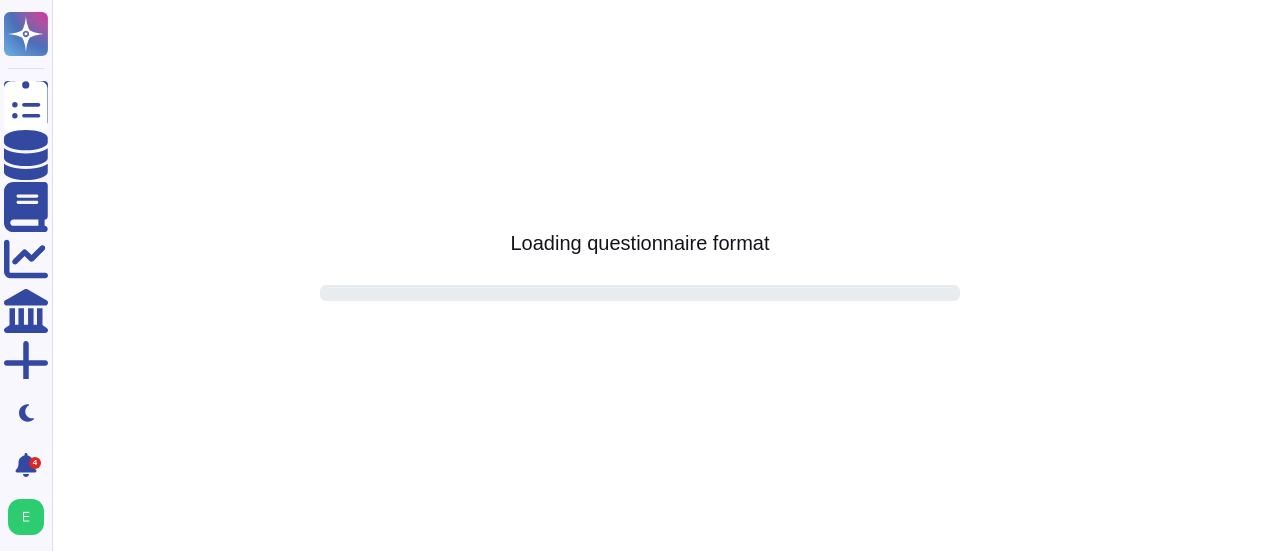 scroll, scrollTop: 0, scrollLeft: 0, axis: both 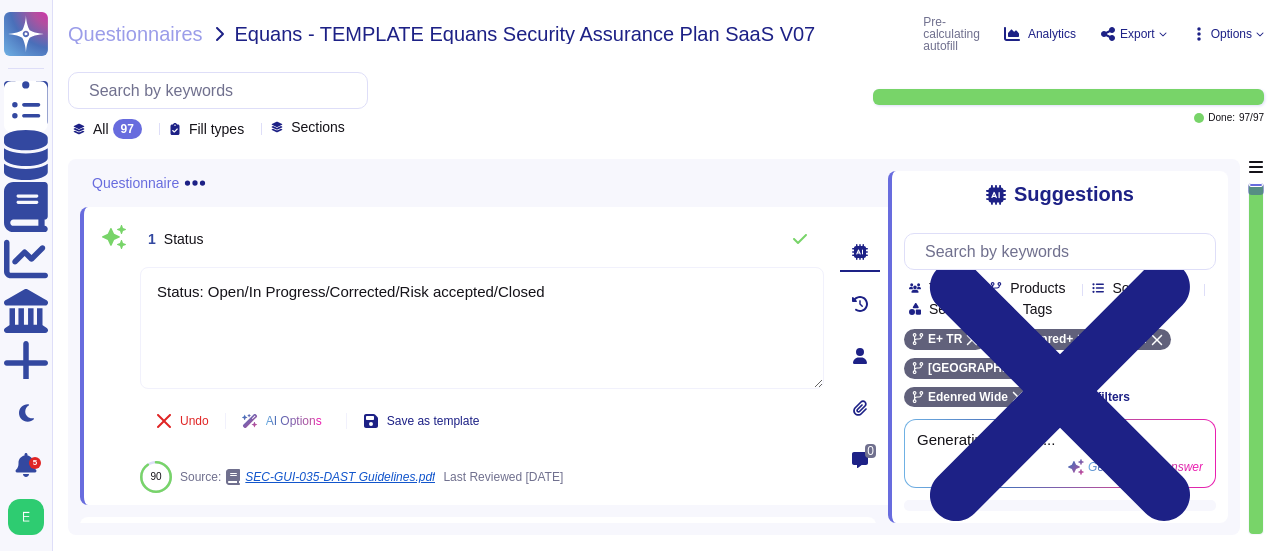 type on "Status: Open/In Progress/Corrected/Risk accepted/Closed" 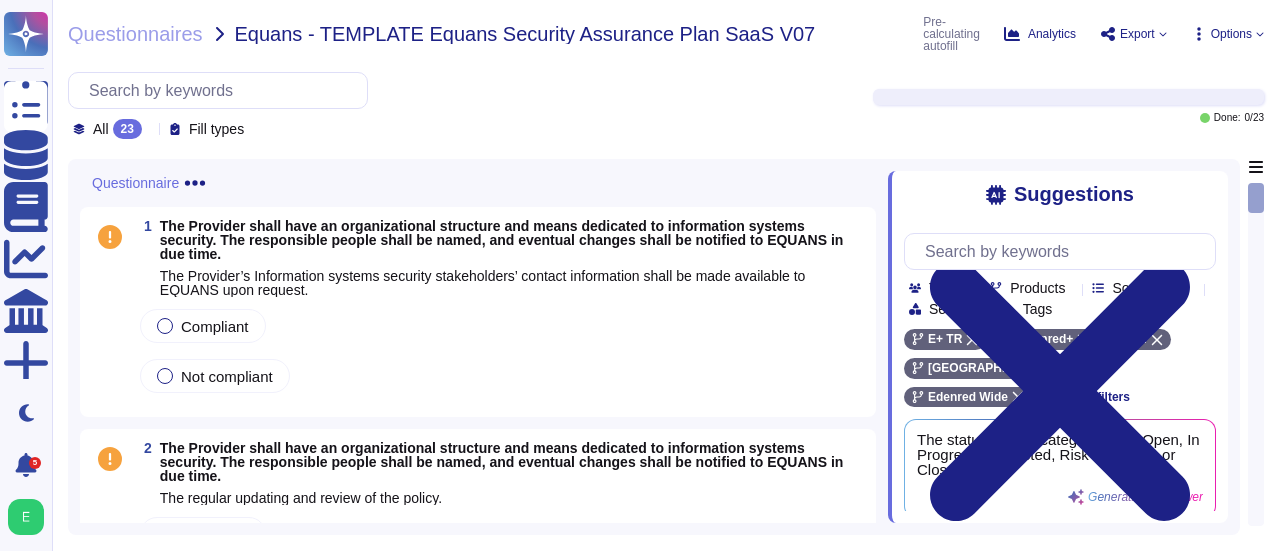 click on "Not compliant" at bounding box center (500, 376) 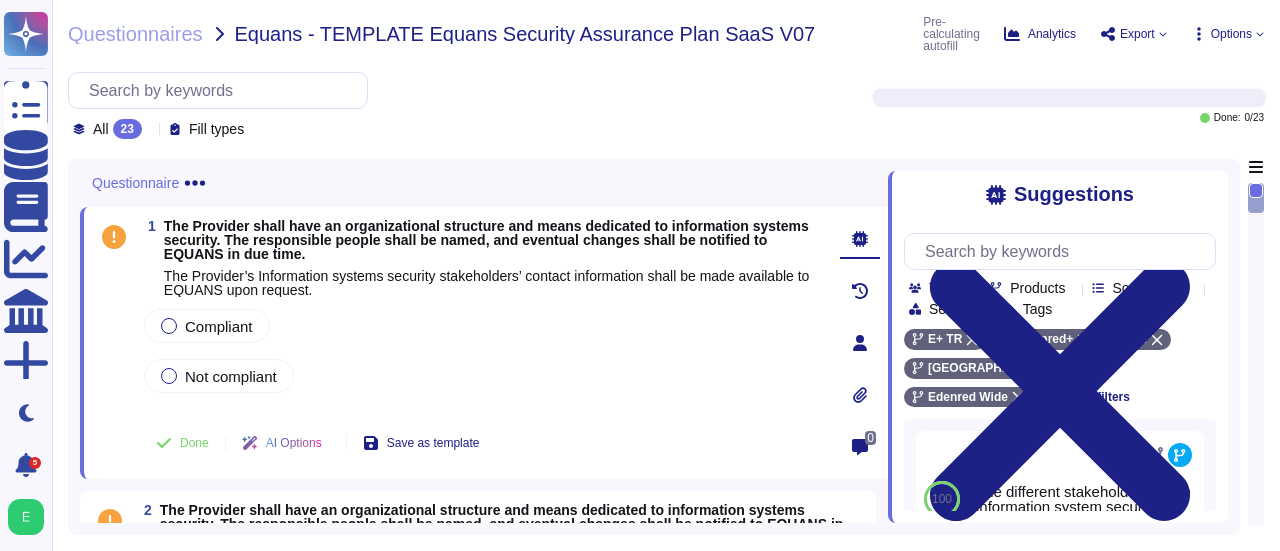 click on "Questionnaire" at bounding box center (484, 183) 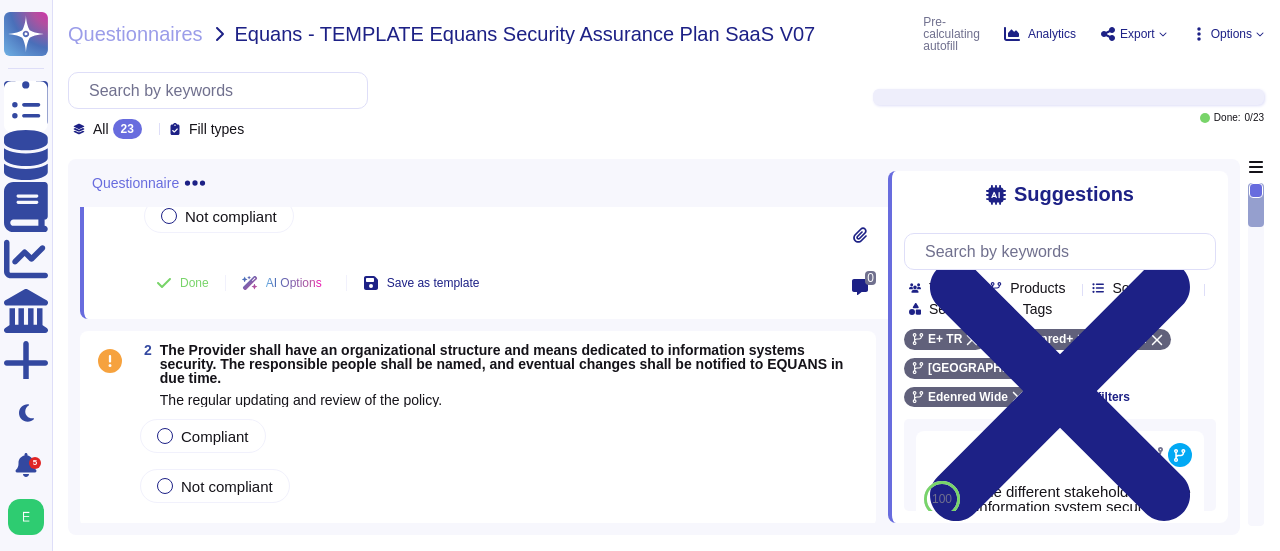 scroll, scrollTop: 200, scrollLeft: 0, axis: vertical 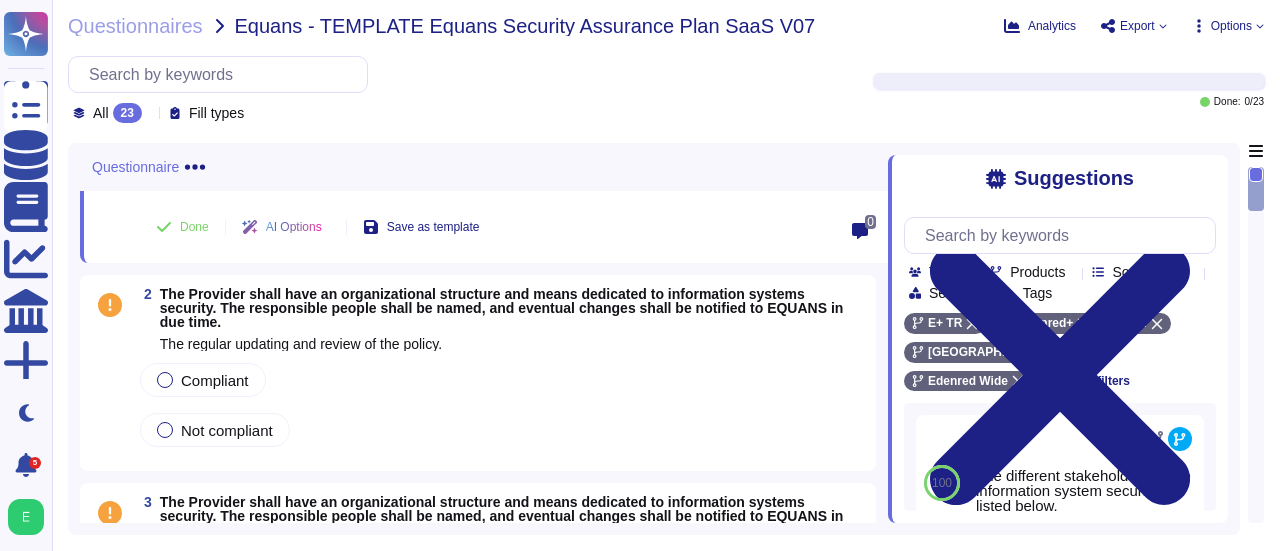 click on "Questionnaires Equans - TEMPLATE Equans Security Assurance Plan SaaS V07 Analytics Export Options All 23 Fill types Done: 0 / 23 Questionnaire 1 The Provider shall have an organizational structure and means dedicated to information systems security. The responsible people shall be named, and eventual changes shall be notified to EQUANS in due time. The Provider’s Information systems security stakeholders’ contact information shall be made available to EQUANS upon request. Compliant Not compliant Done AI Options Save as template 0 2 The Provider shall have an organizational structure and means dedicated to information systems security. The responsible people shall be named, and eventual changes shall be notified to EQUANS in due time. The regular updating and review of the policy. Compliant Not compliant 3 In the following list, please indicate the certifications owned: Compliant Not compliant 4 Compliant Not compliant 5 As a minimum, the Provider shall put in place the following means: Compliant Team Tags" at bounding box center [666, 275] 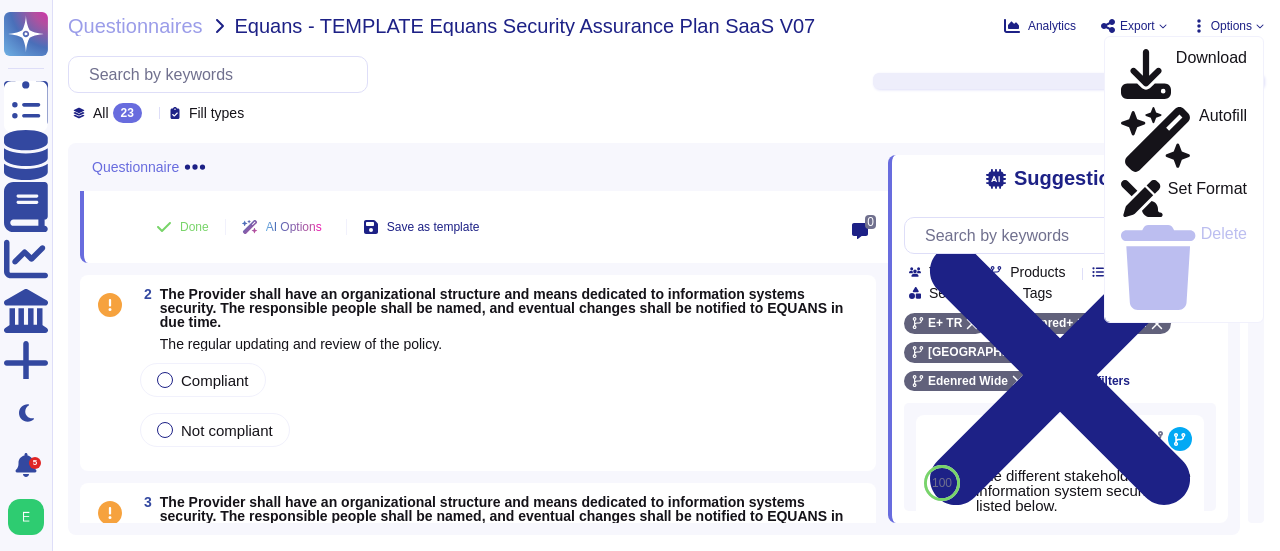 click on "All 23 Fill types" at bounding box center (458, 89) 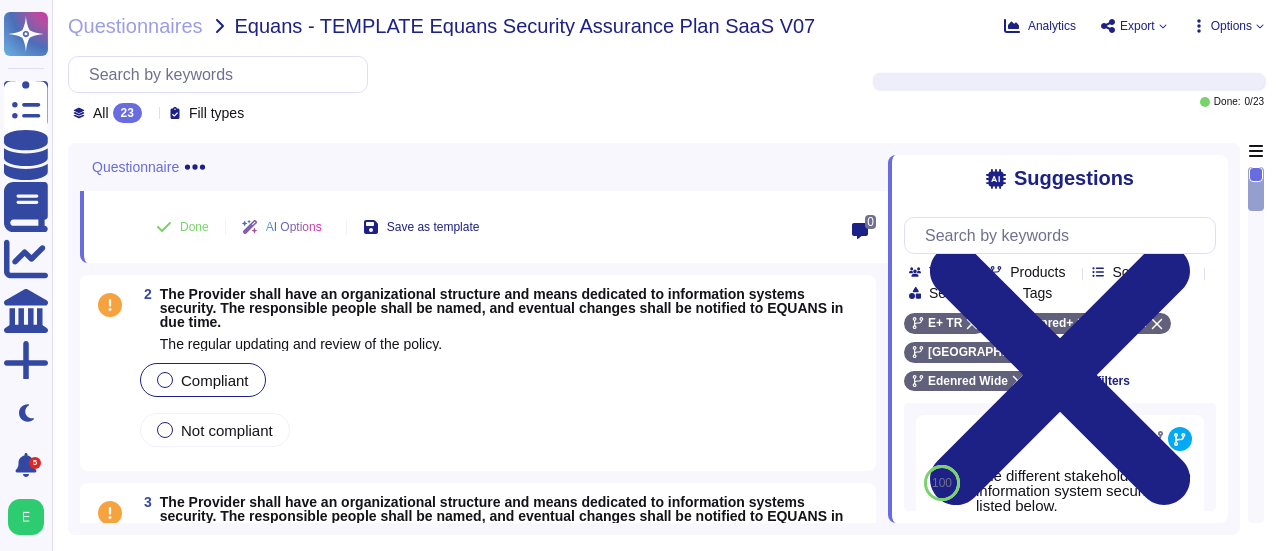 click at bounding box center [165, 380] 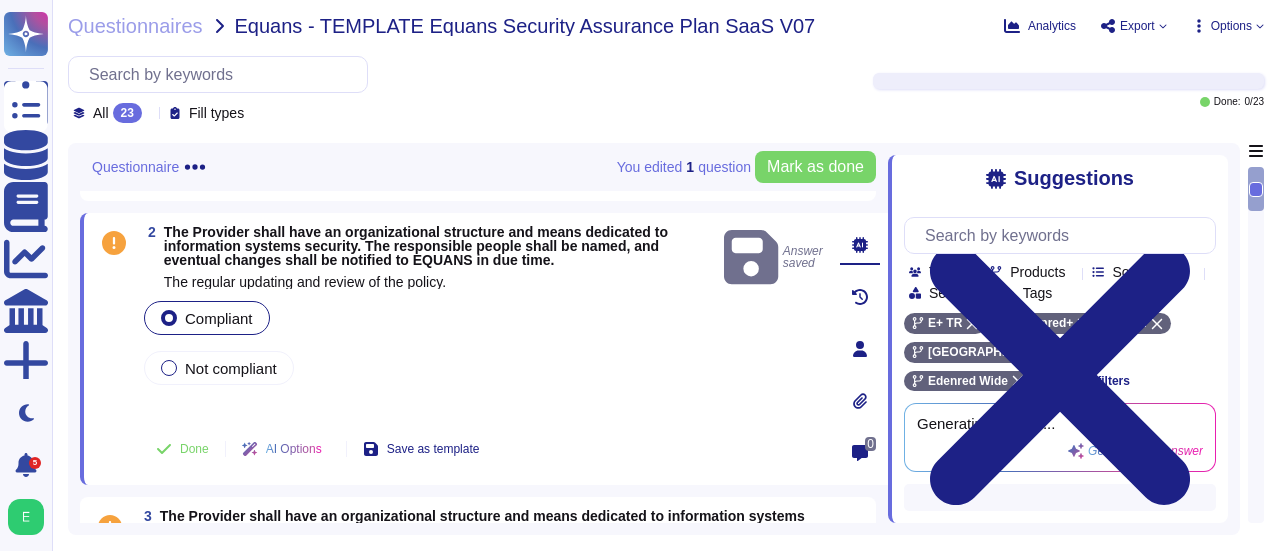click at bounding box center (169, 318) 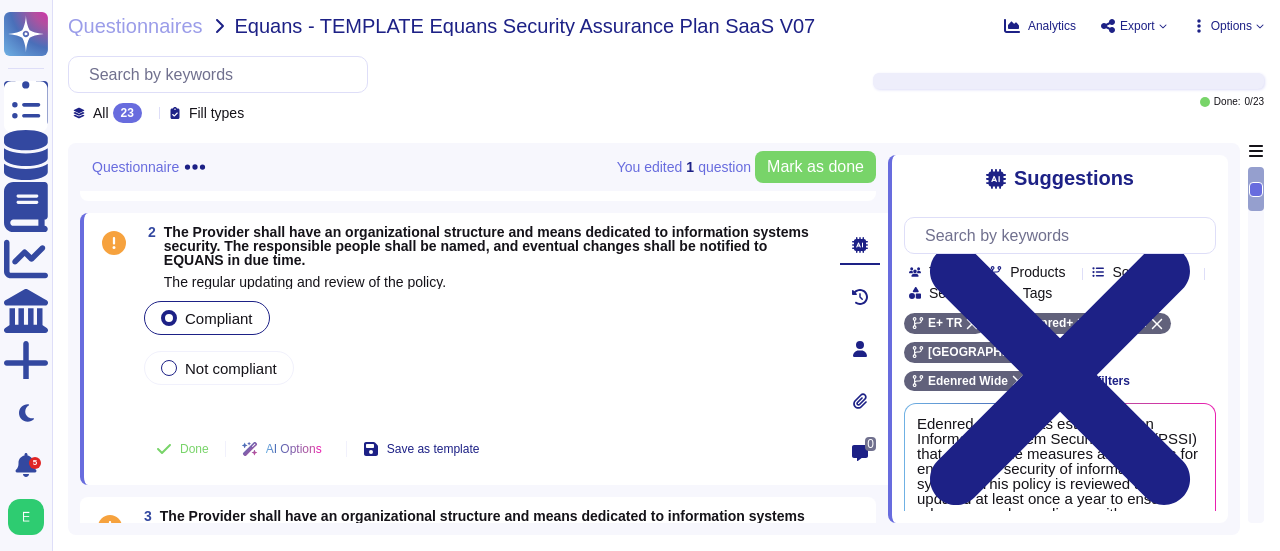 click on "Compliant" at bounding box center [207, 318] 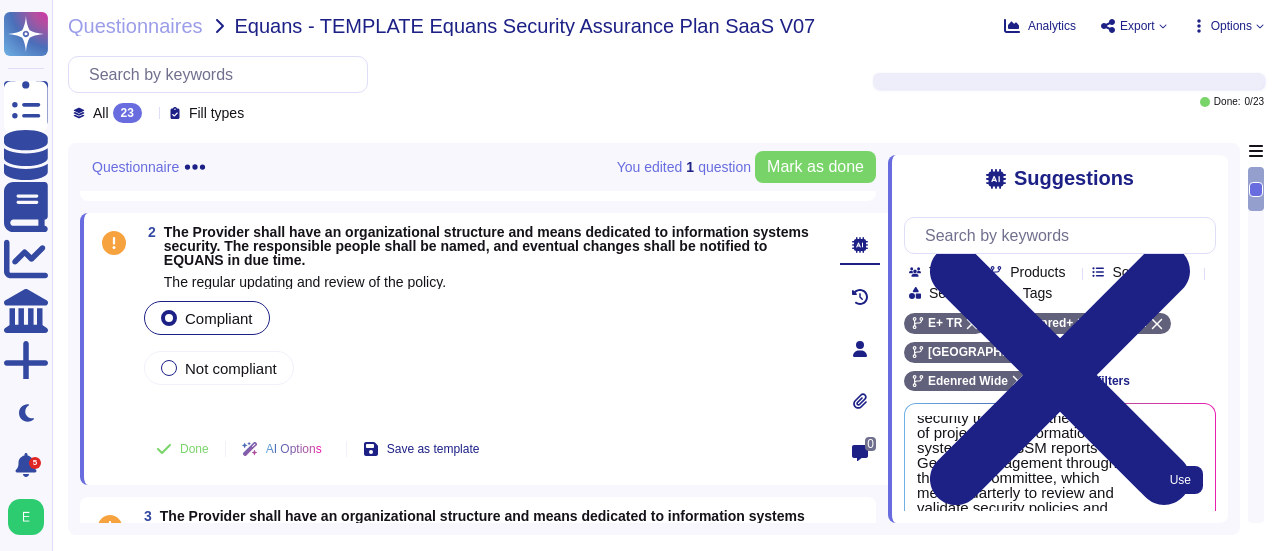 scroll, scrollTop: 320, scrollLeft: 0, axis: vertical 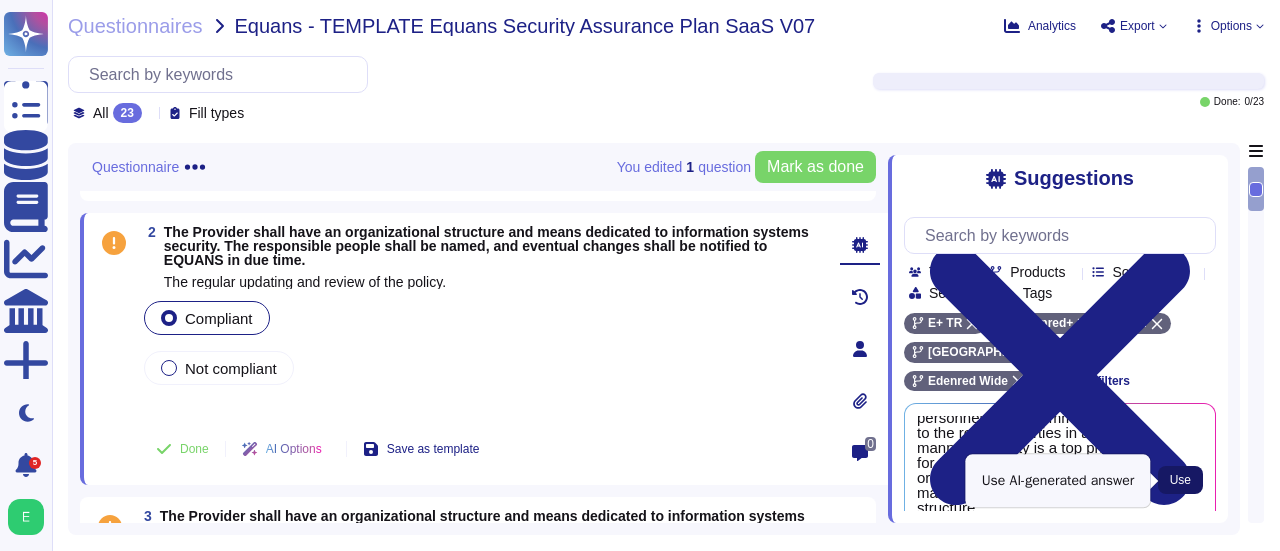 click on "Use" at bounding box center [1180, 480] 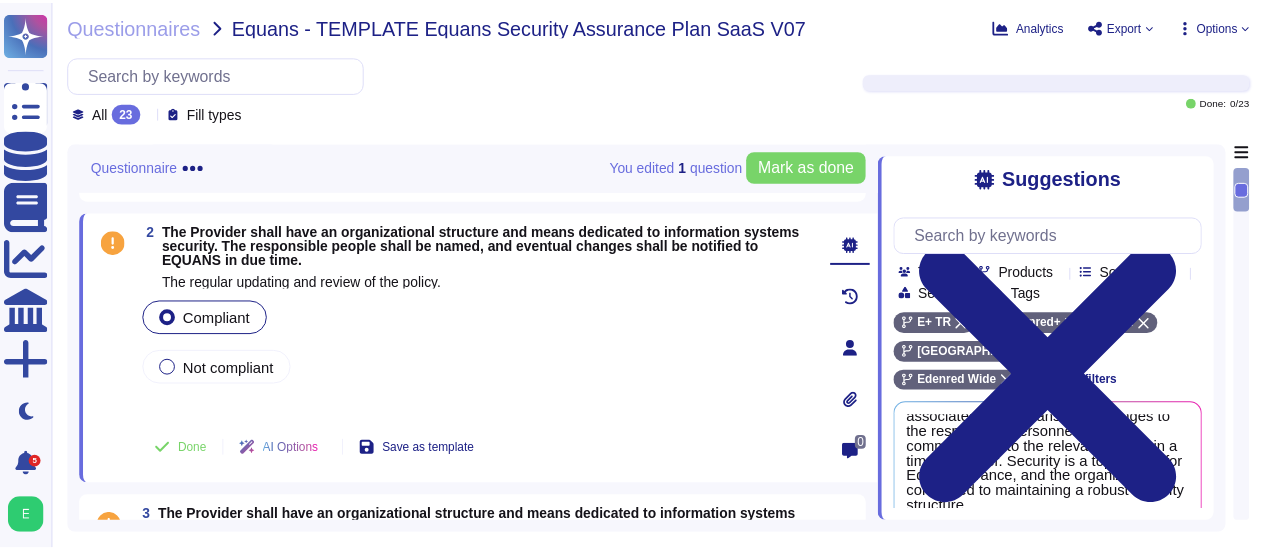 scroll, scrollTop: 307, scrollLeft: 0, axis: vertical 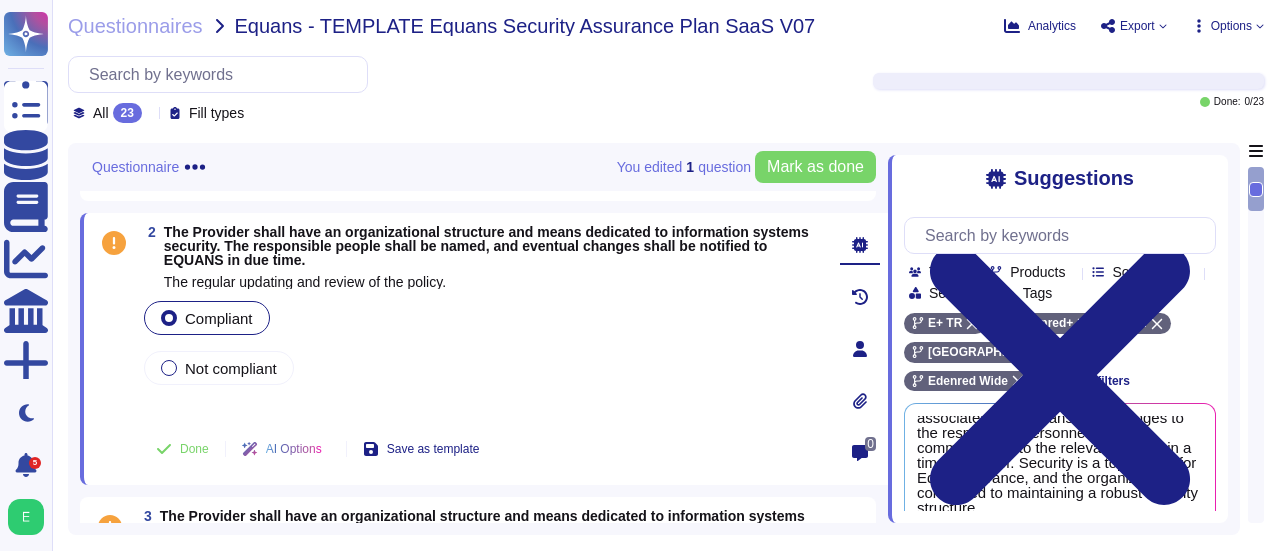 click on "The regular updating and review of the policy." at bounding box center [494, 282] 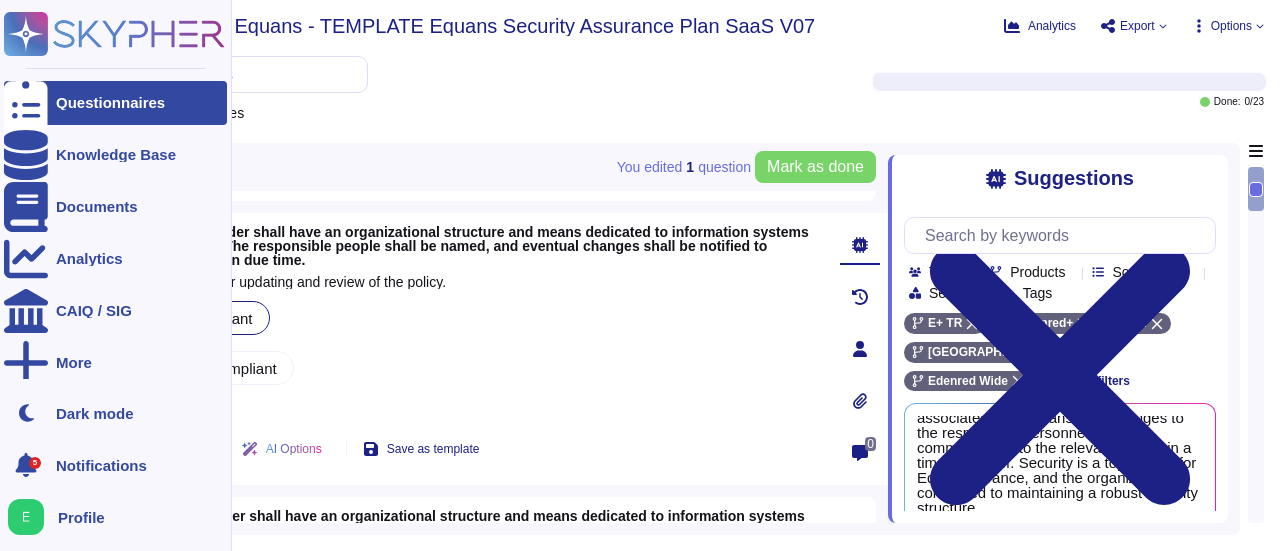 click on "Questionnaires" at bounding box center [110, 102] 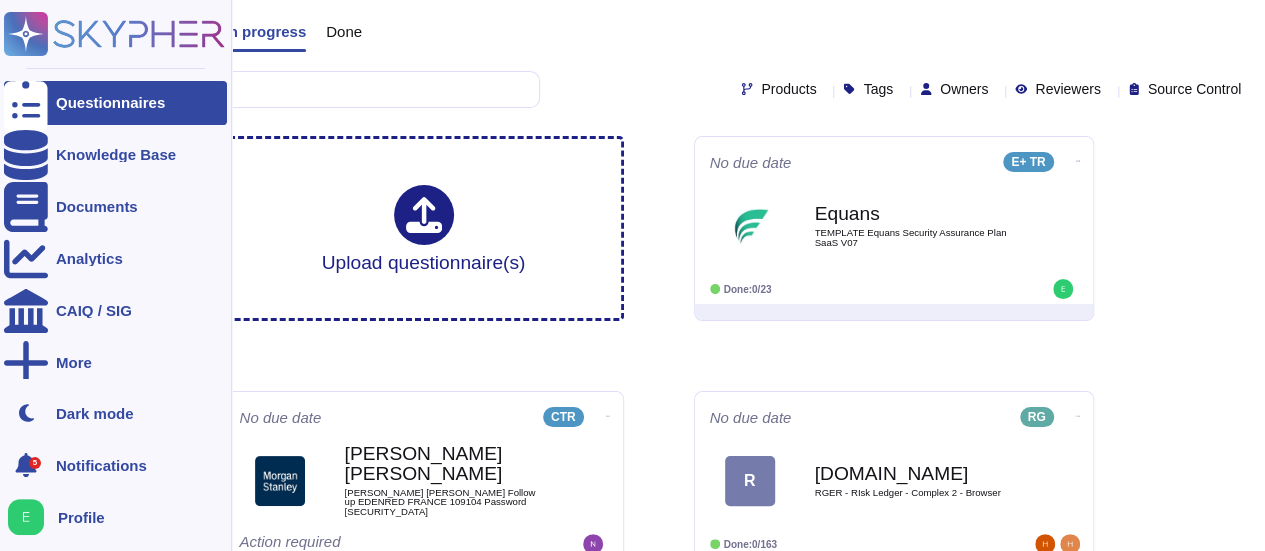 click on "Profile" at bounding box center (81, 517) 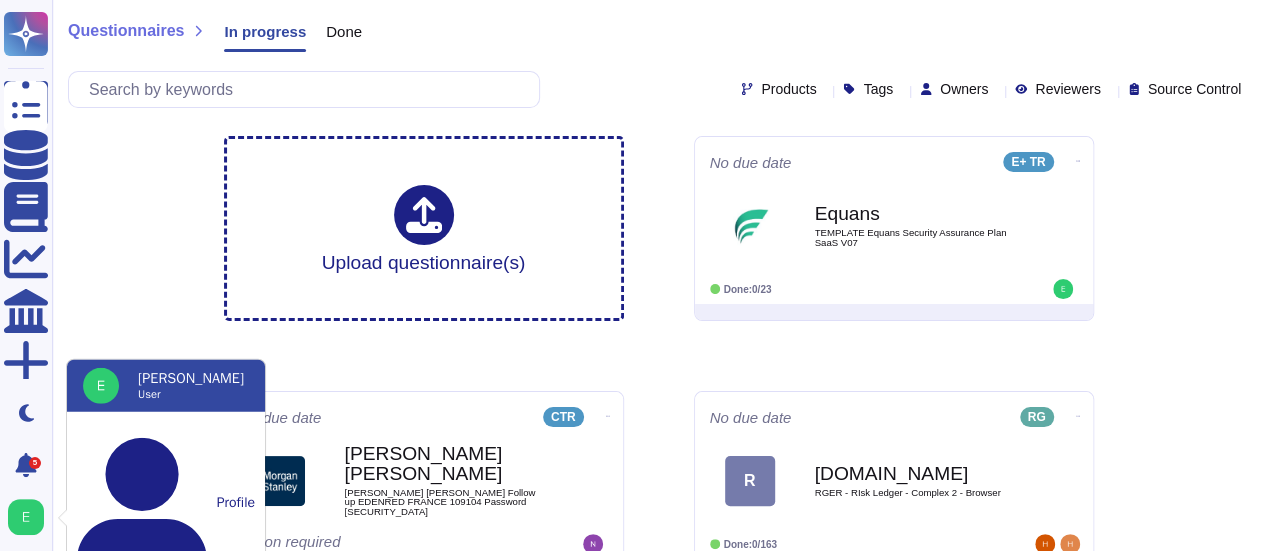 click on "Sign-out" at bounding box center (166, 760) 